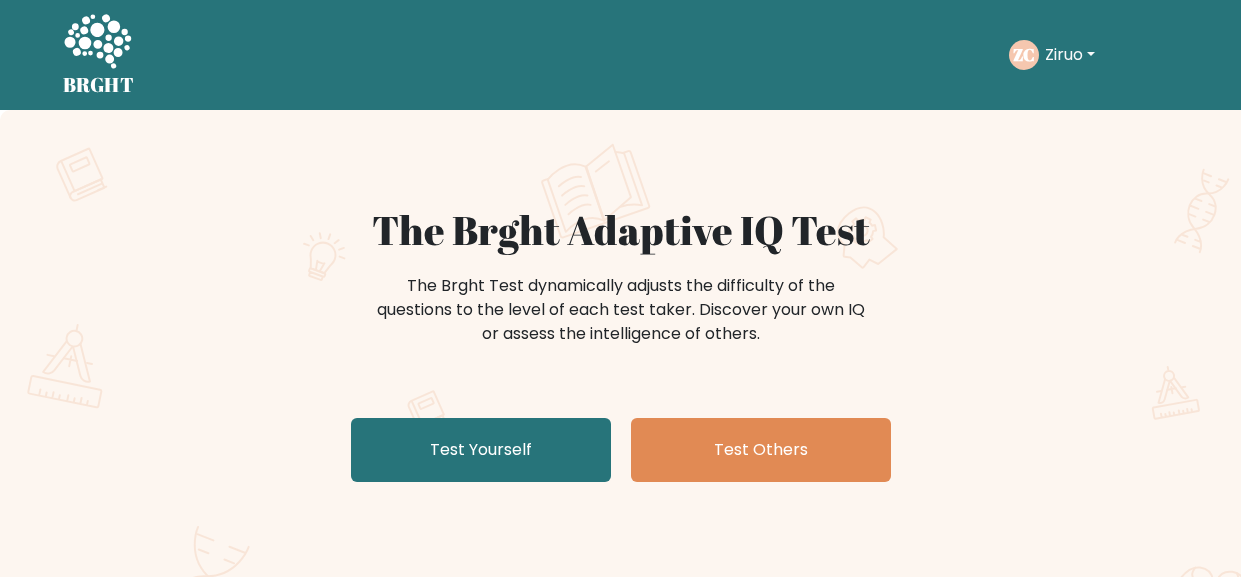 scroll, scrollTop: 0, scrollLeft: 0, axis: both 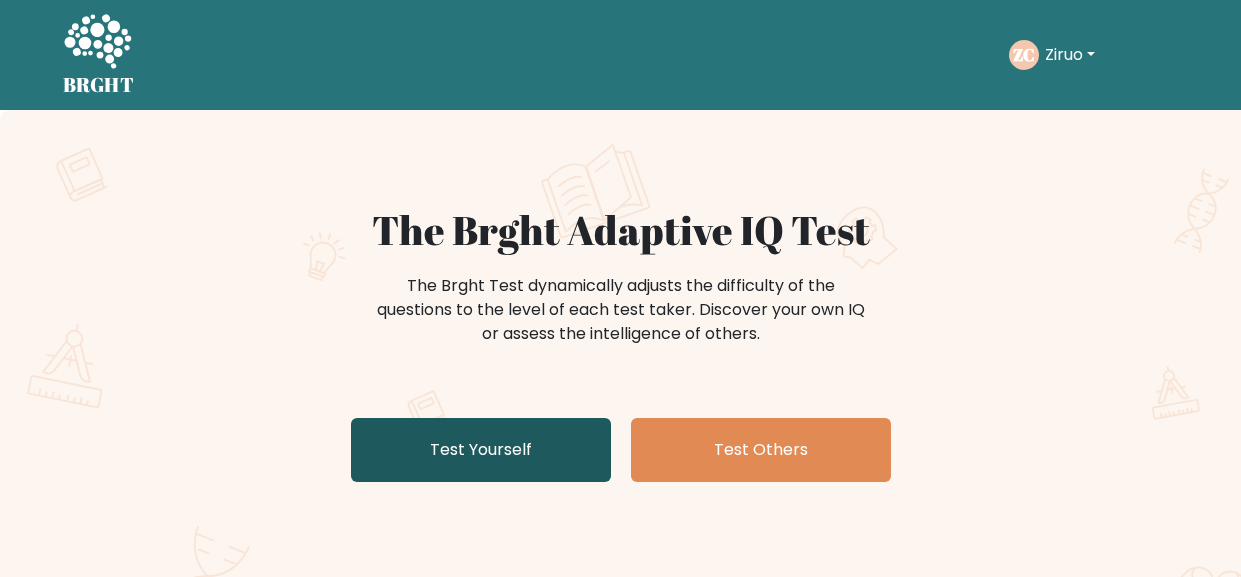 click on "Test Yourself" at bounding box center [481, 450] 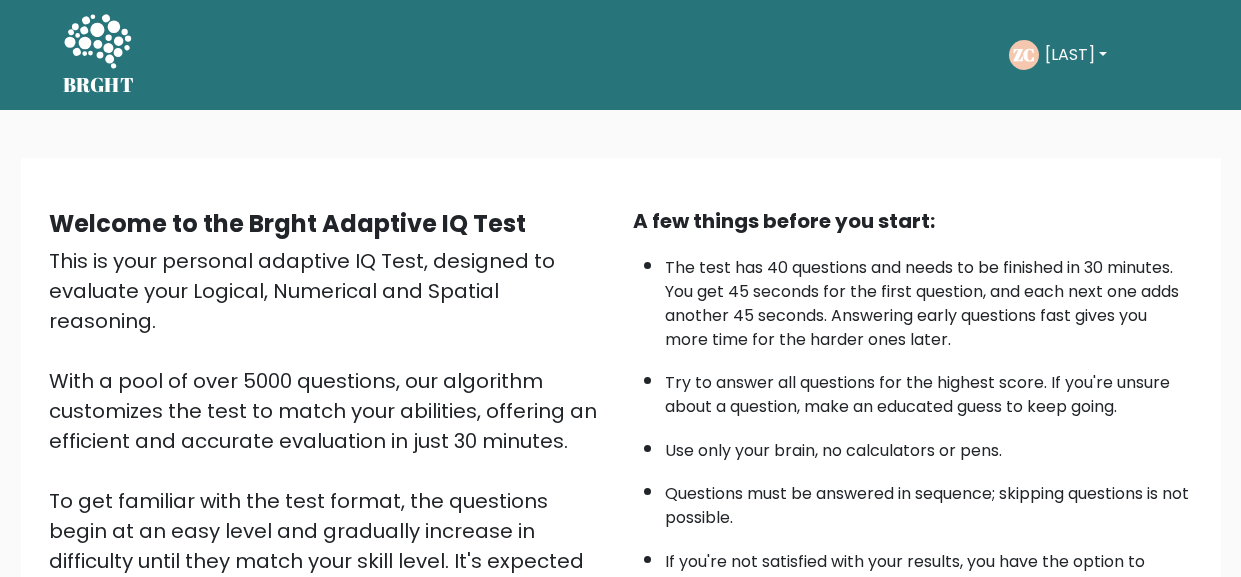 scroll, scrollTop: 338, scrollLeft: 0, axis: vertical 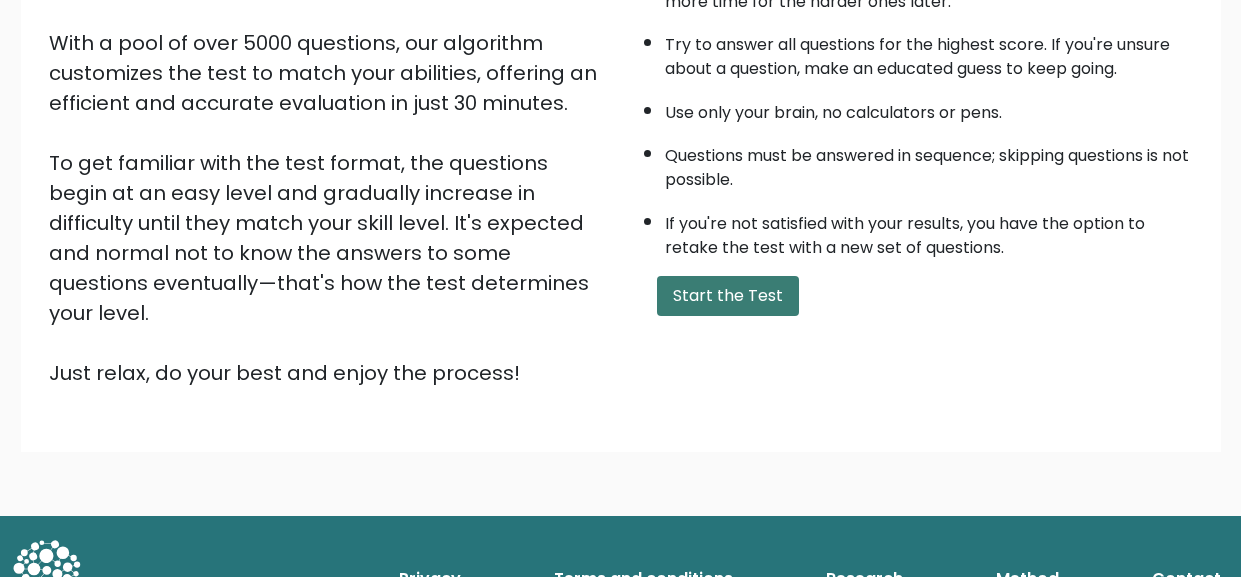 click on "Start the Test" at bounding box center (728, 296) 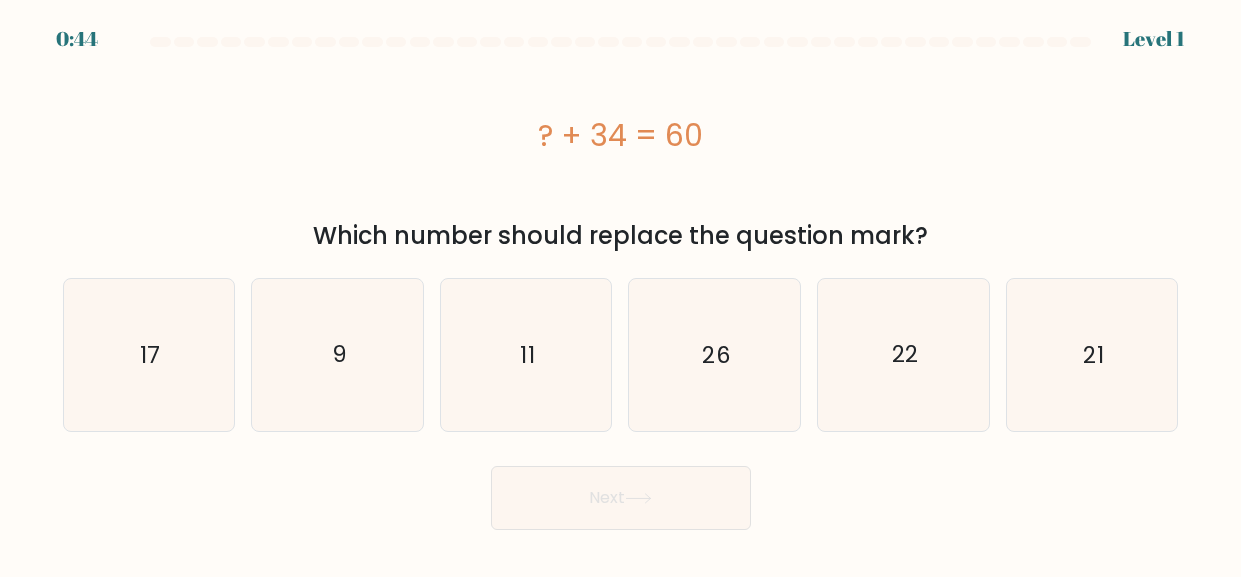 scroll, scrollTop: 0, scrollLeft: 0, axis: both 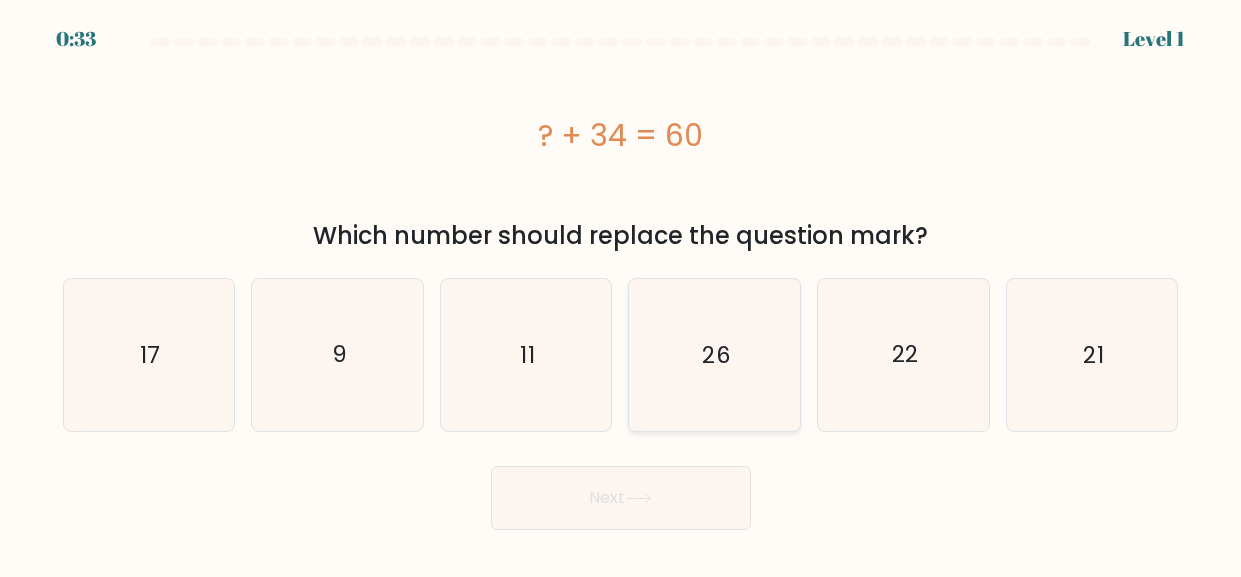 click on "26" 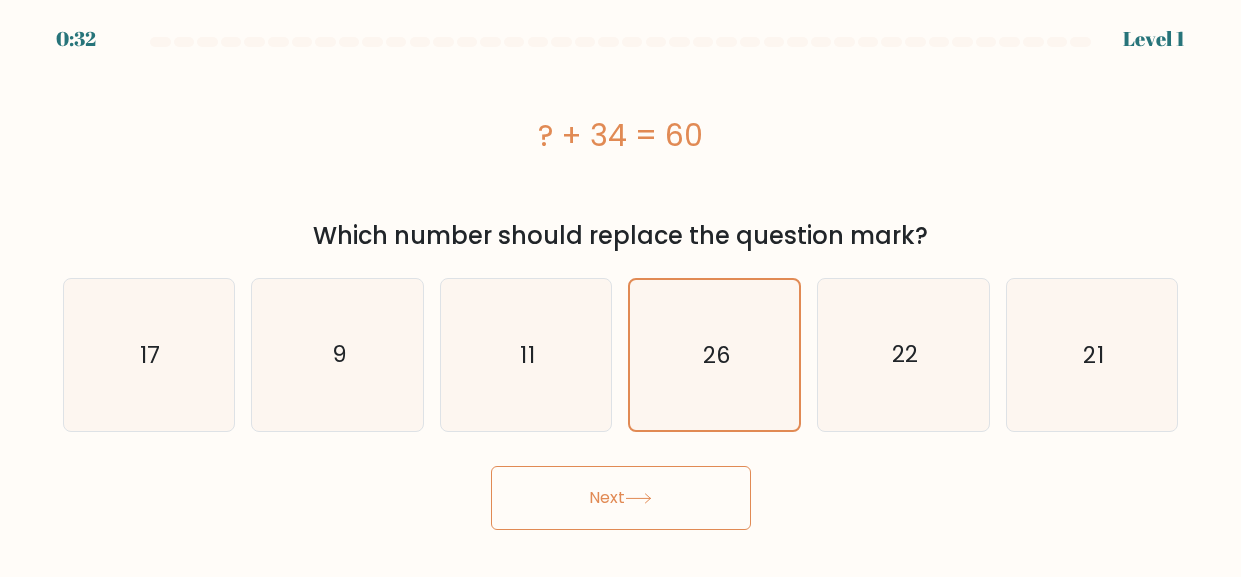 click on "Next" at bounding box center (621, 498) 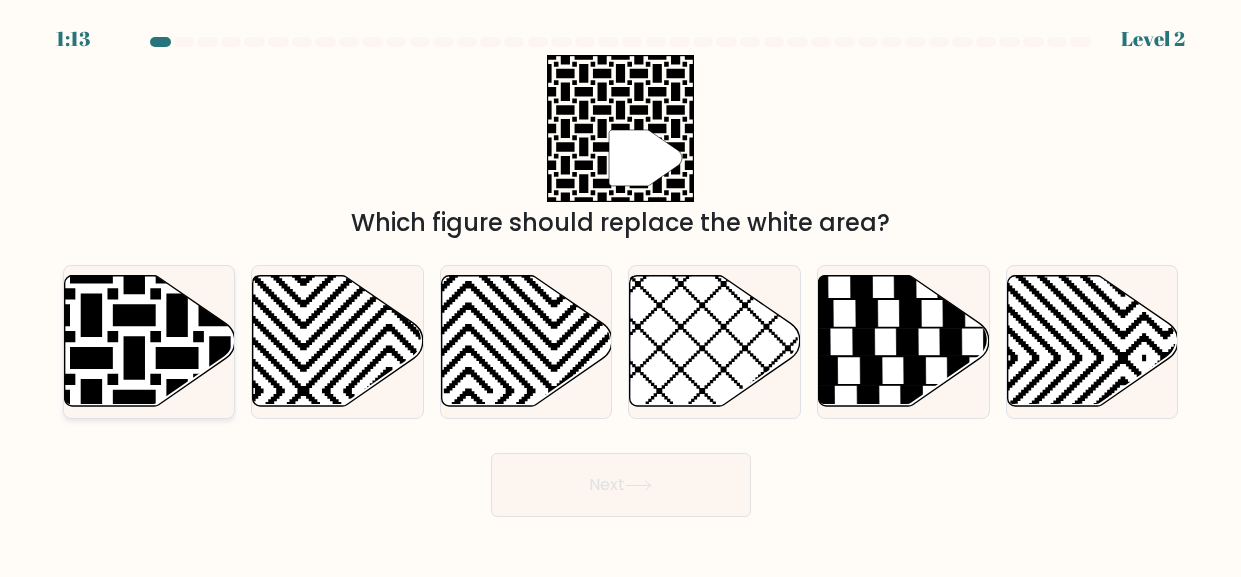 click 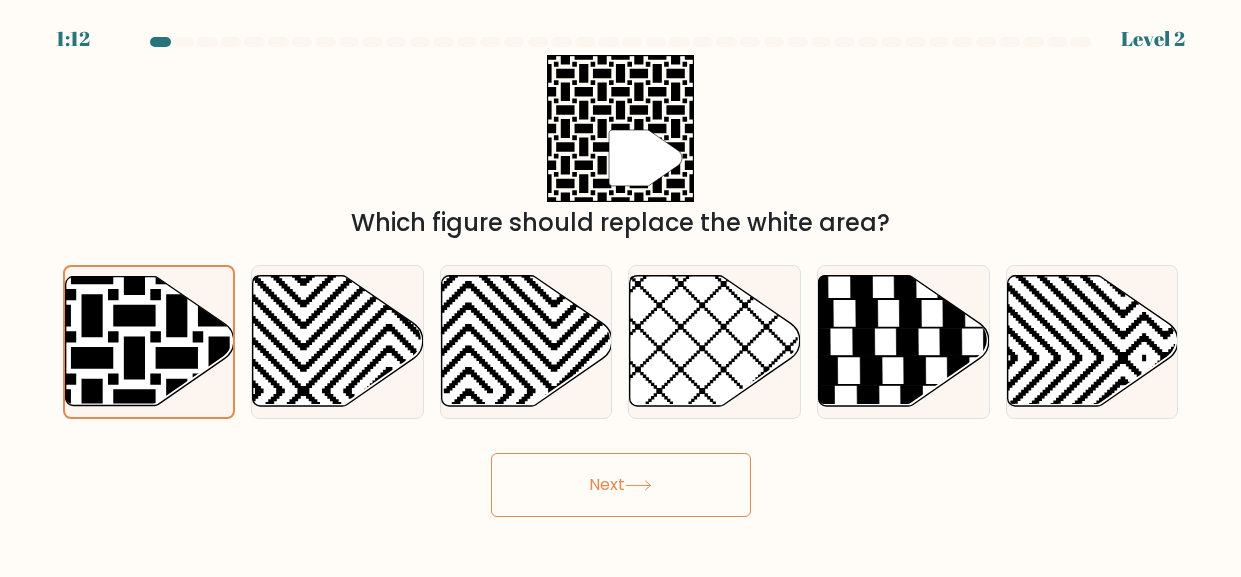 click on "Next" at bounding box center [621, 485] 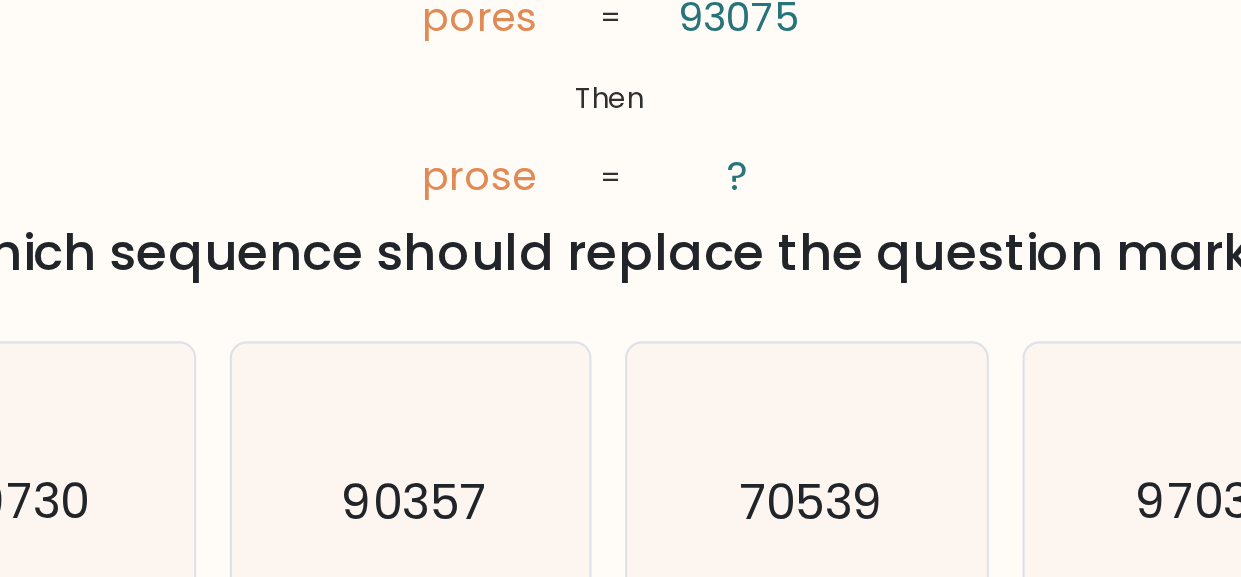 click on "@import url('https://fonts.googleapis.com/css?family=Abril+Fatface:400,100,100italic,300,300italic,400italic,500,500italic,700,700italic,900,900italic');           If       Then       pores       prose       93075       ?       =       =" 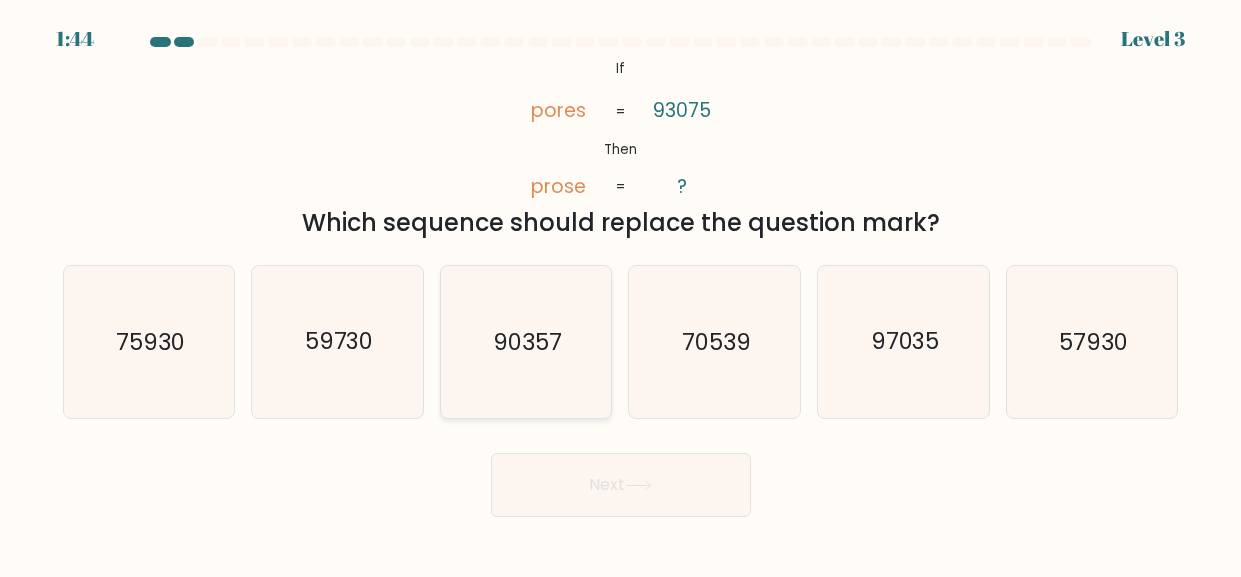 click on "90357" 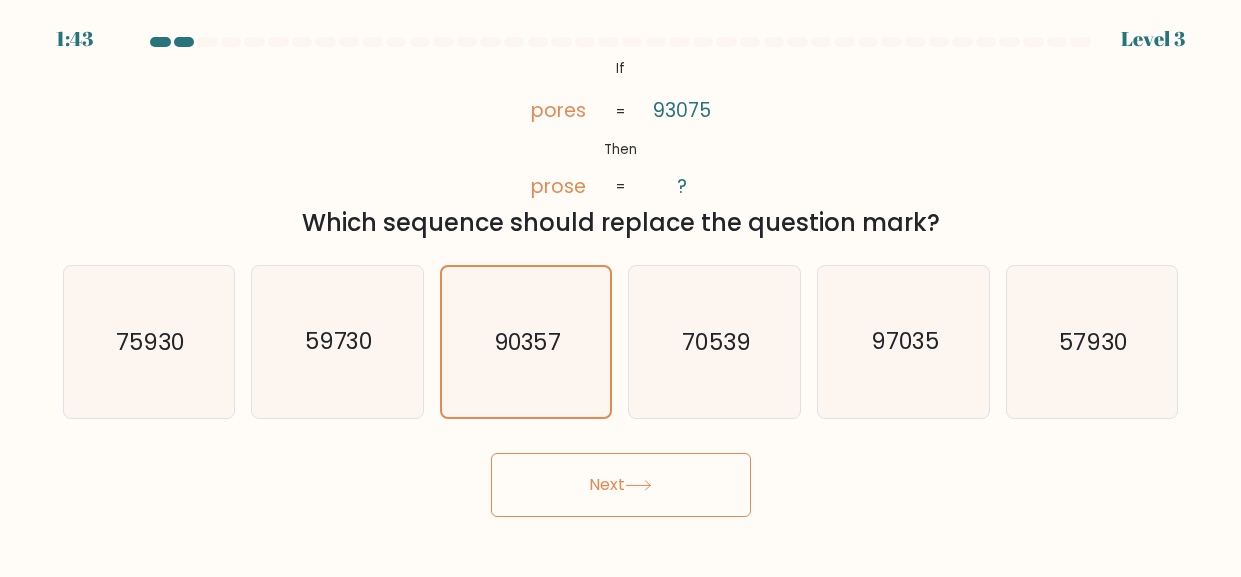 click on "Next" at bounding box center (621, 485) 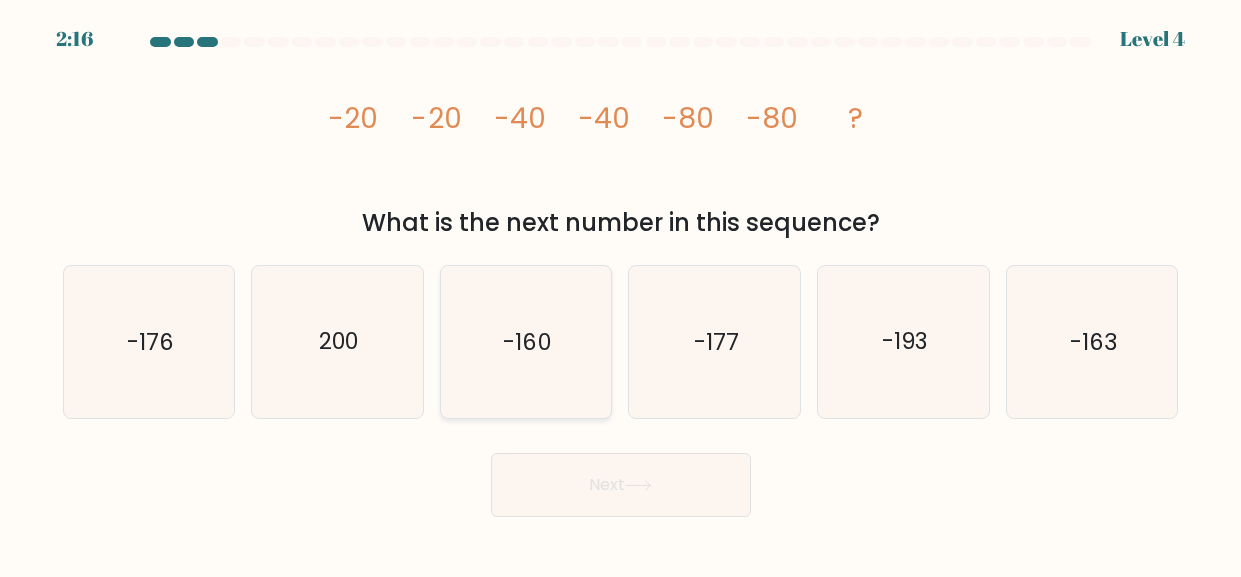 click on "-160" 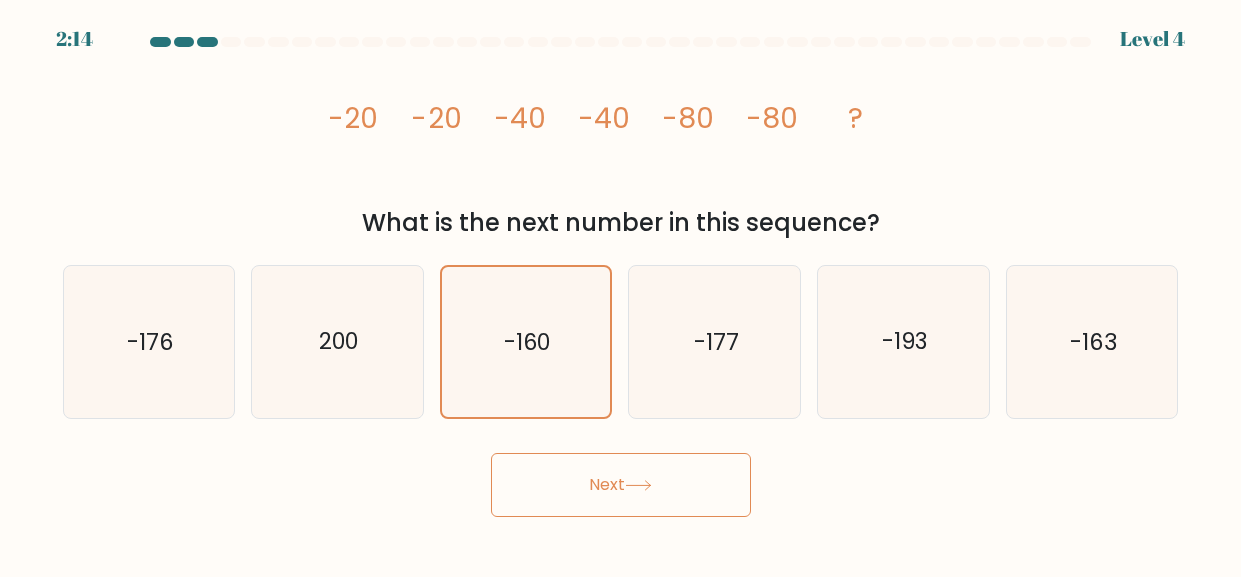 click 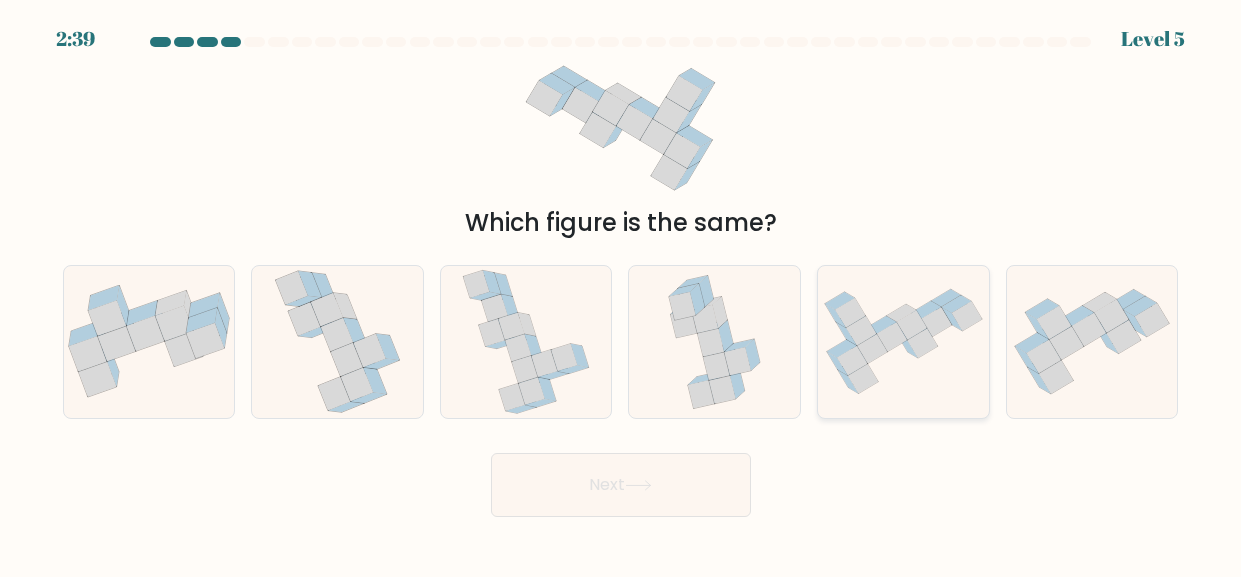click 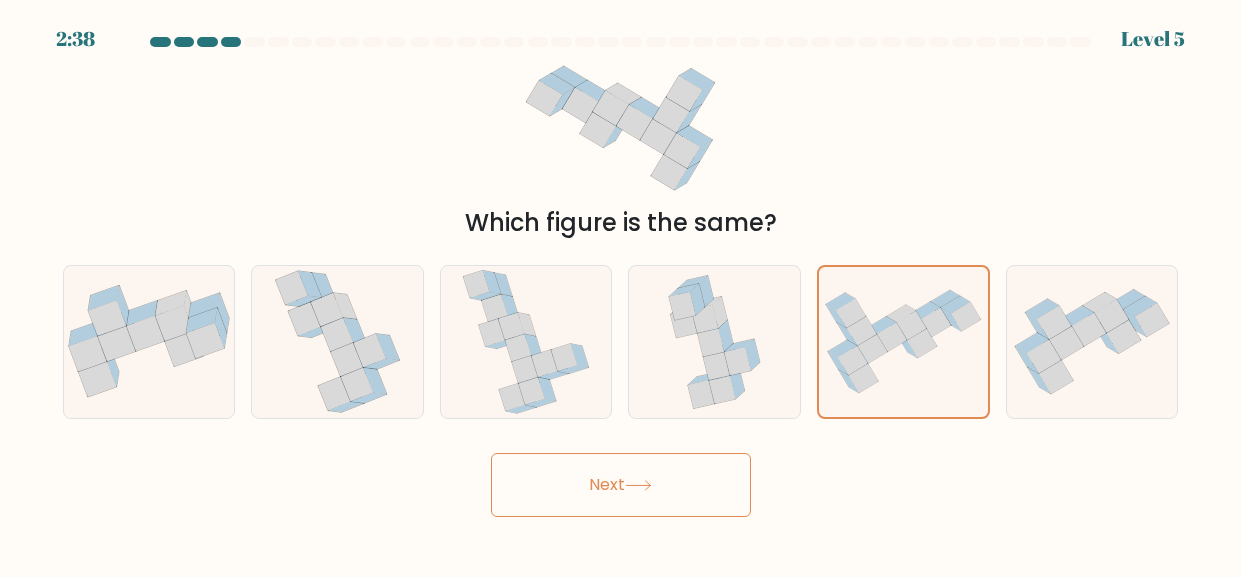 click on "Next" at bounding box center (621, 485) 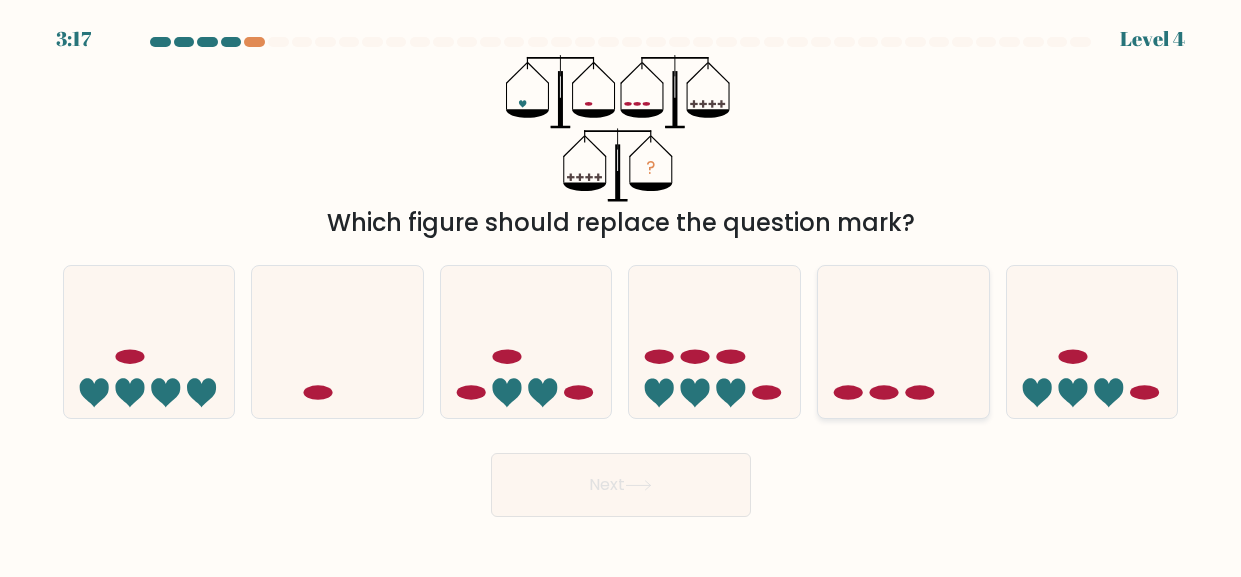 click 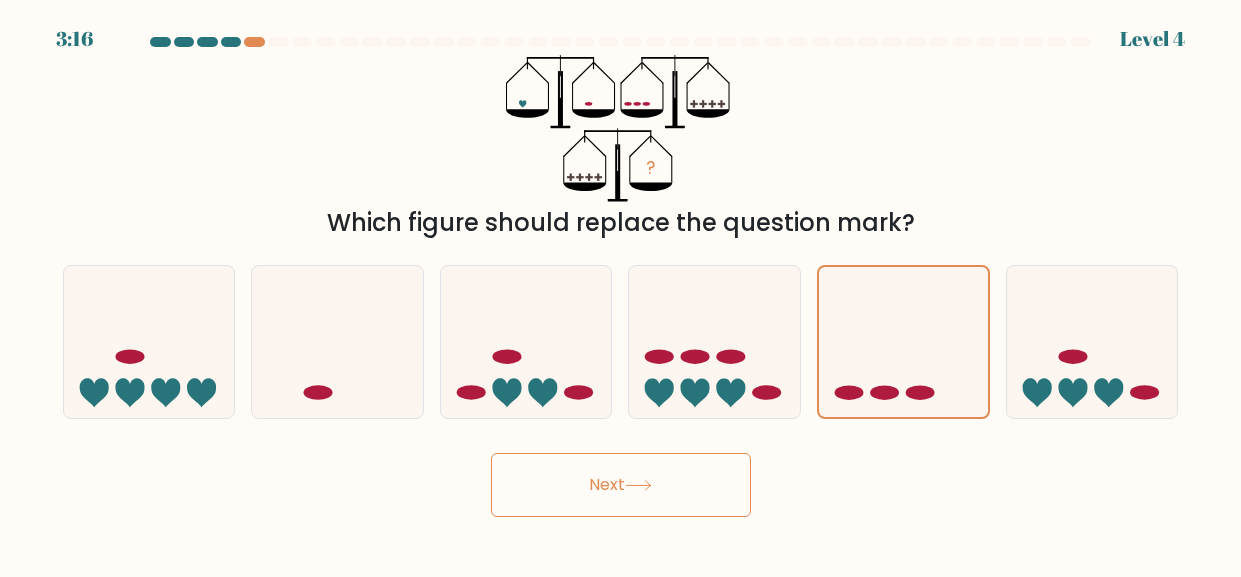 click on "Next" at bounding box center [621, 485] 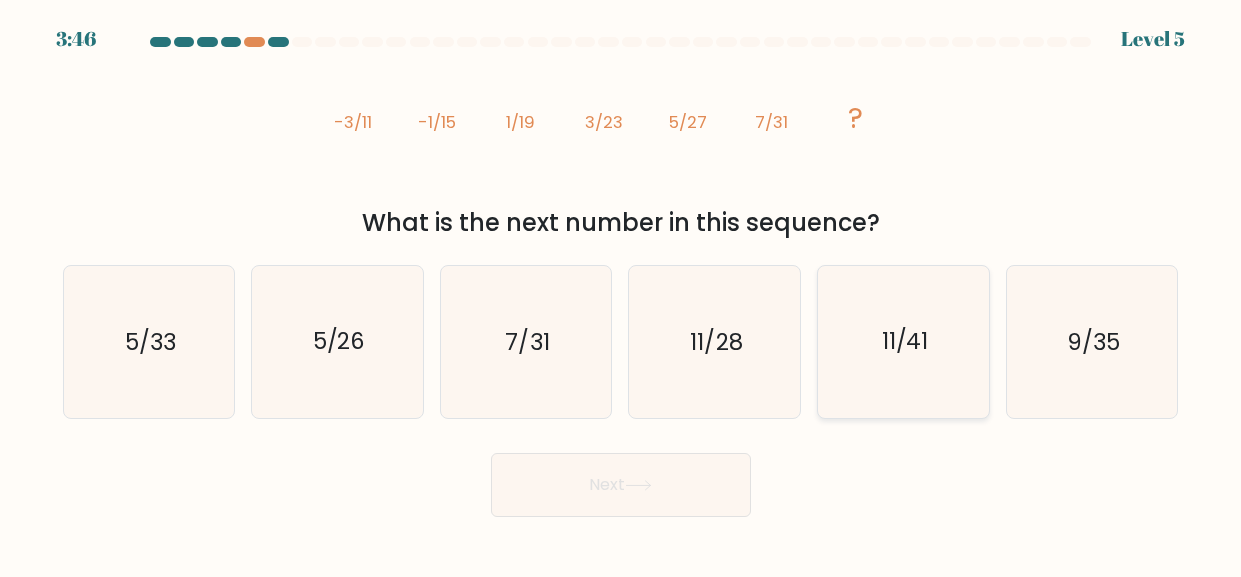 click on "11/41" 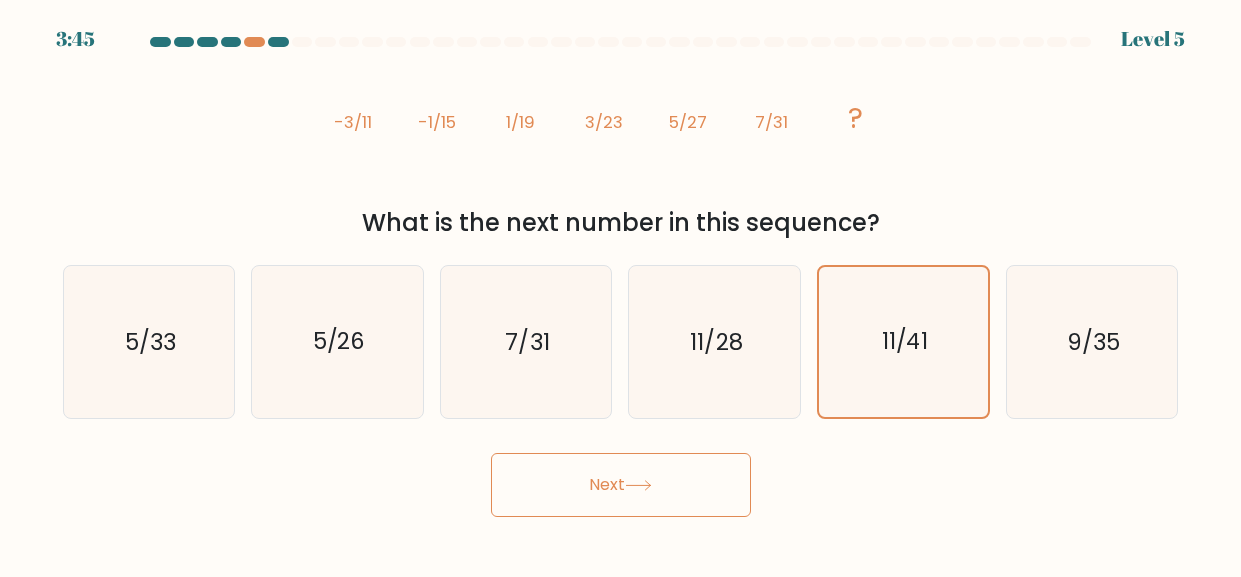click on "Next" at bounding box center [621, 485] 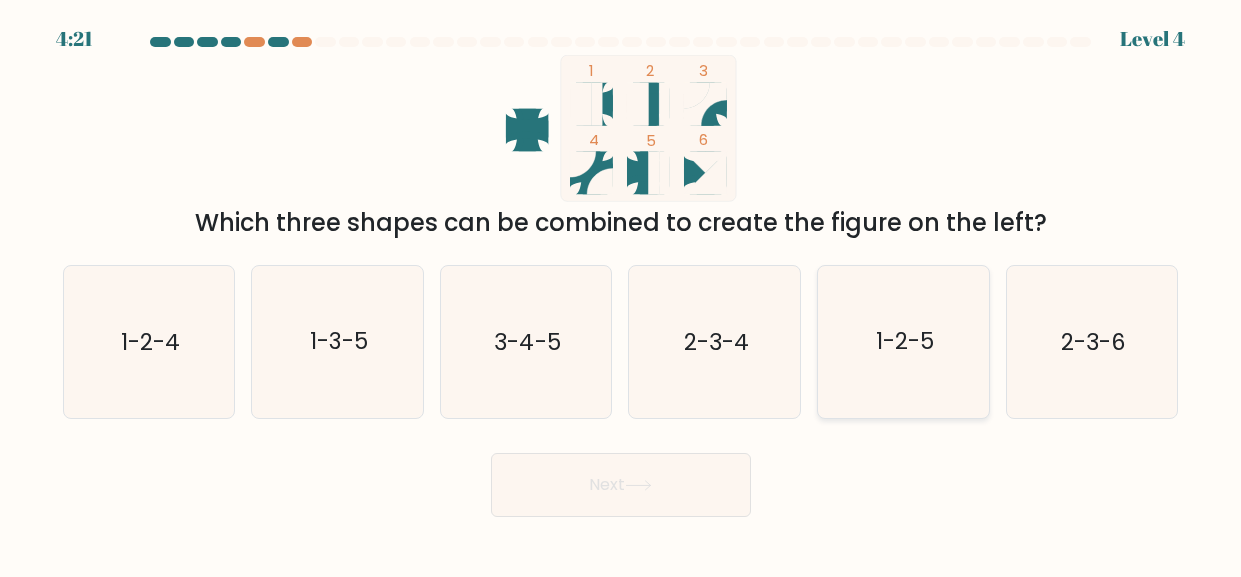 click on "1-2-5" 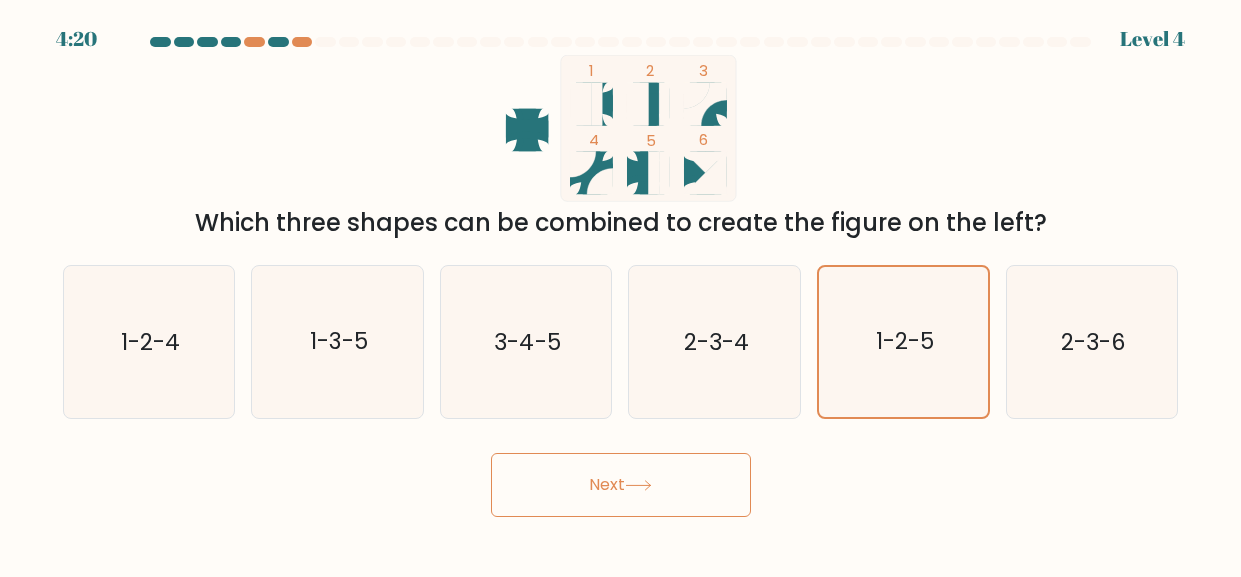 click on "Next" at bounding box center [621, 485] 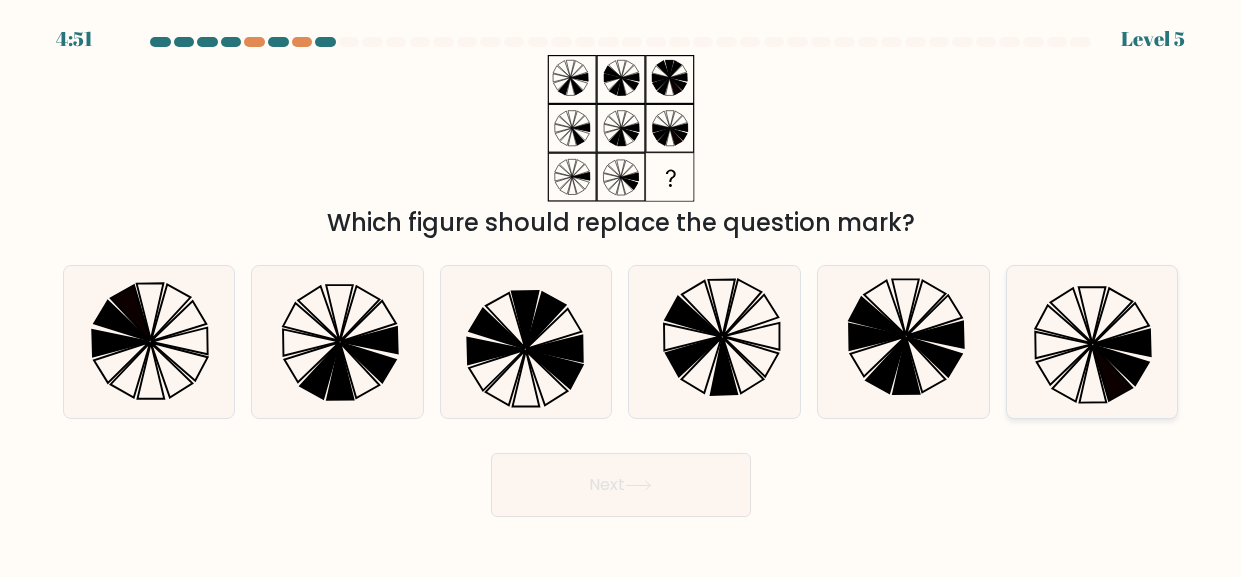 click 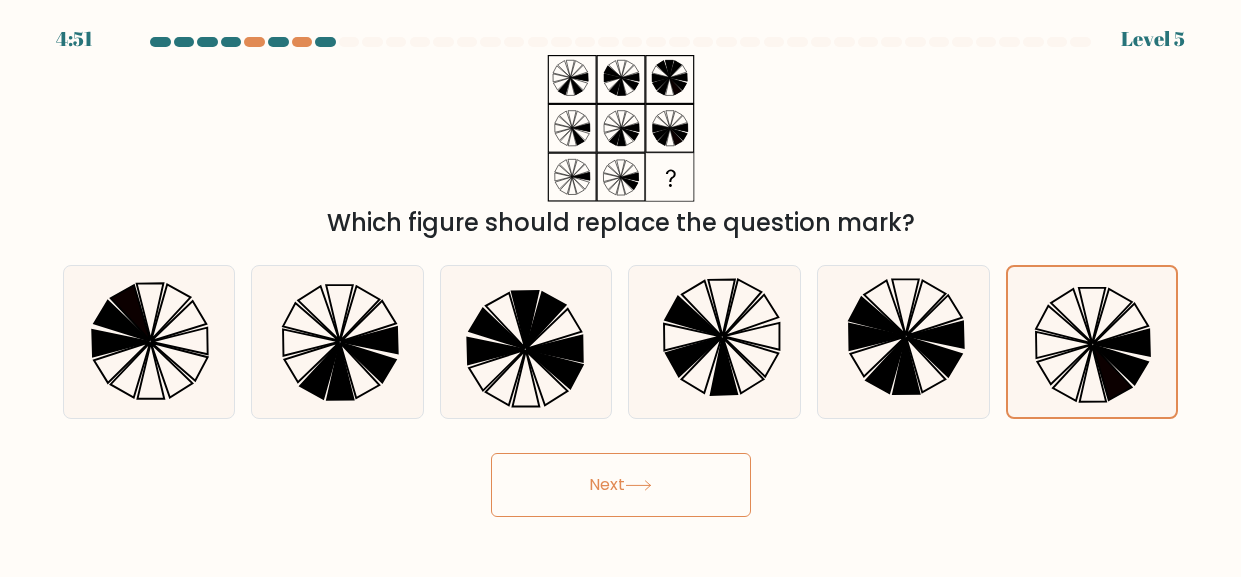 click on "Next" at bounding box center [621, 485] 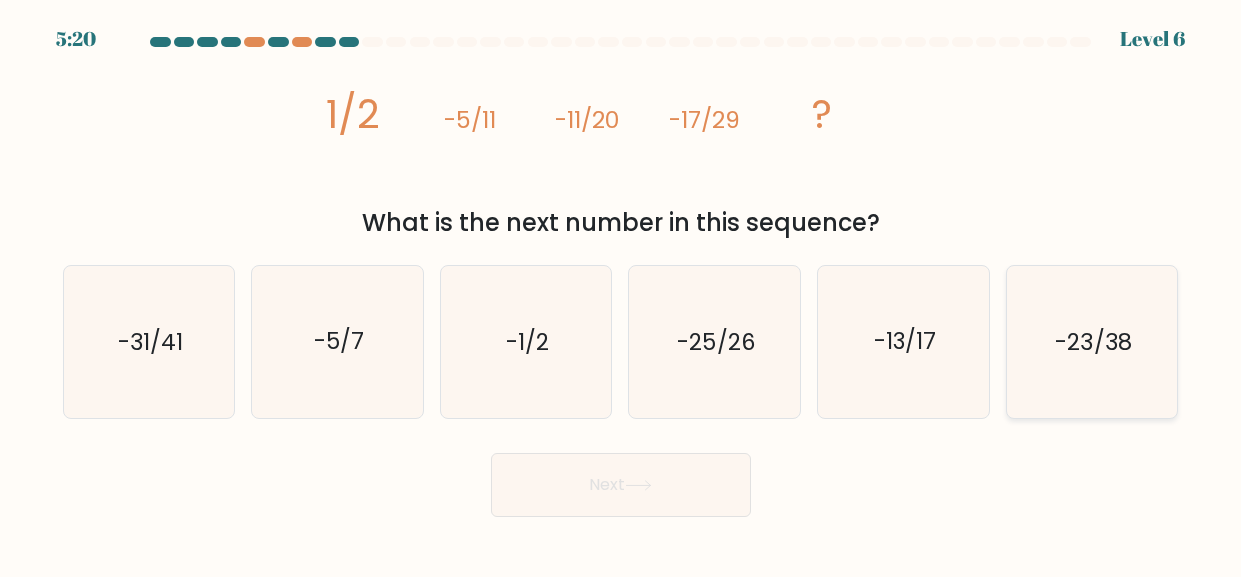 click on "-23/38" 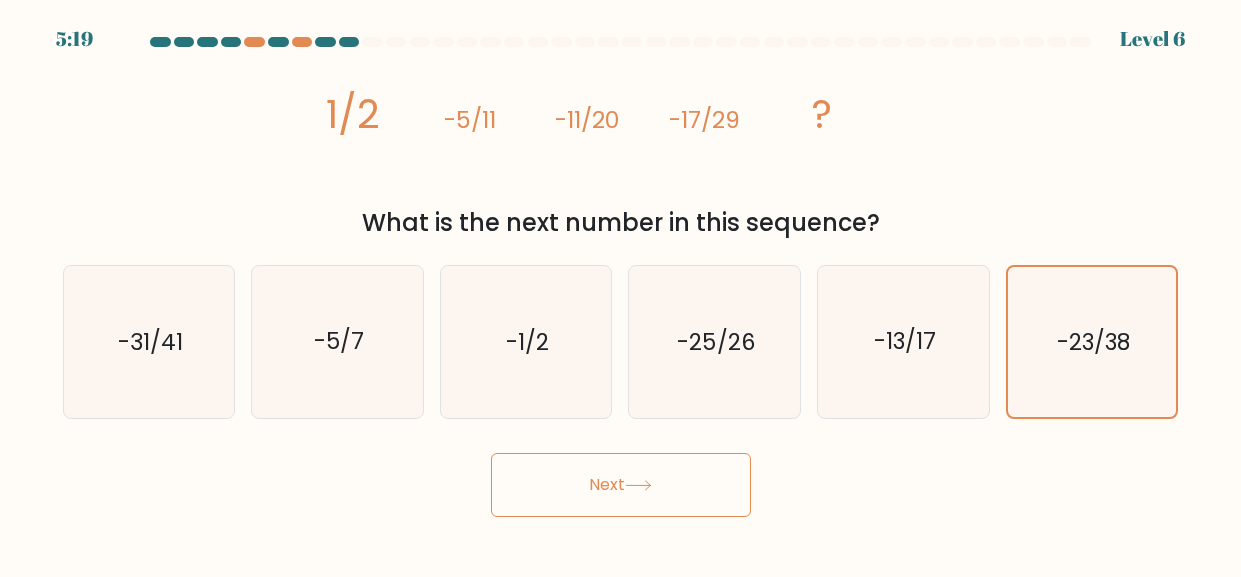 click on "Next" at bounding box center [621, 485] 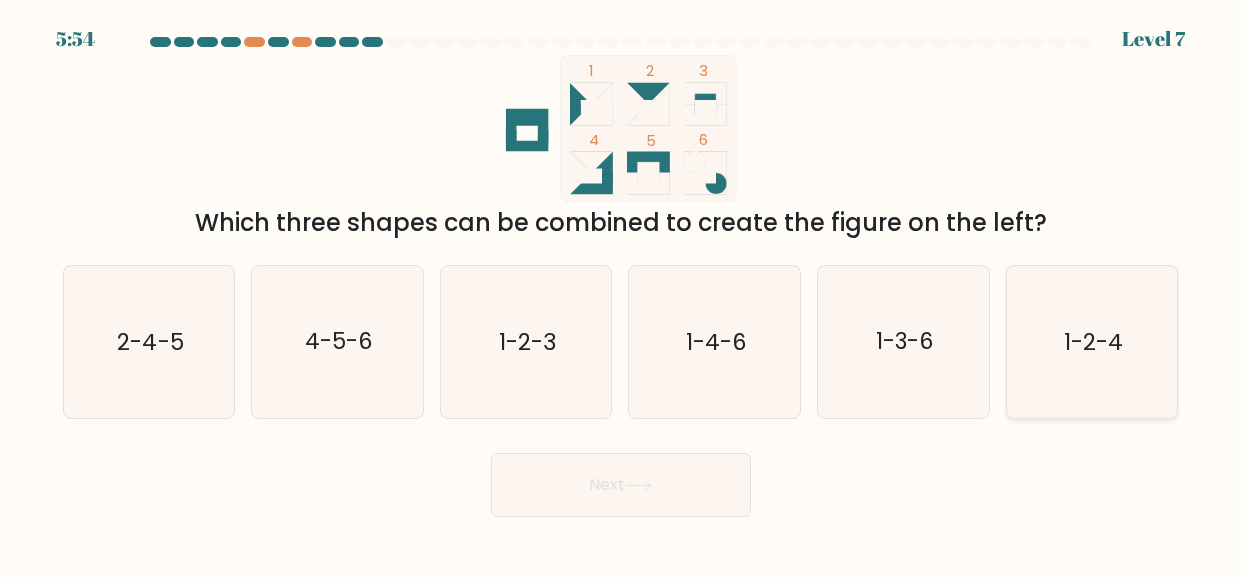 click on "1-2-4" 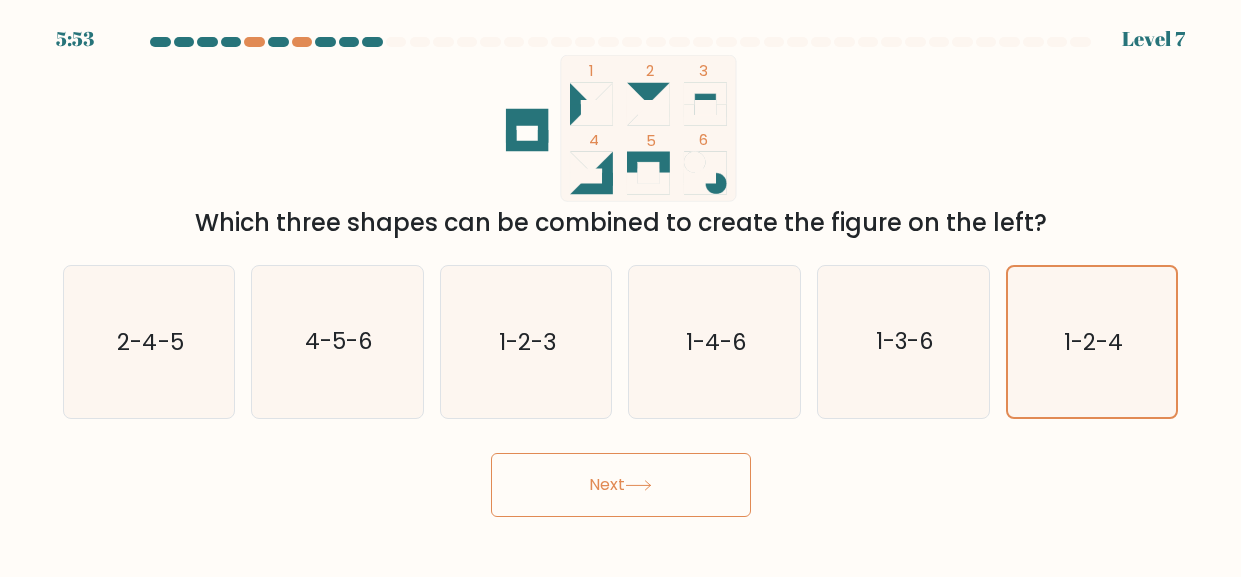 click on "Next" at bounding box center [621, 485] 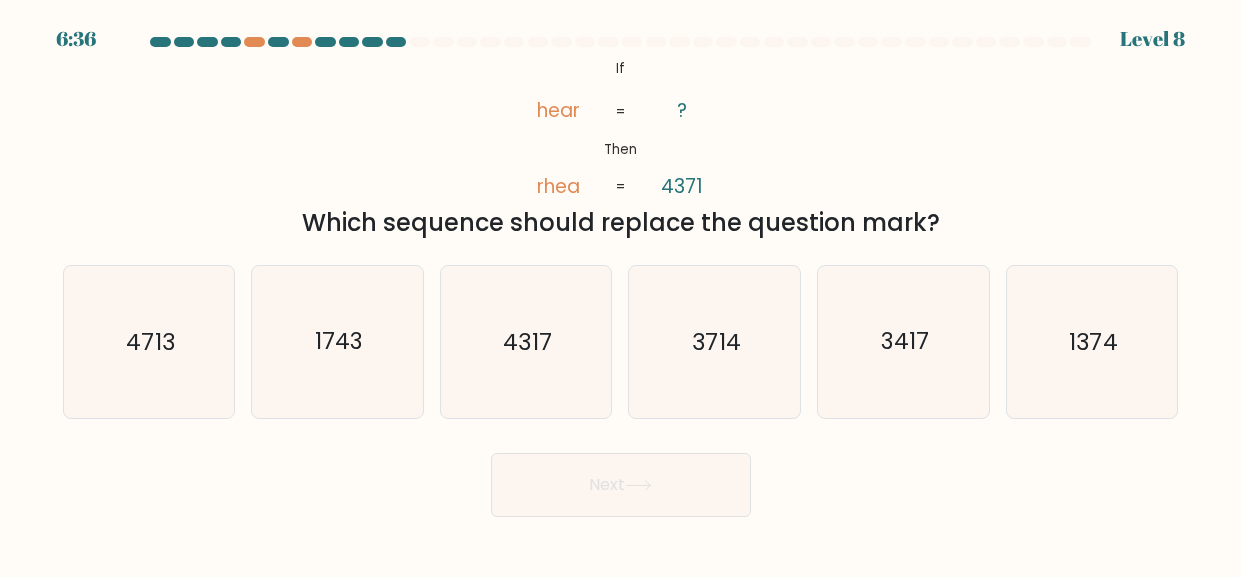 click on "@import url('https://fonts.googleapis.com/css?family=Abril+Fatface:400,100,100italic,300,300italic,400italic,500,500italic,700,700italic,900,900italic');           If       Then       hear       rhea       ?       4371       =       =" 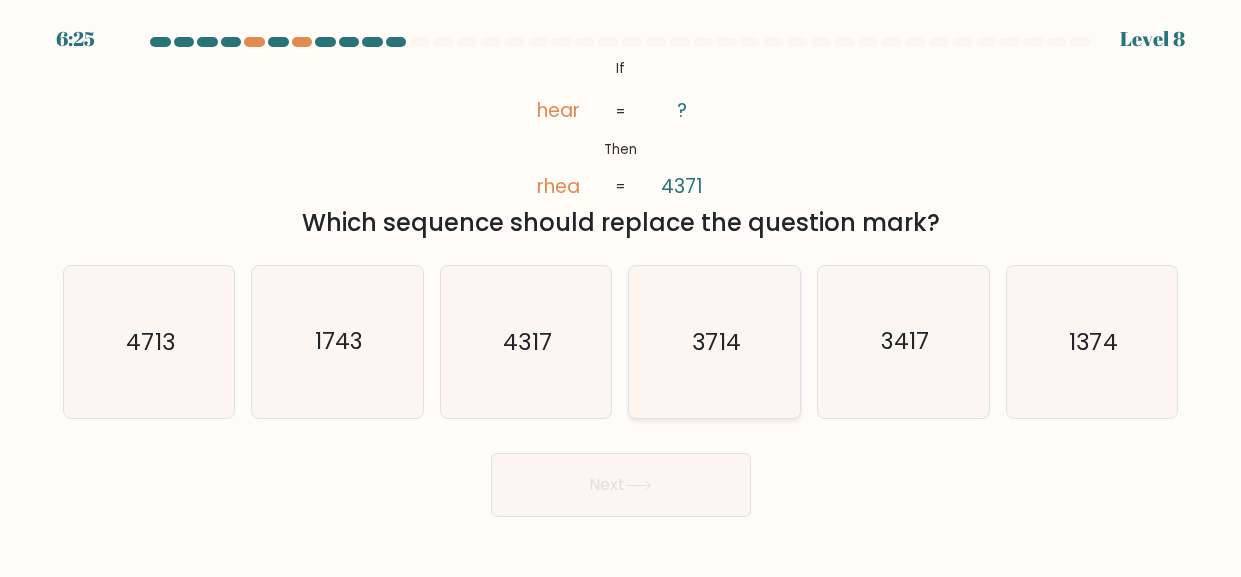 click on "3714" 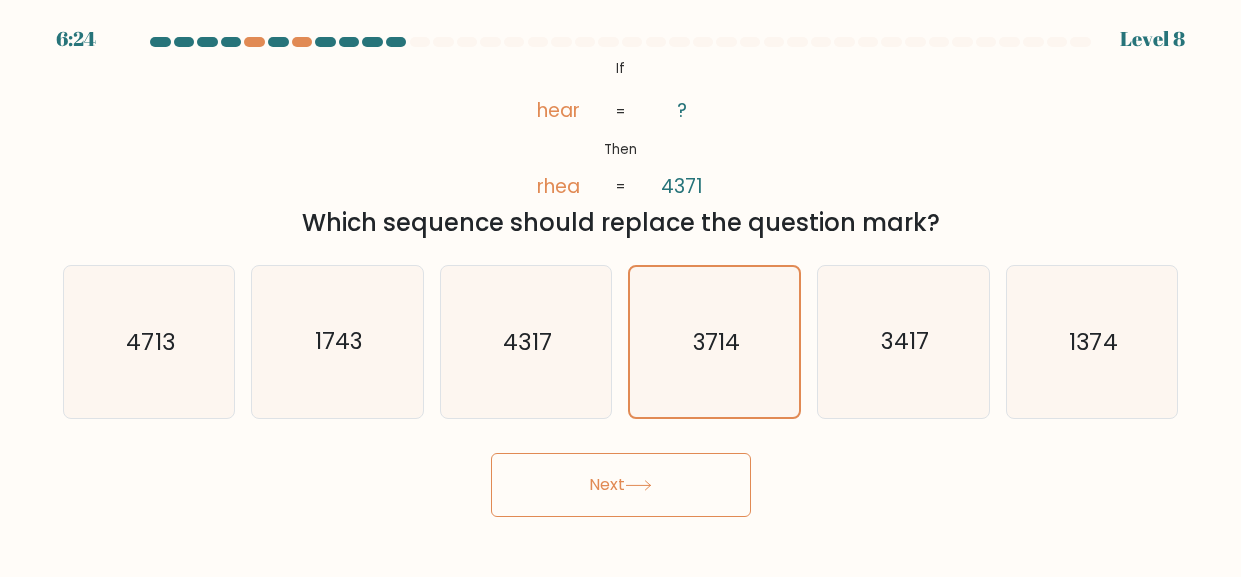 click on "Next" at bounding box center (621, 485) 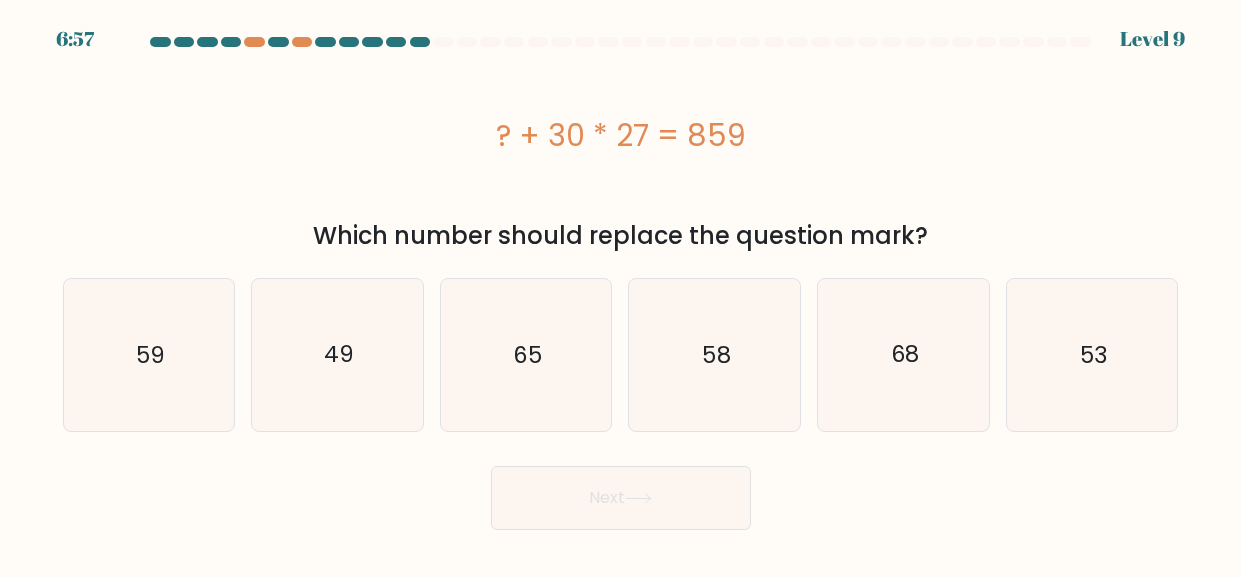 click on "6:57
Level 9
a." at bounding box center [620, 288] 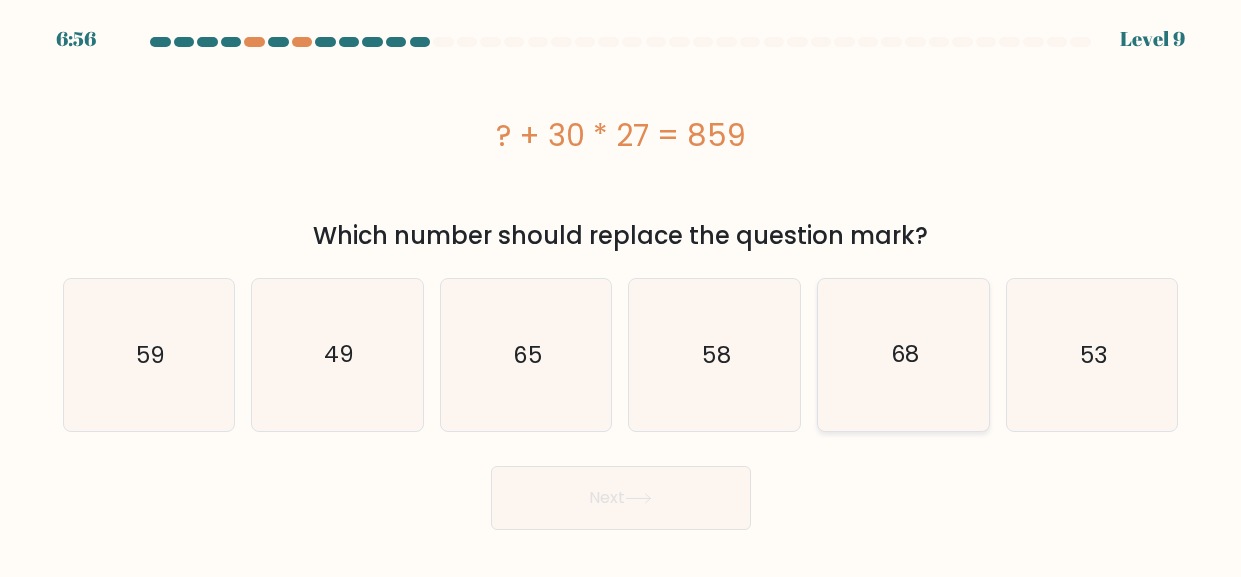click on "68" 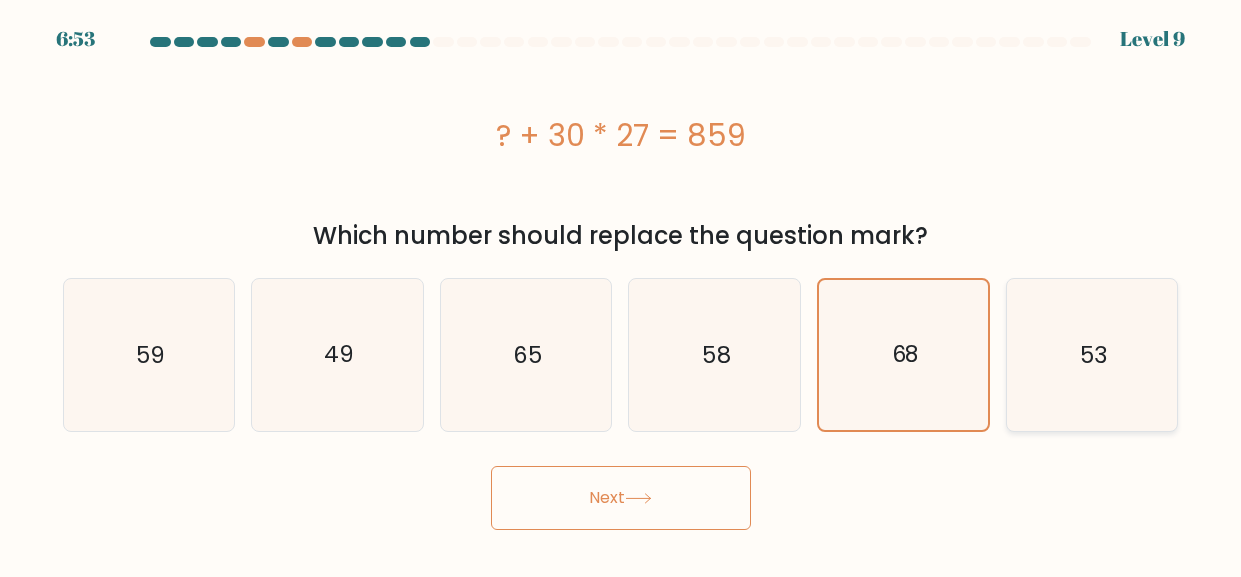 click on "53" 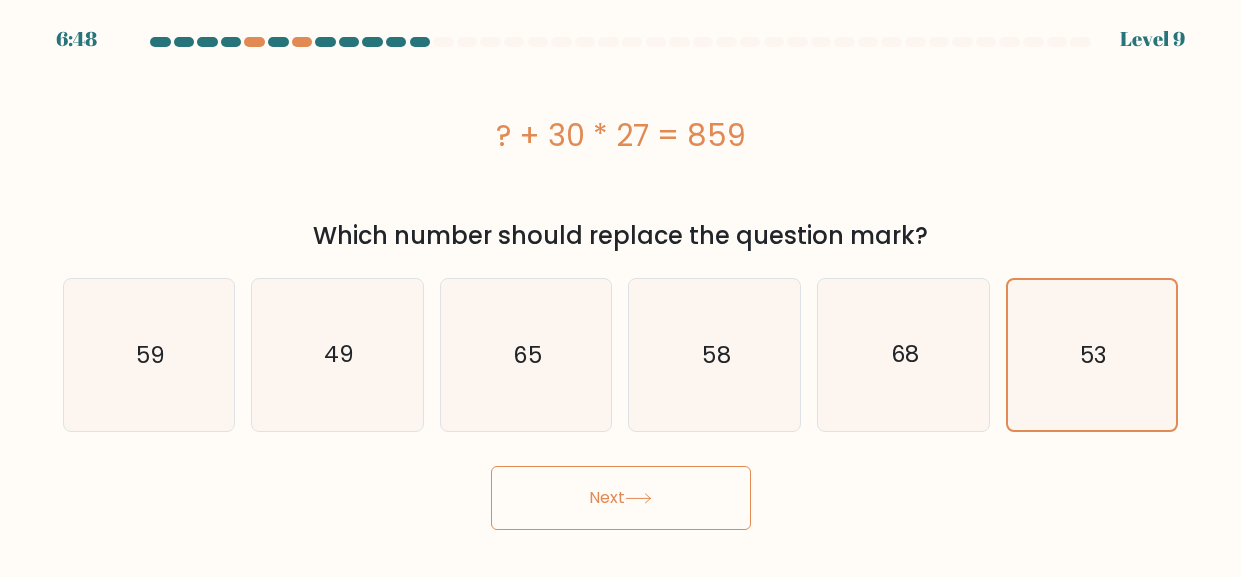 click on "Next" at bounding box center (621, 498) 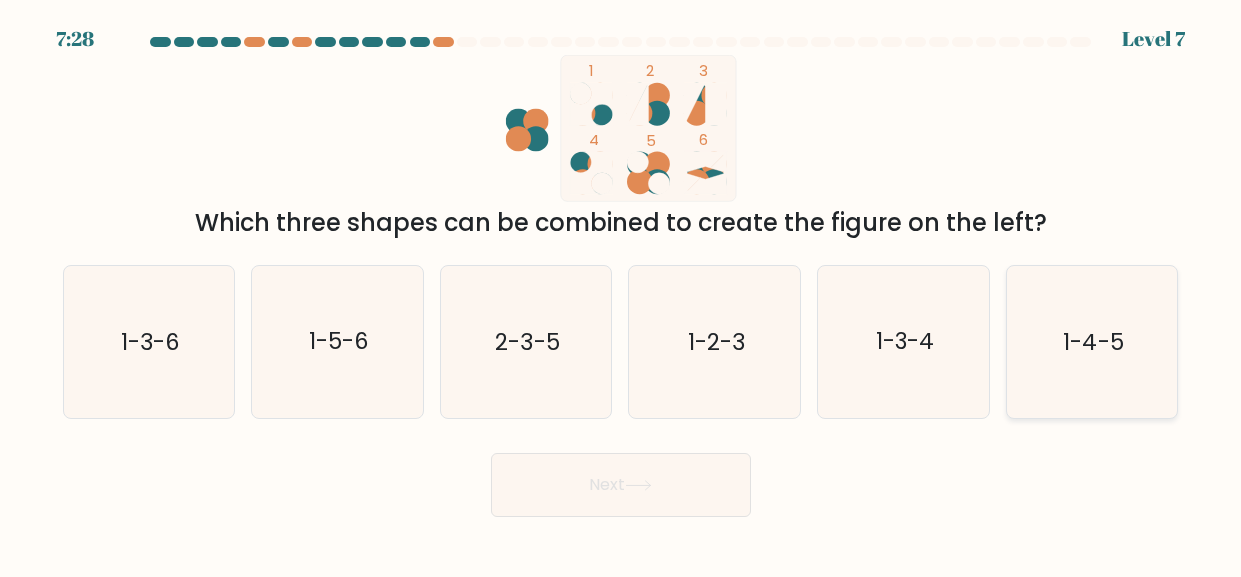 click on "1-4-5" 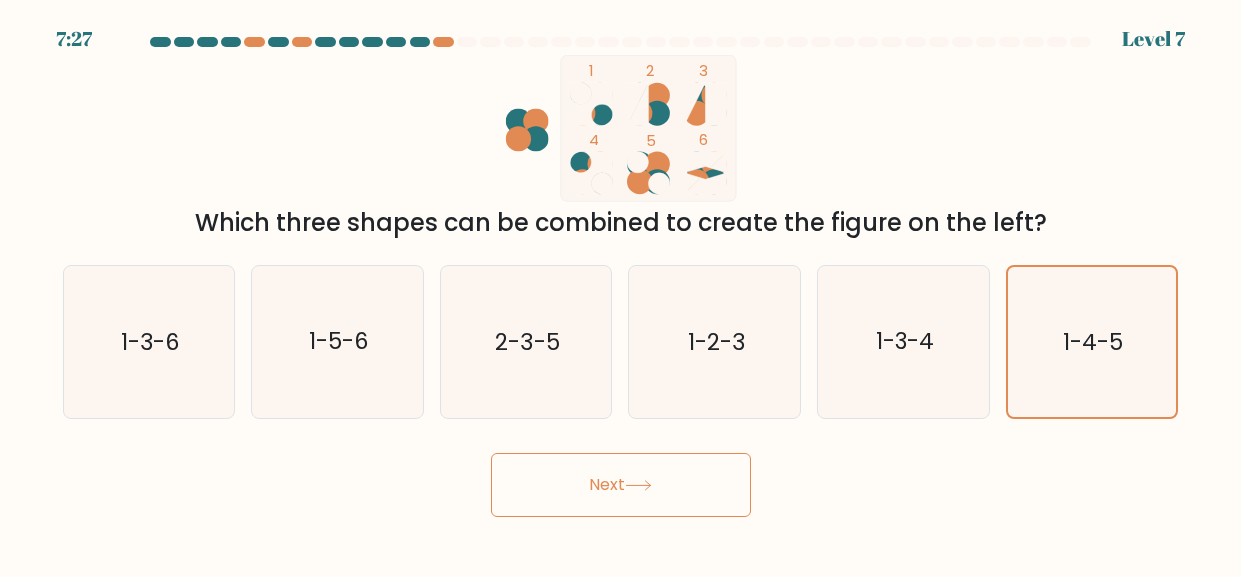 click on "Next" at bounding box center (621, 485) 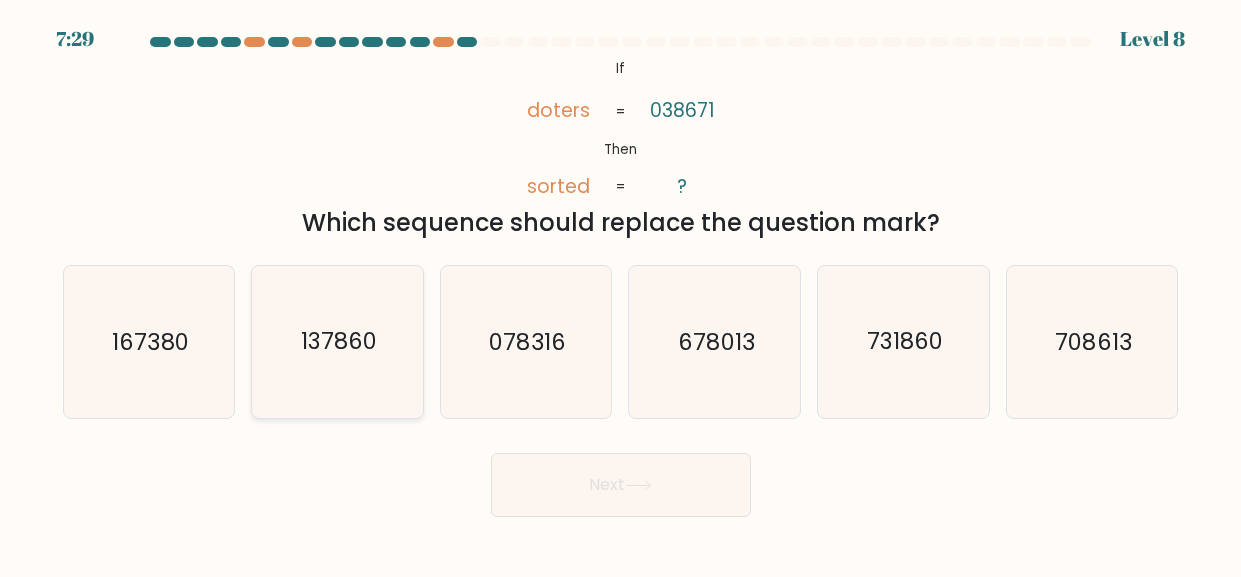 click on "137860" 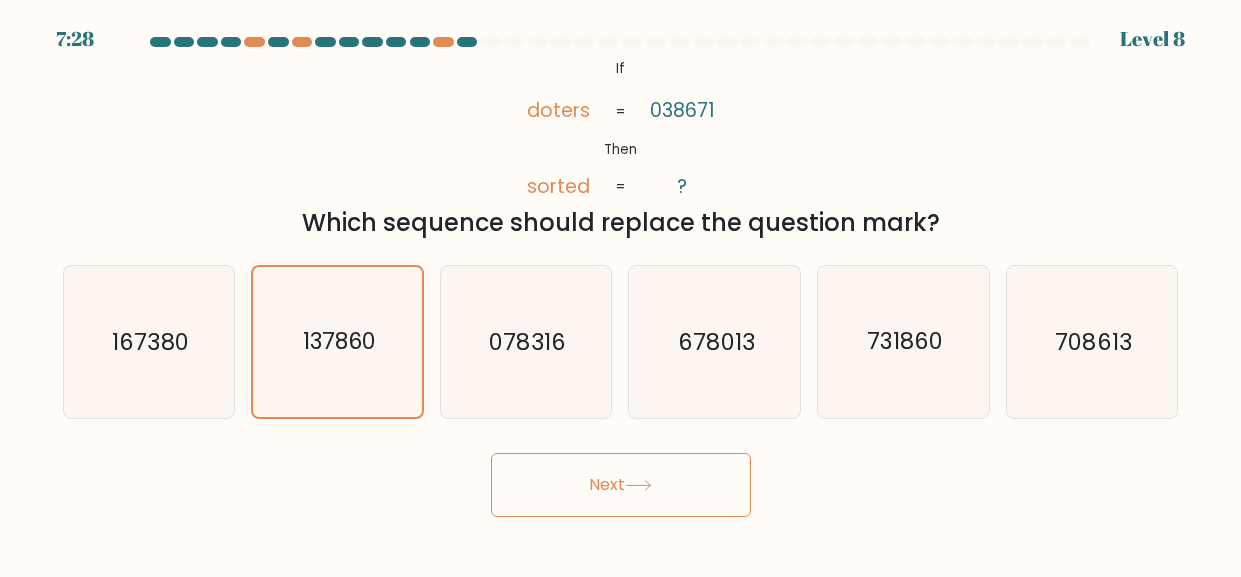 click on "Next" at bounding box center (621, 485) 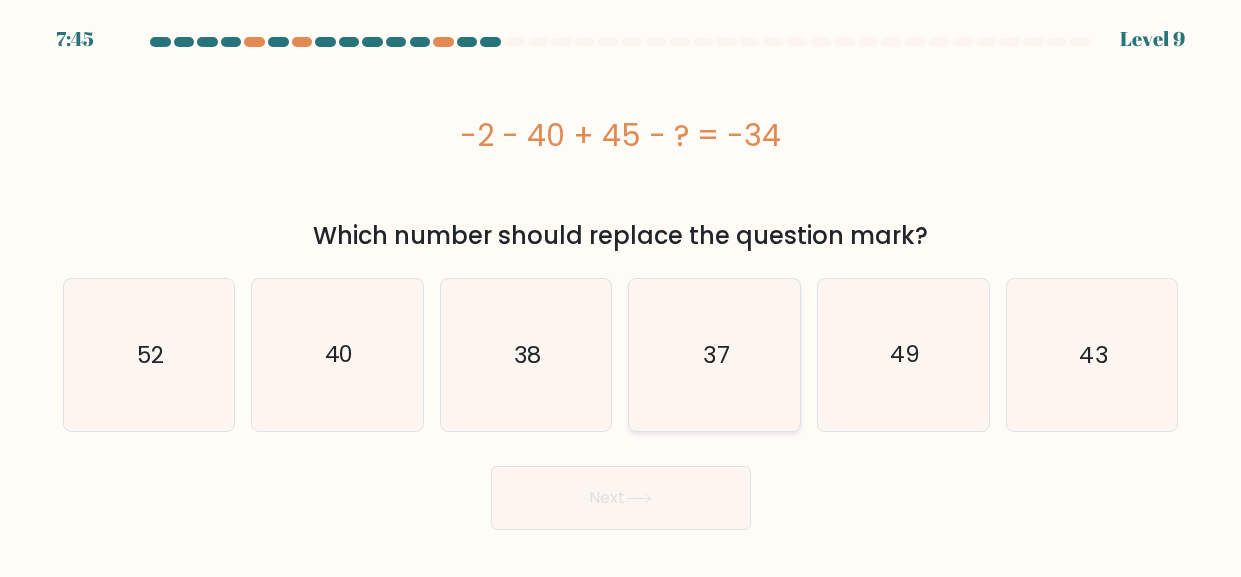 click on "37" 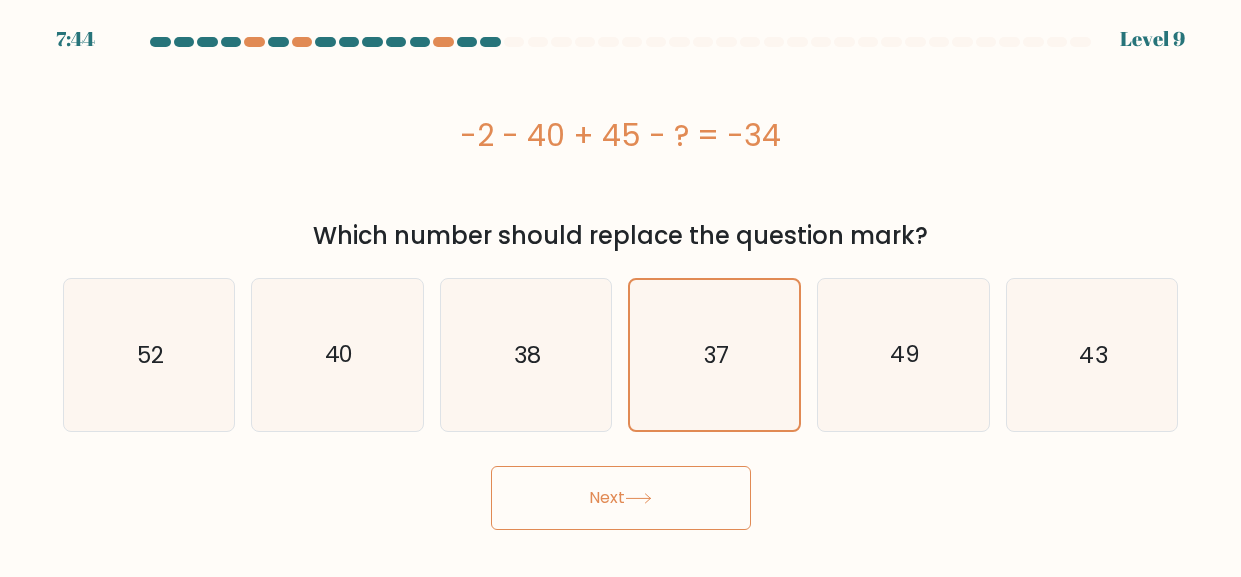click on "Next" at bounding box center (621, 498) 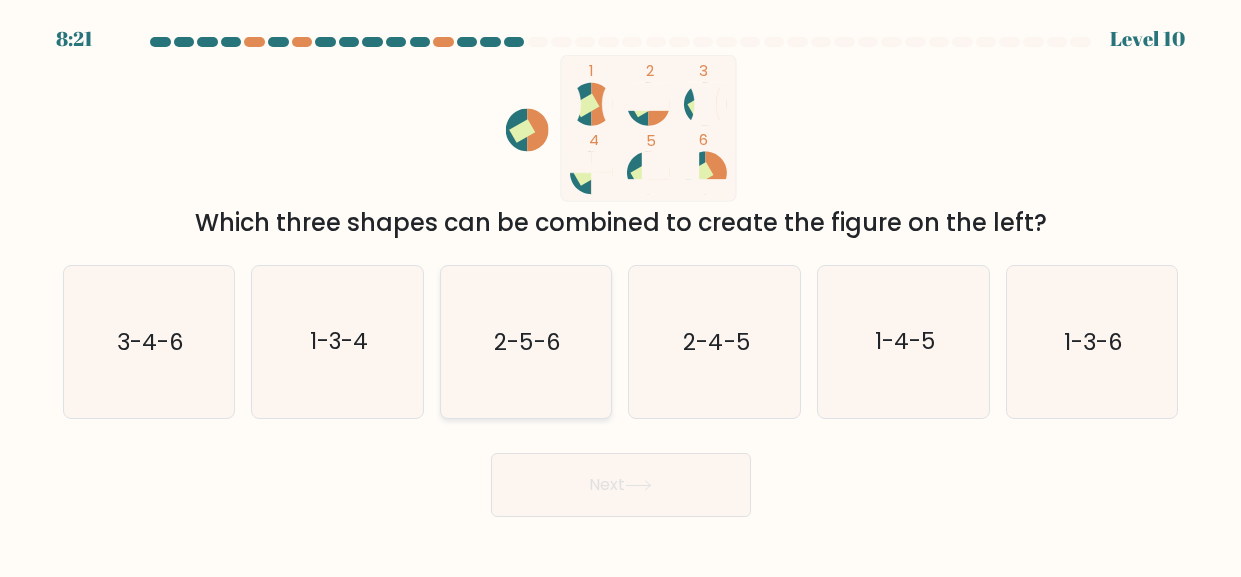 click on "2-5-6" 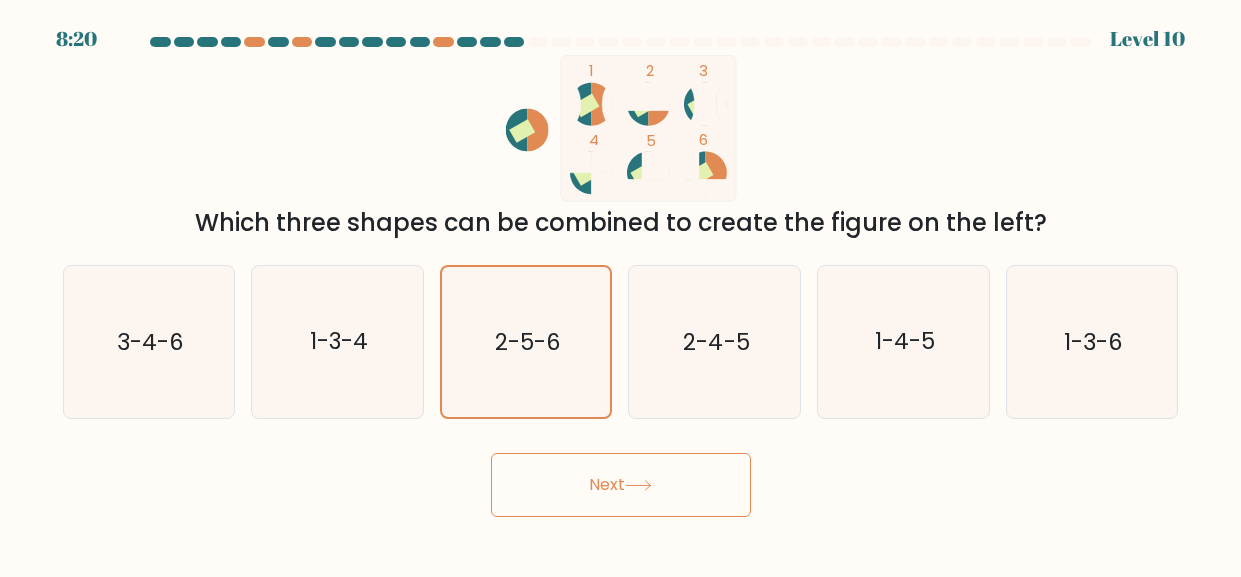click on "Next" at bounding box center [621, 485] 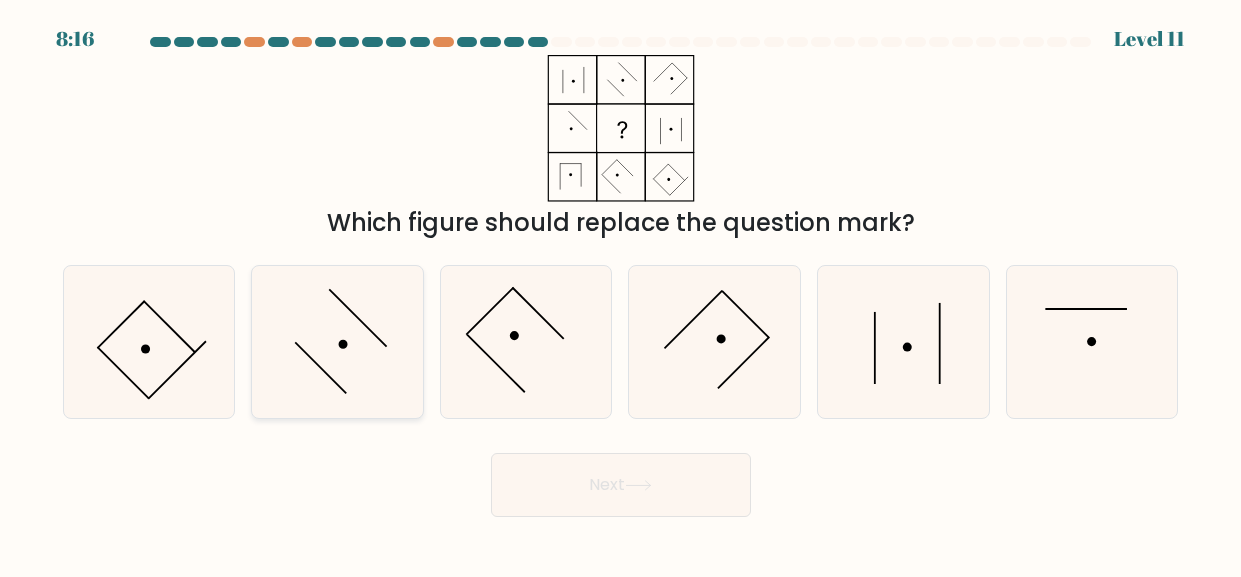 click 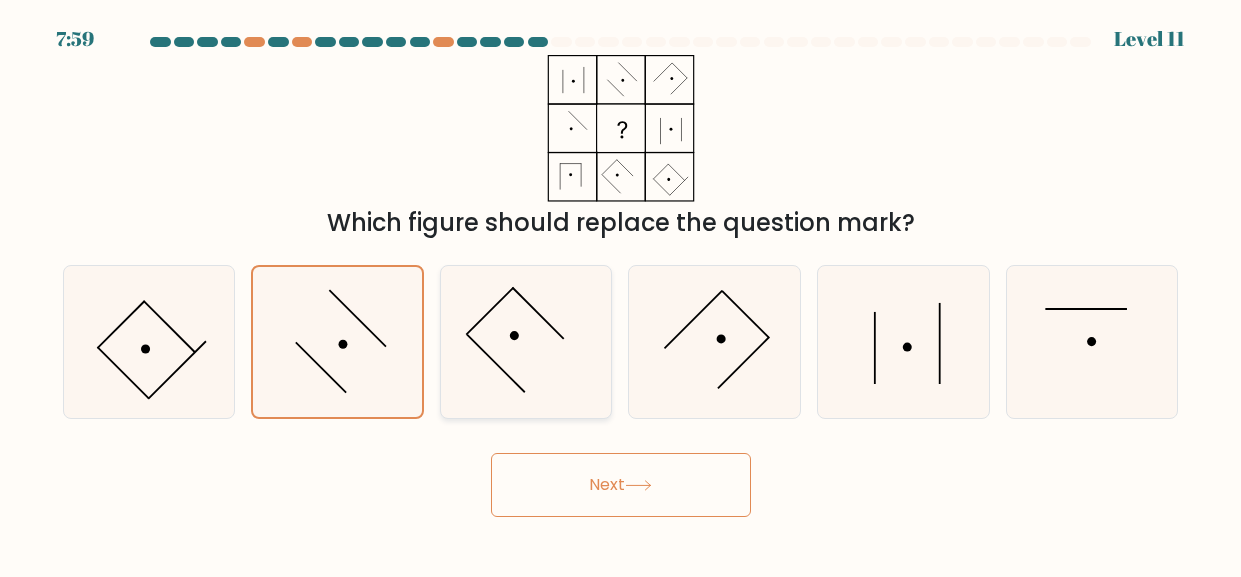 click 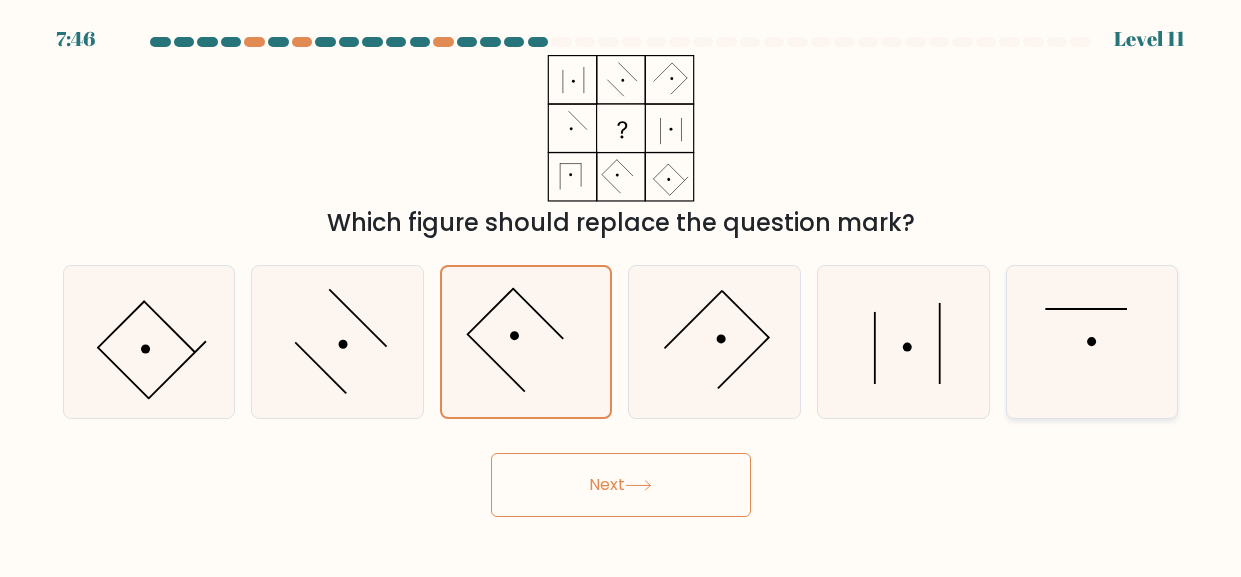 click 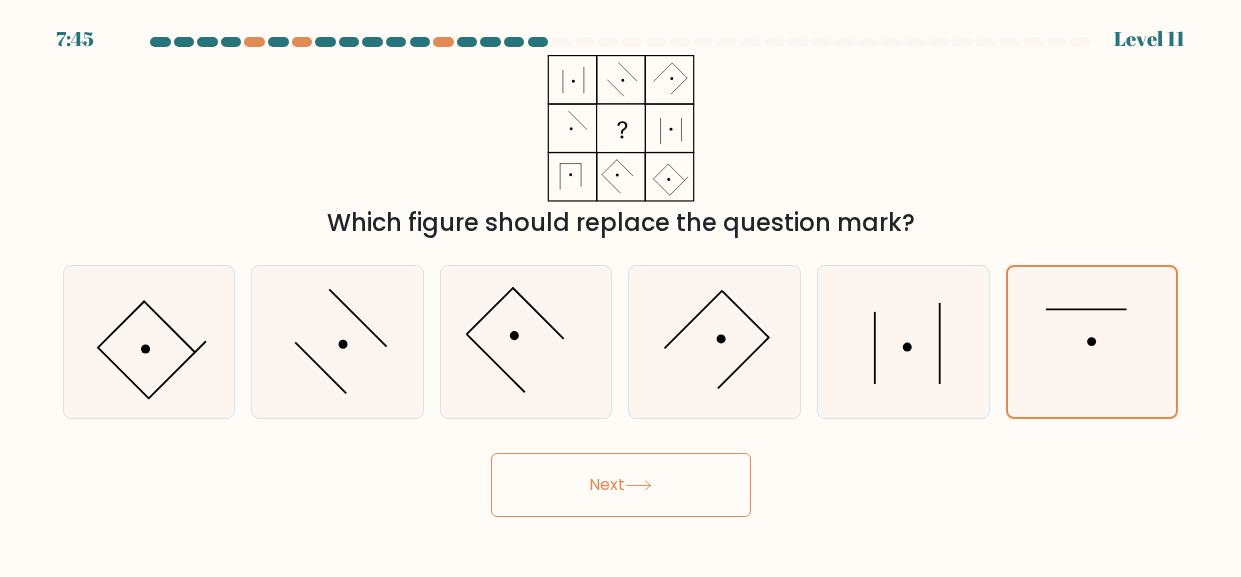 click on "Next" at bounding box center [621, 485] 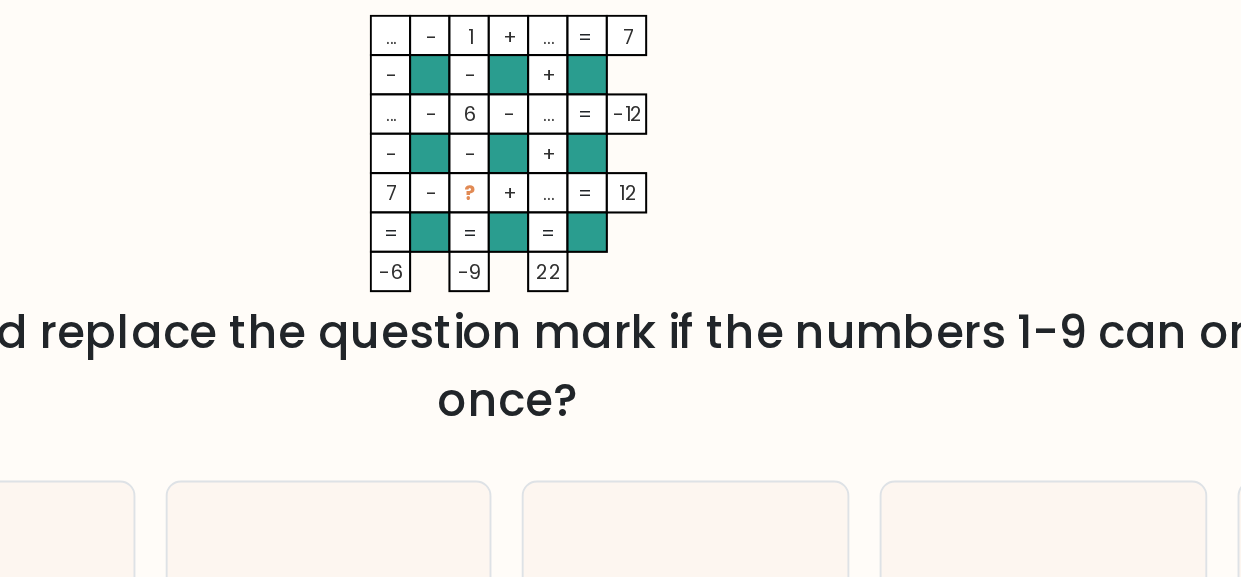 click on "...    -    1    +    ...    7    -    -    +    ...    -    6    -    ...    -12    -    -    +    7    -    ?    +    ...    =   12    =   =   =   =   -6    -9    22    =" 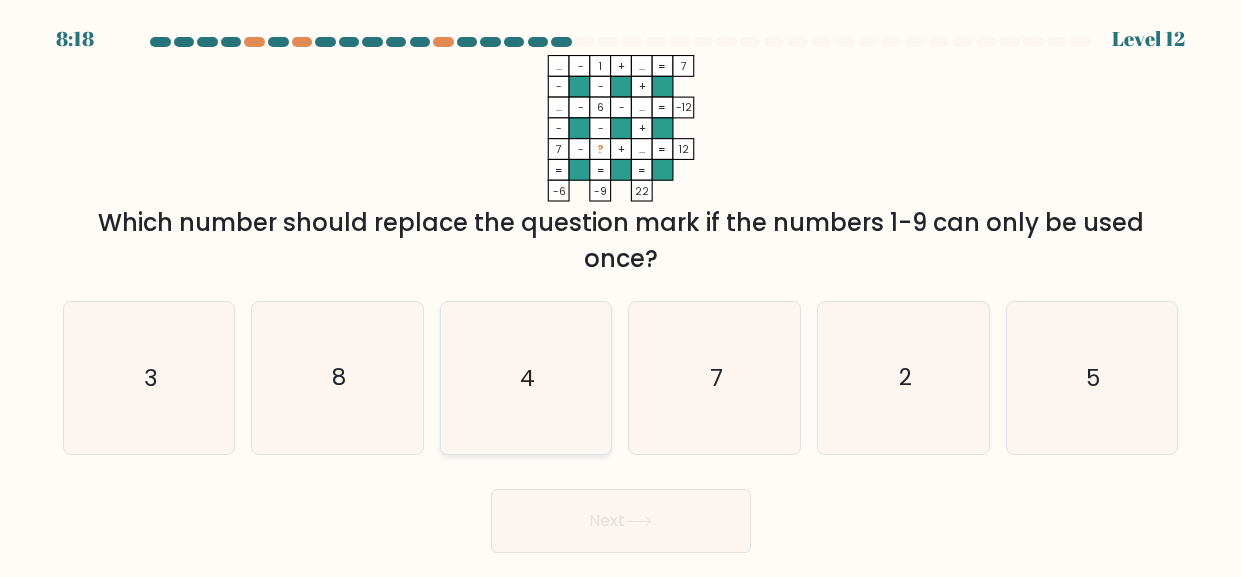 click on "4" 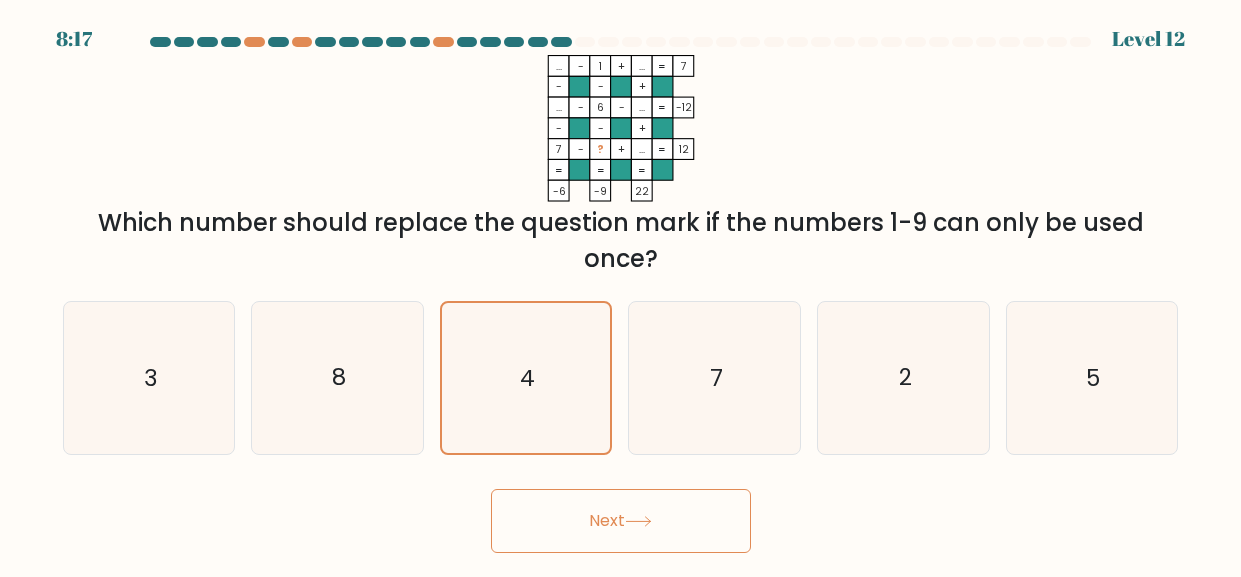 click on "Next" at bounding box center (621, 521) 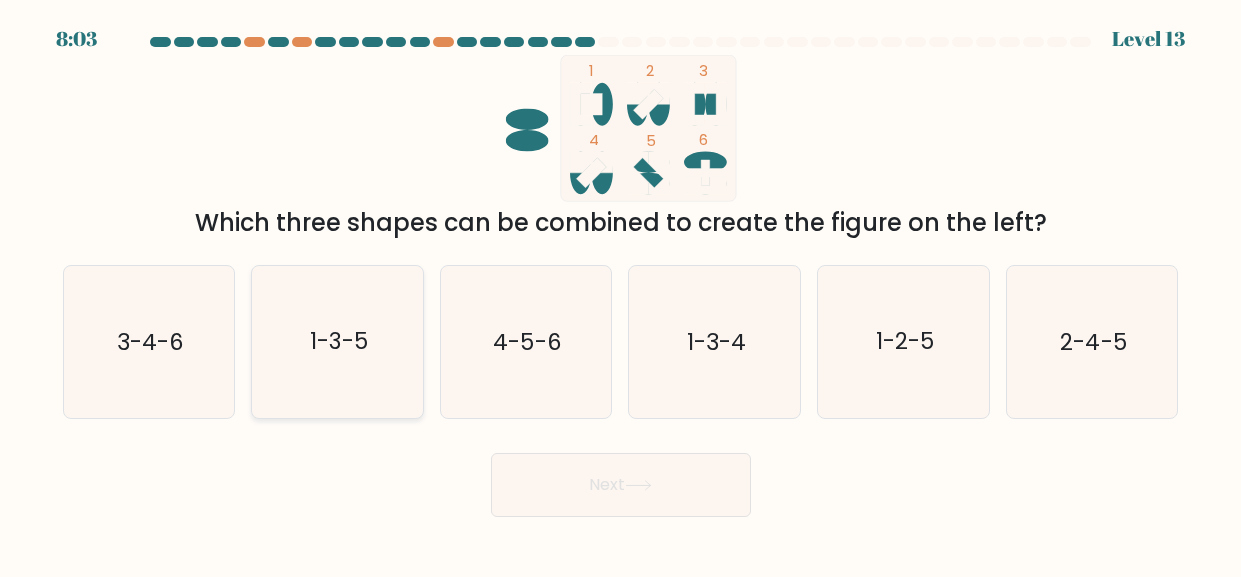 click on "1-3-5" 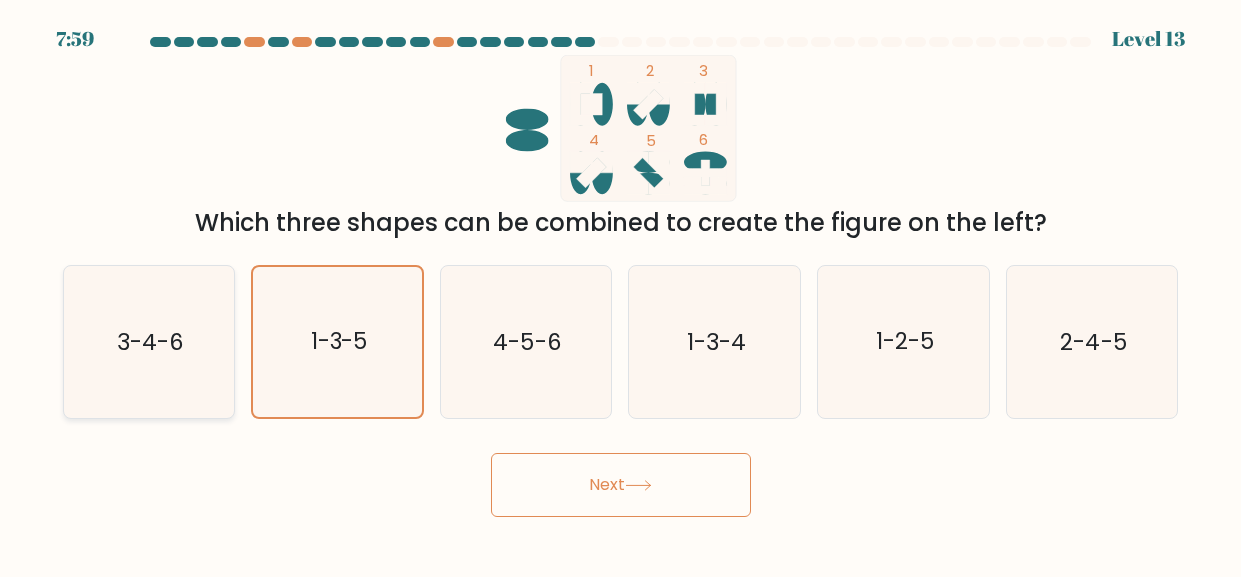 click on "3-4-6" 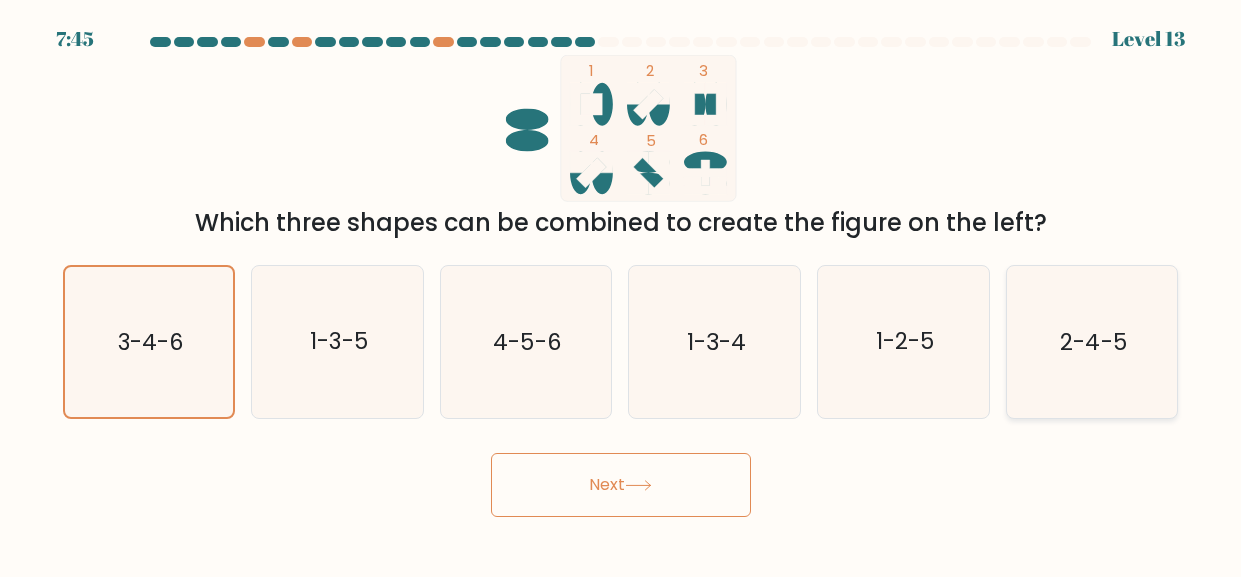 click on "2-4-5" 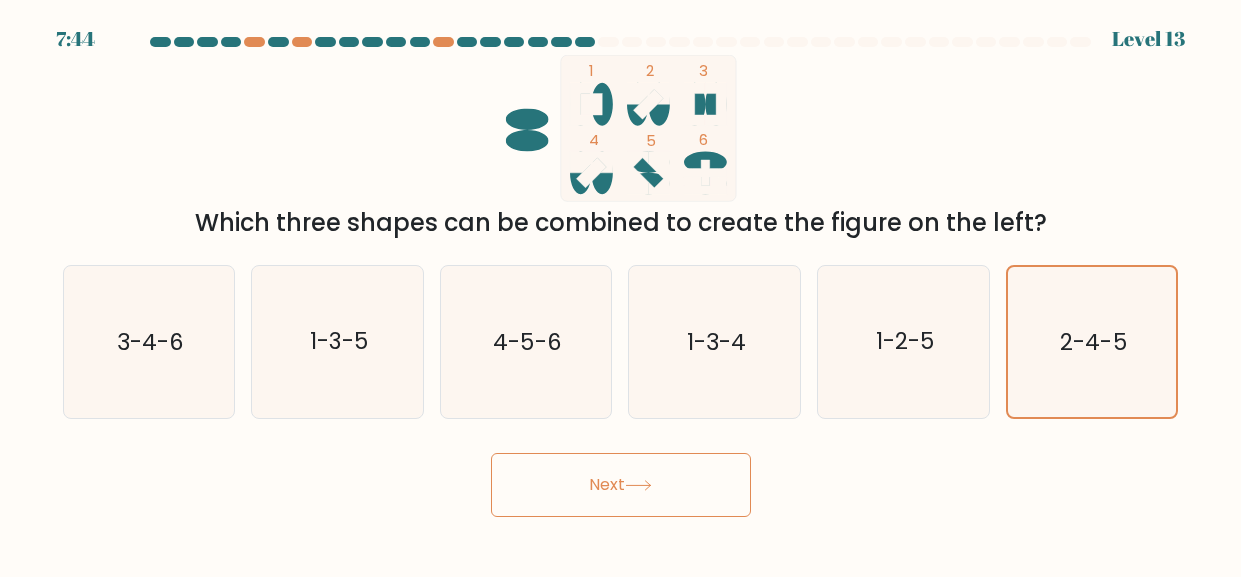click on "Next" at bounding box center [621, 485] 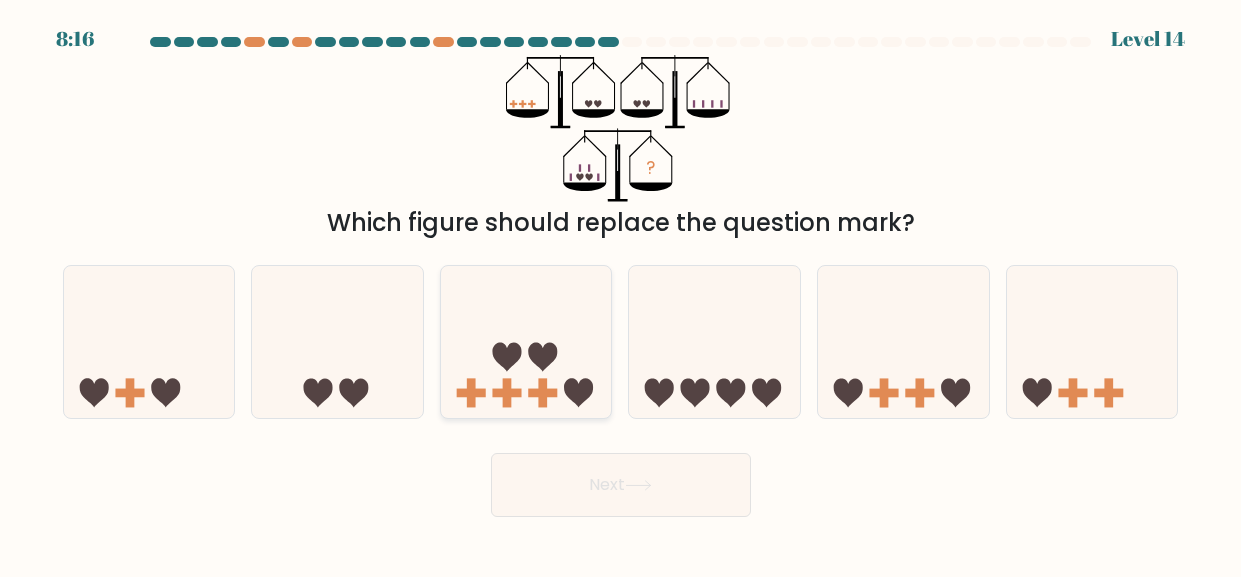 click 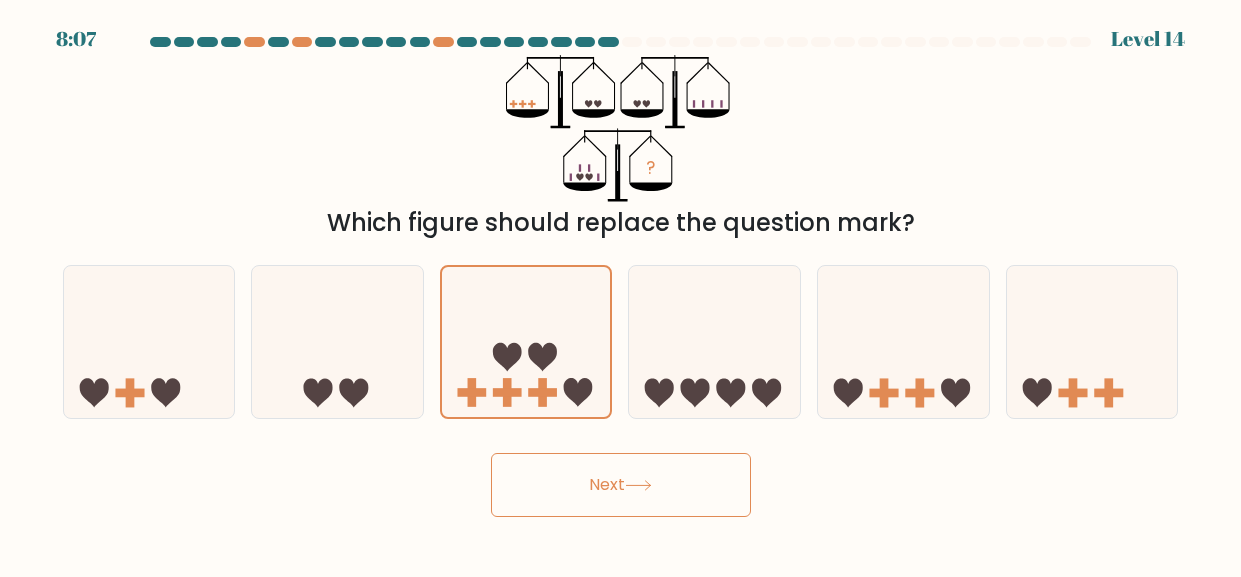 click on "Next" at bounding box center (621, 485) 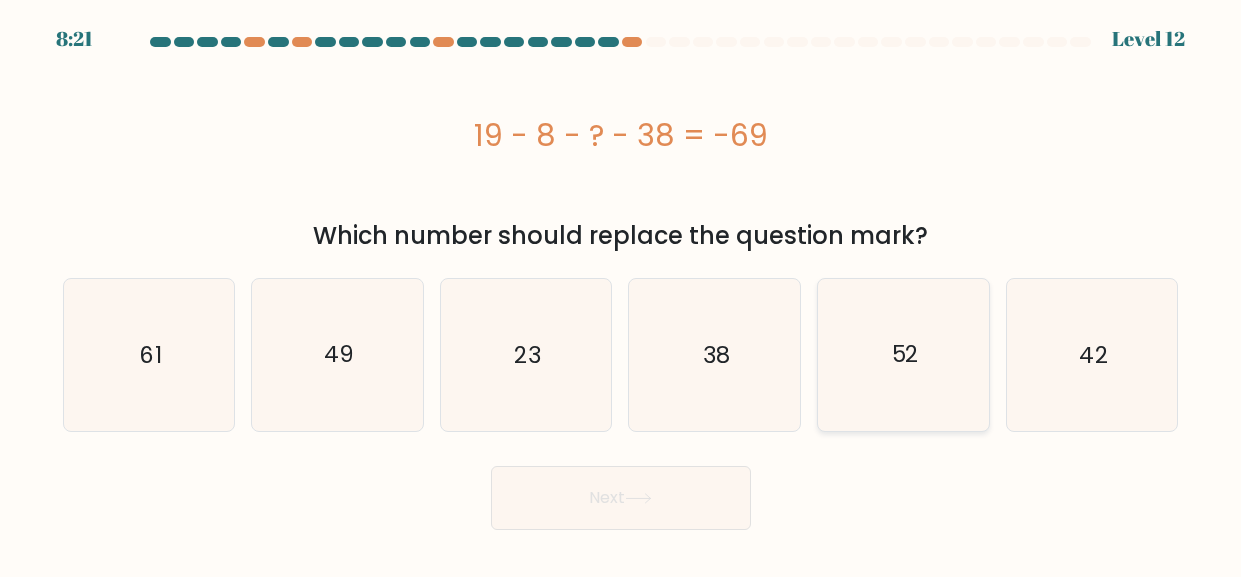 click on "52" 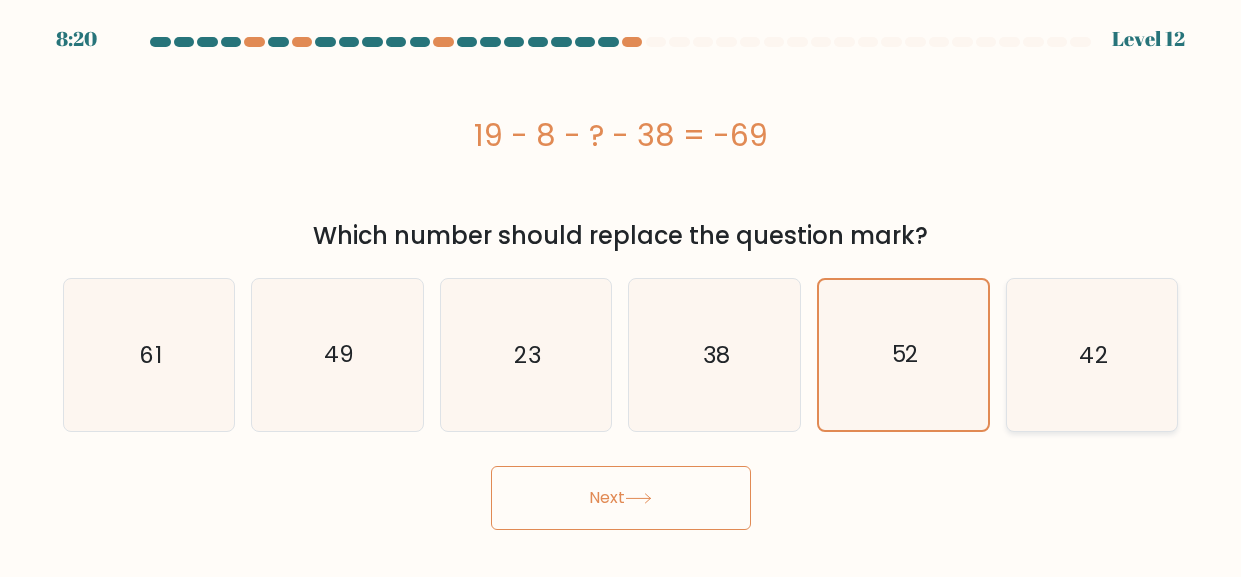 click on "42" 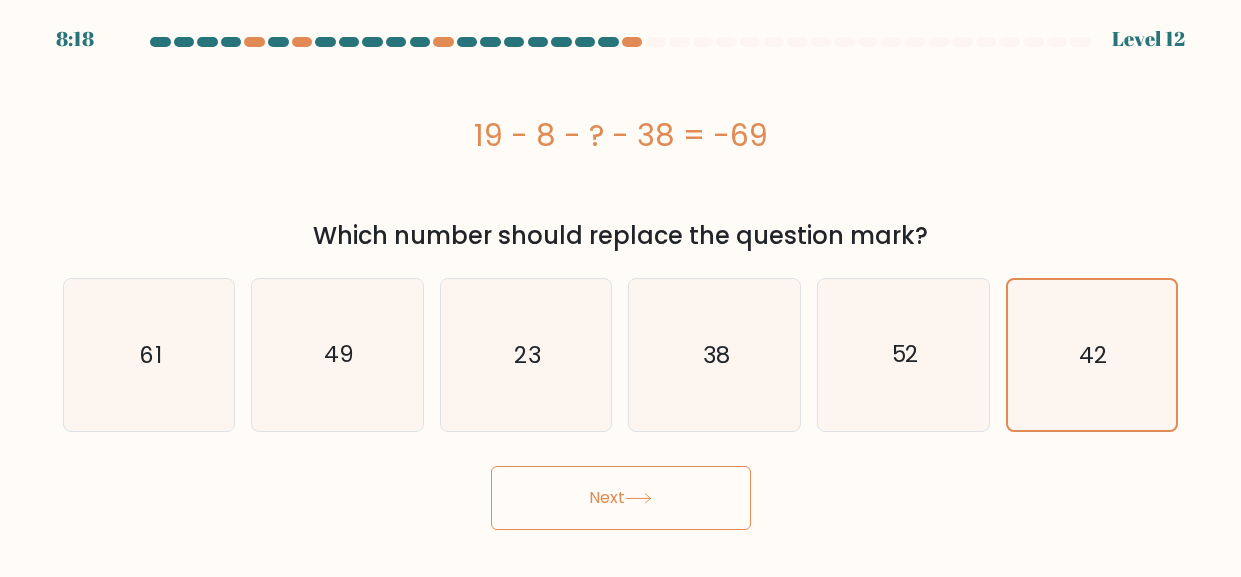 click on "Next" at bounding box center (621, 498) 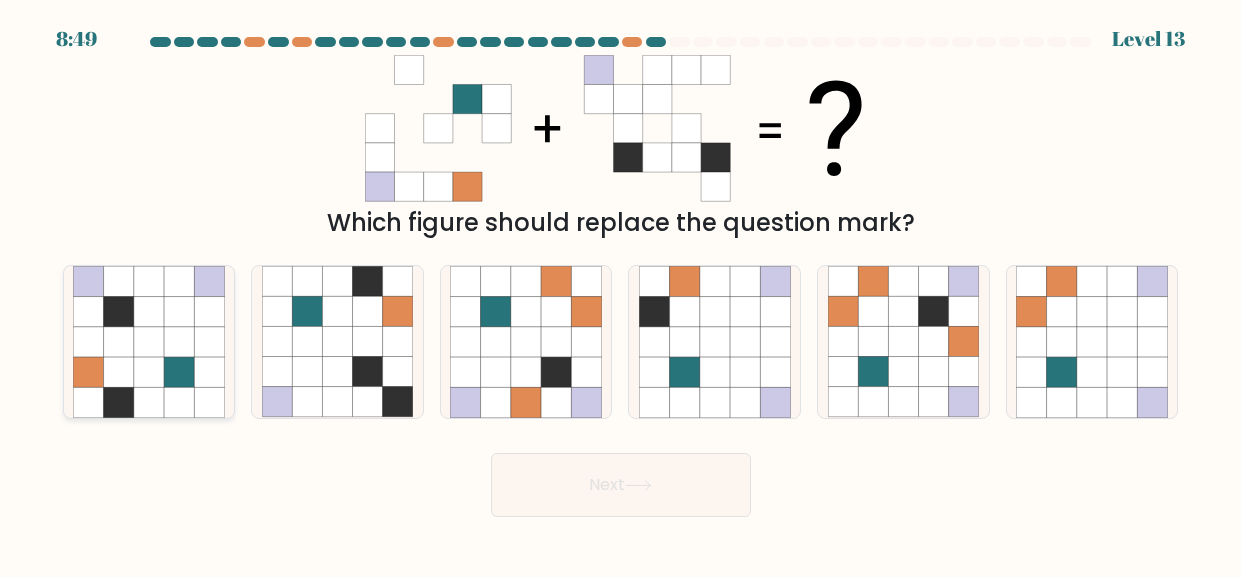 click 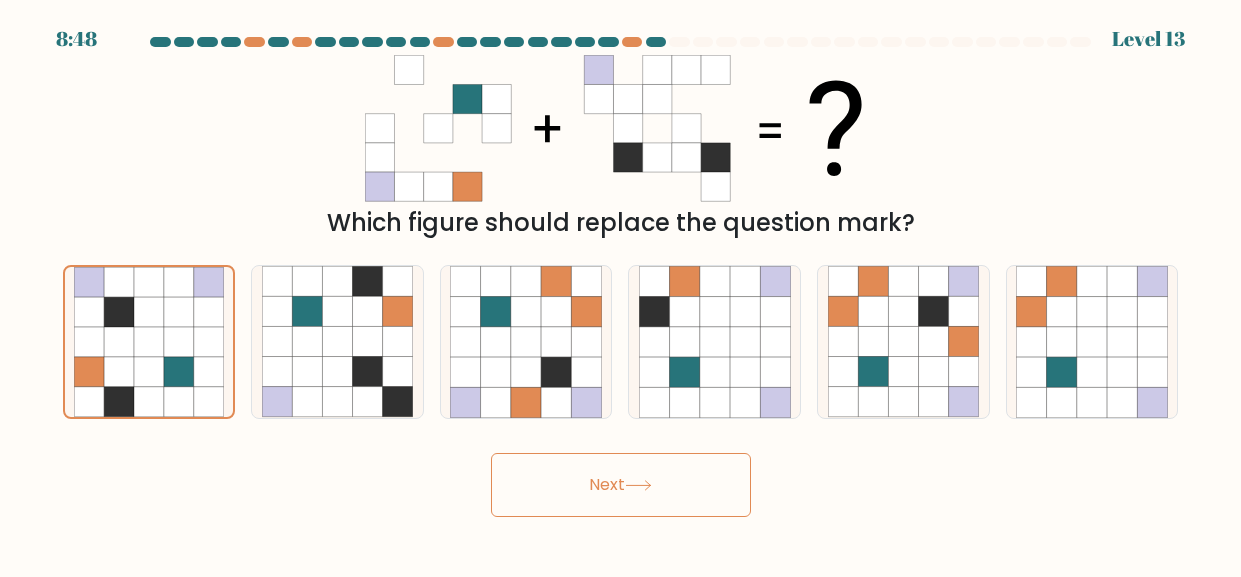 click on "Next" at bounding box center [621, 485] 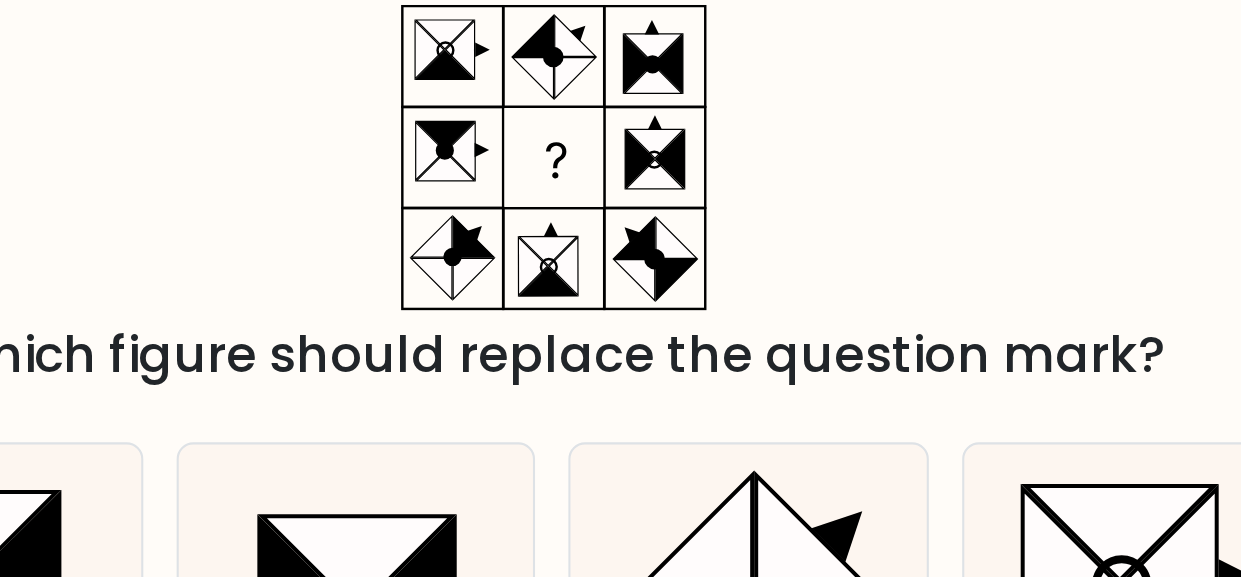 click 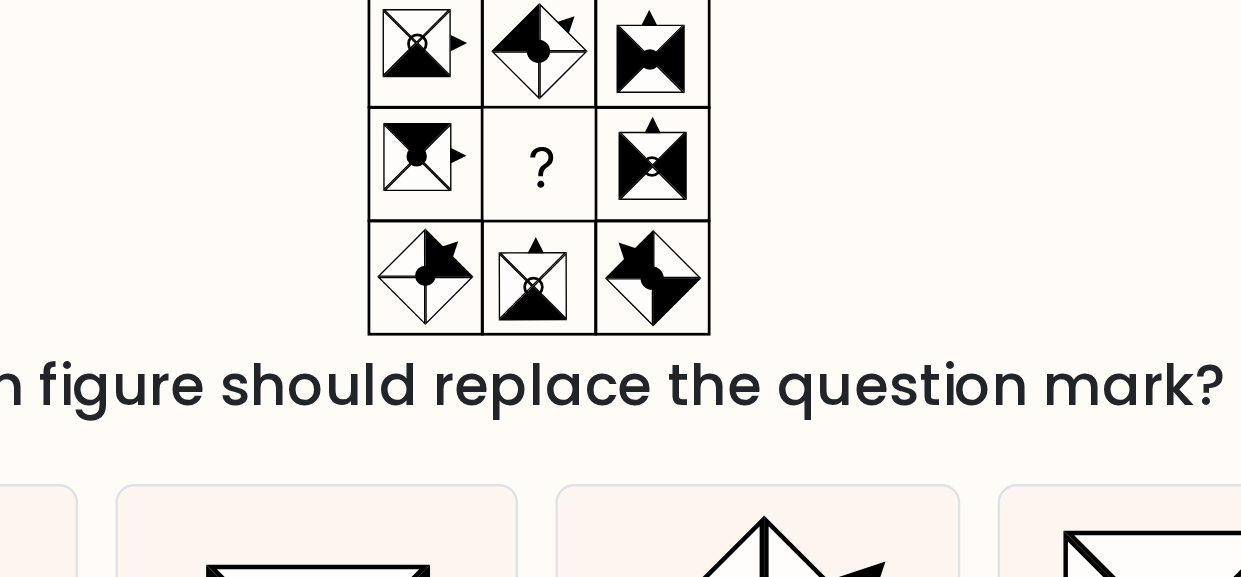 click 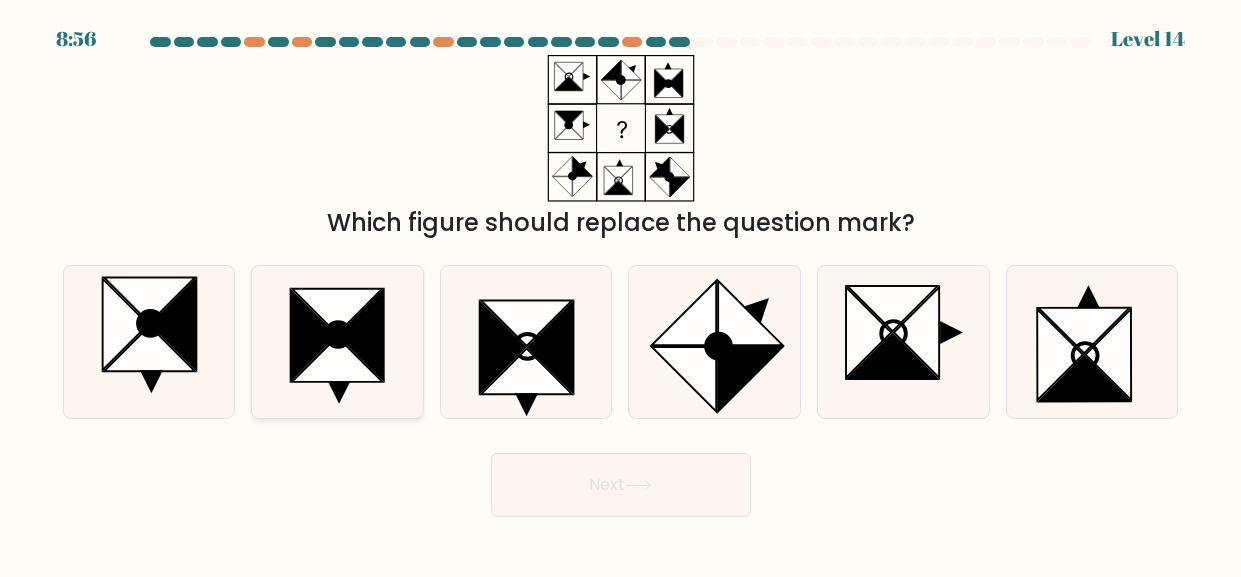 click 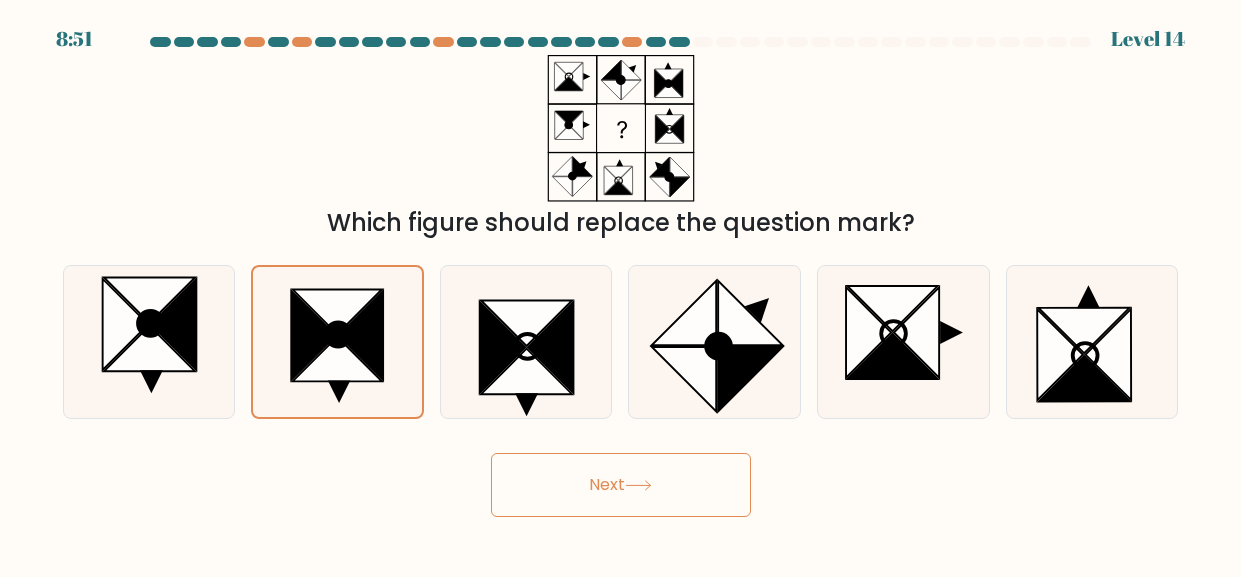 click on "Next" at bounding box center (621, 485) 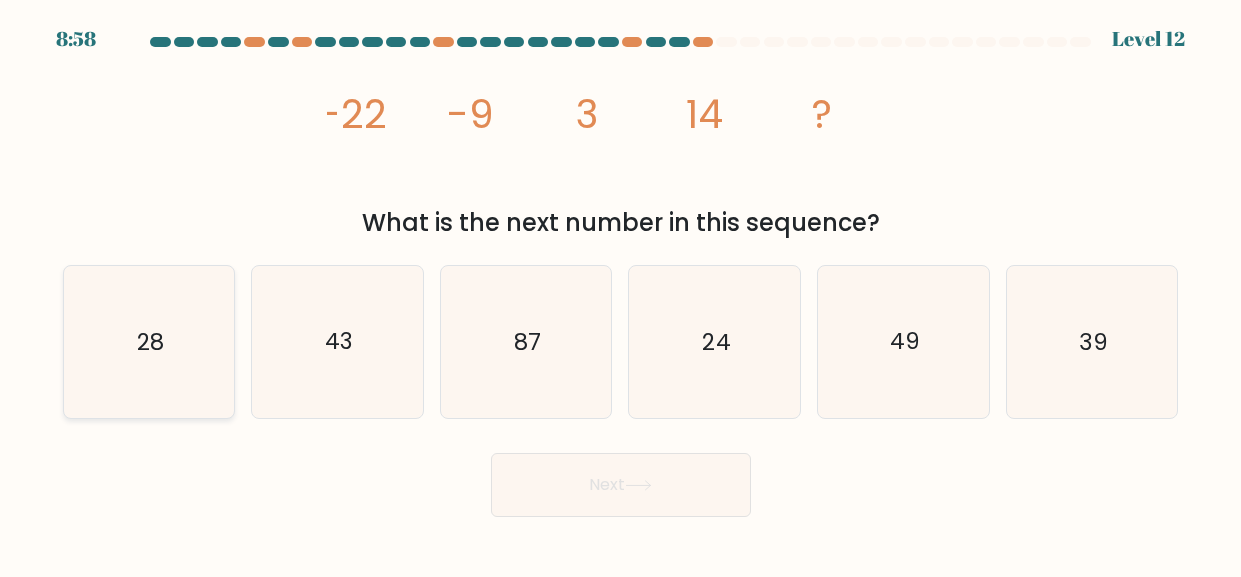 click on "28" 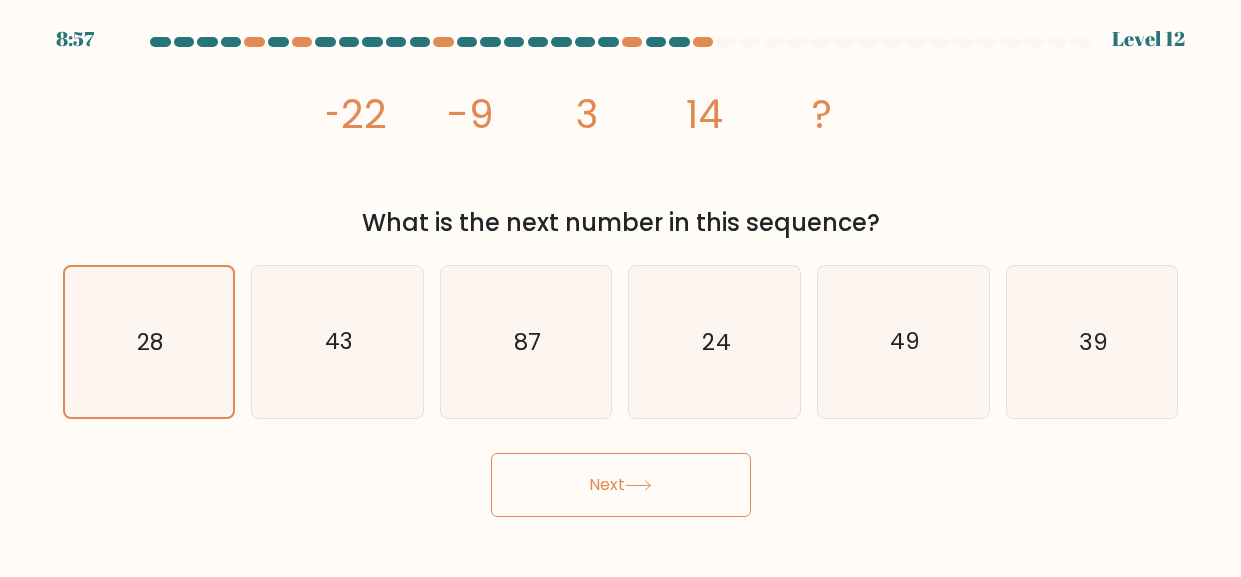 click on "Next" at bounding box center [621, 485] 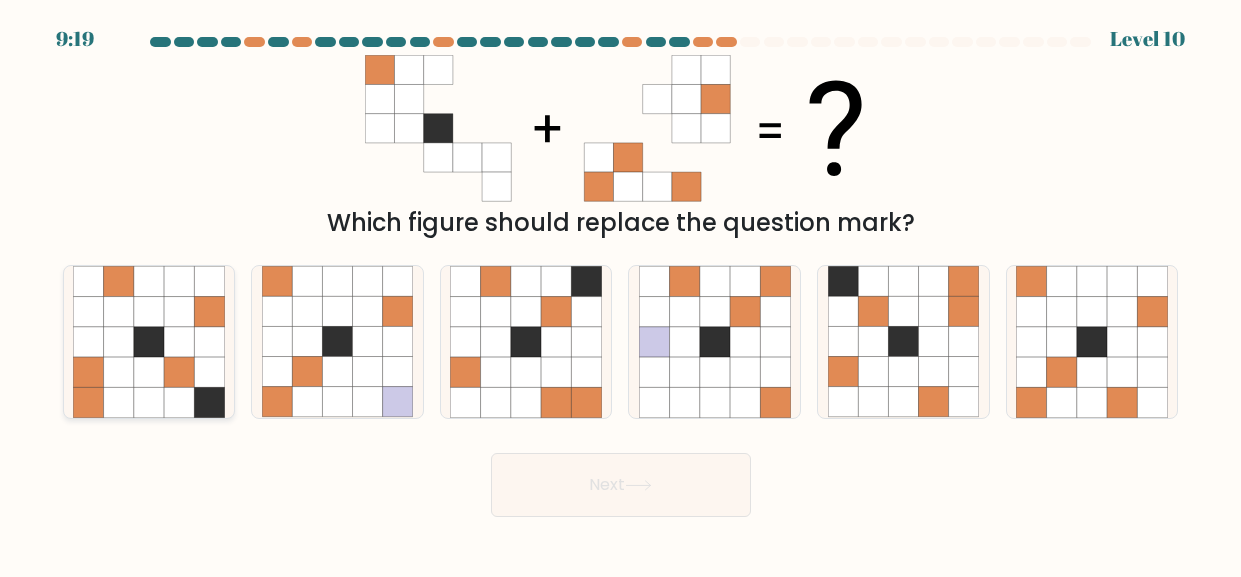click 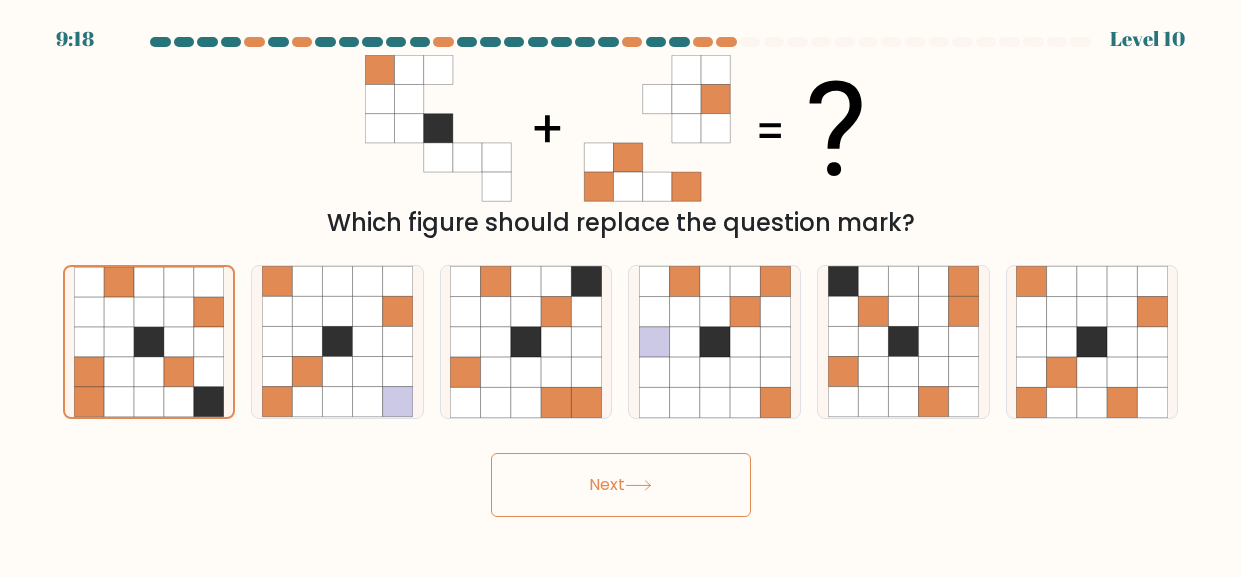 click on "Next" at bounding box center [621, 485] 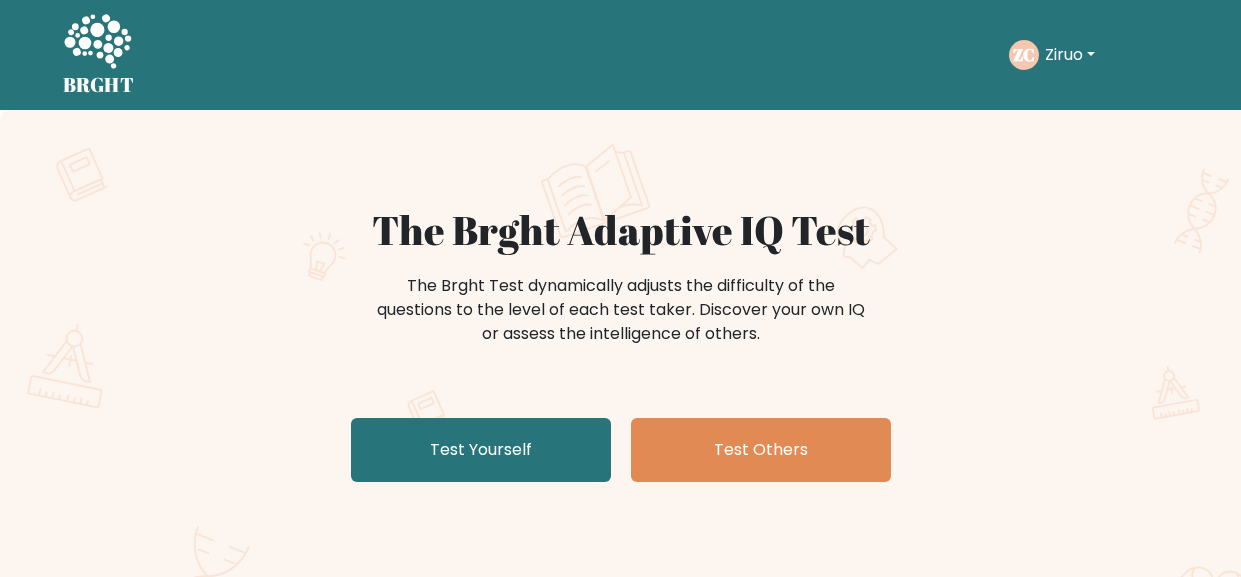 scroll, scrollTop: 0, scrollLeft: 0, axis: both 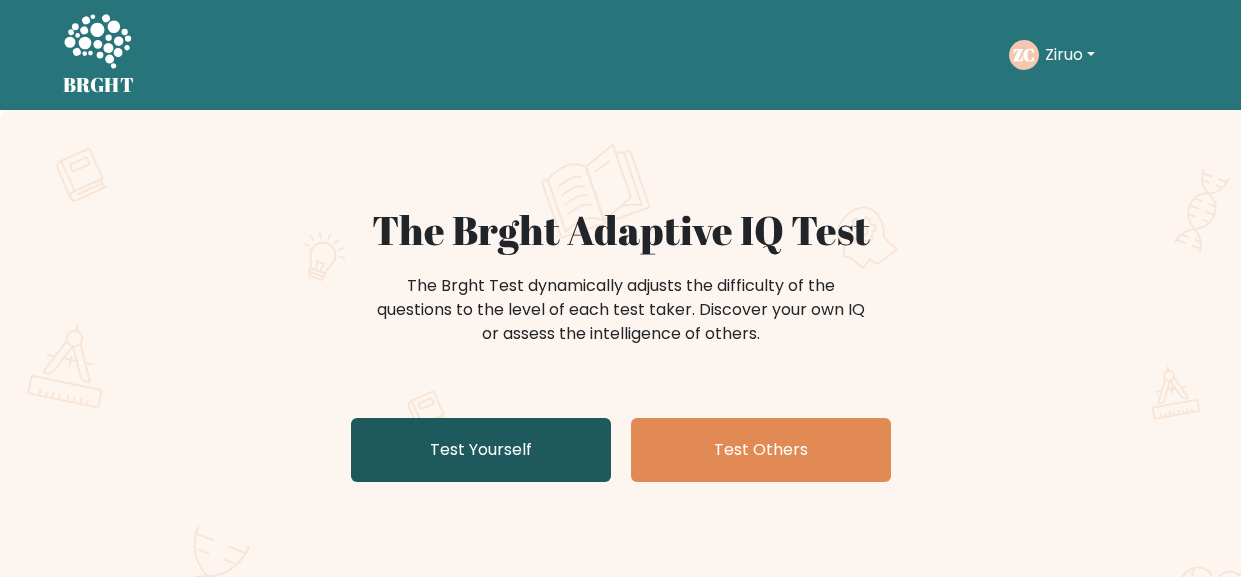 click on "Test Yourself" at bounding box center (481, 450) 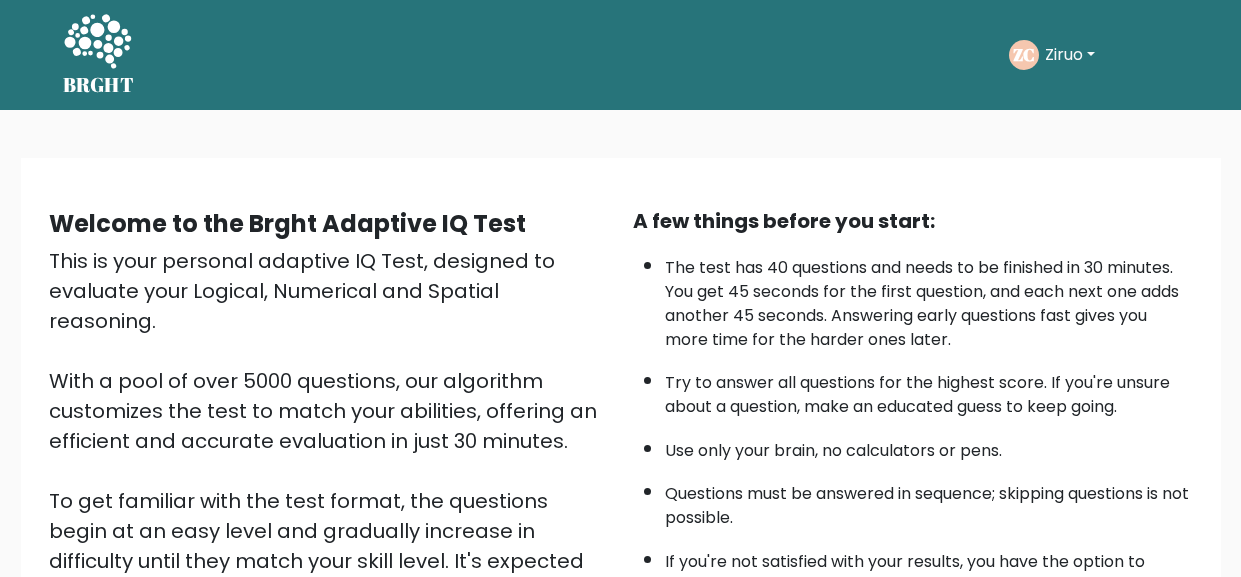 scroll, scrollTop: 338, scrollLeft: 0, axis: vertical 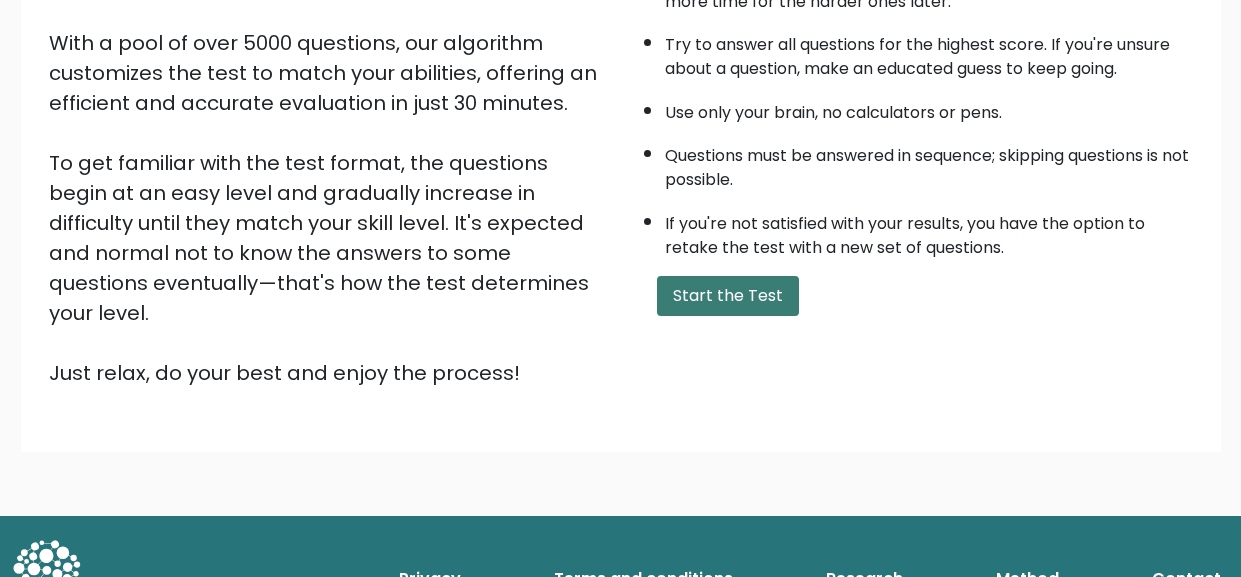click on "Start the Test" at bounding box center (728, 296) 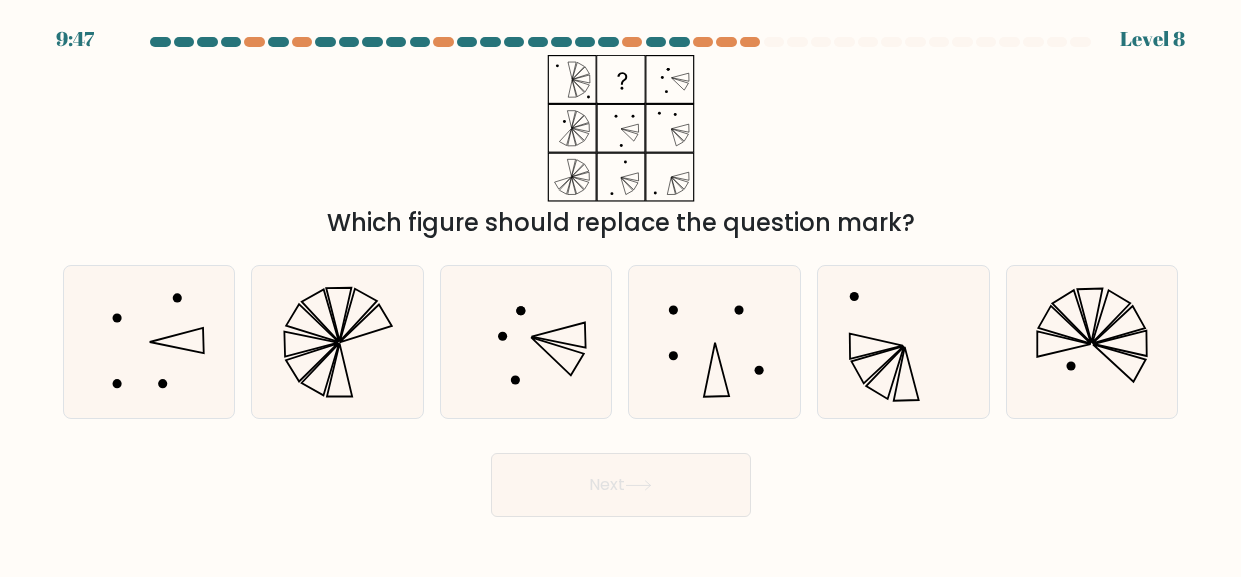 scroll, scrollTop: 0, scrollLeft: 0, axis: both 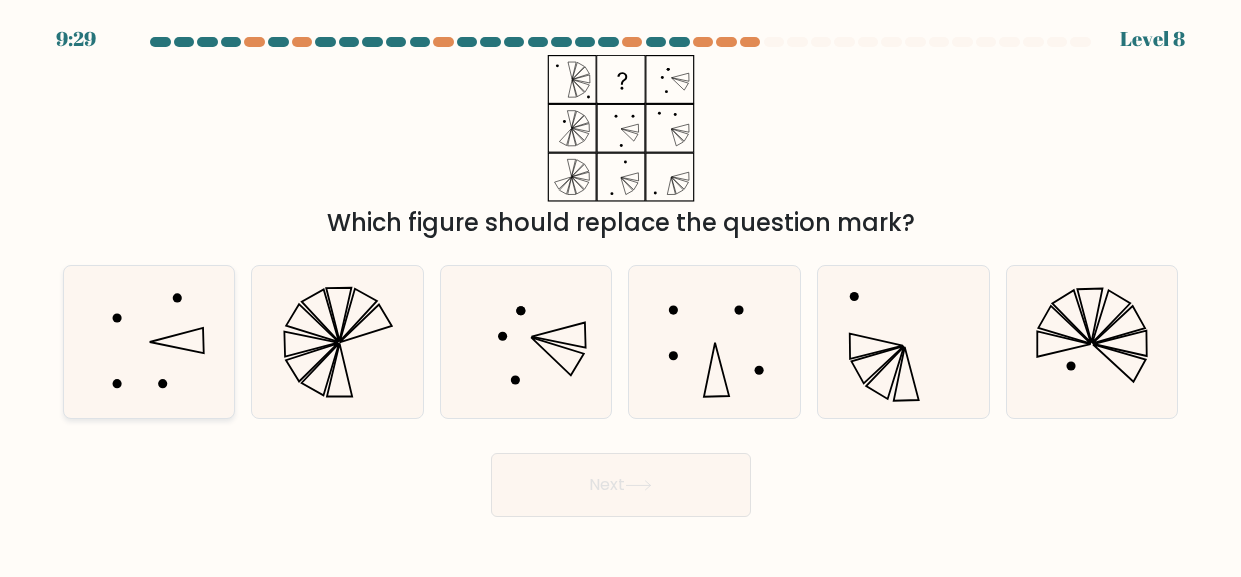 click 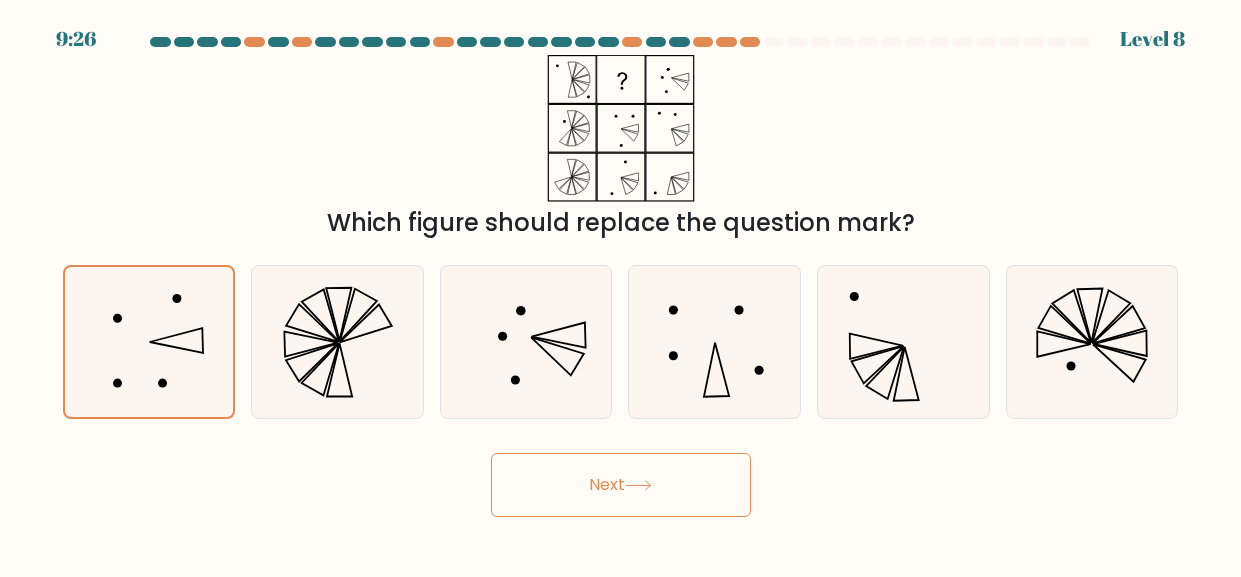 click on "Next" at bounding box center [621, 485] 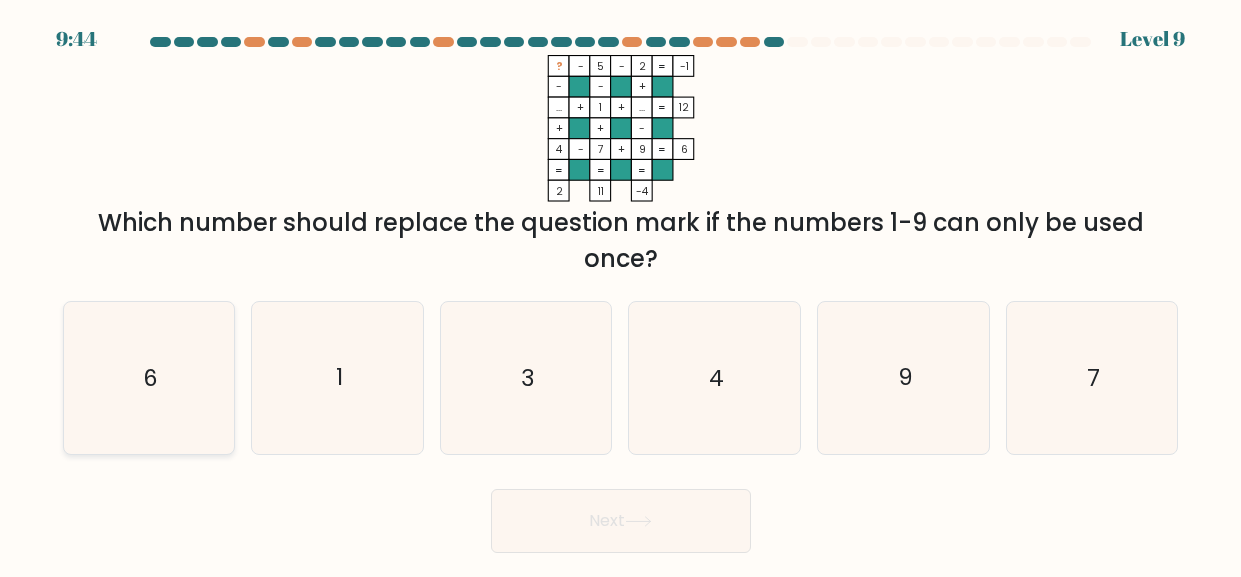click on "6" 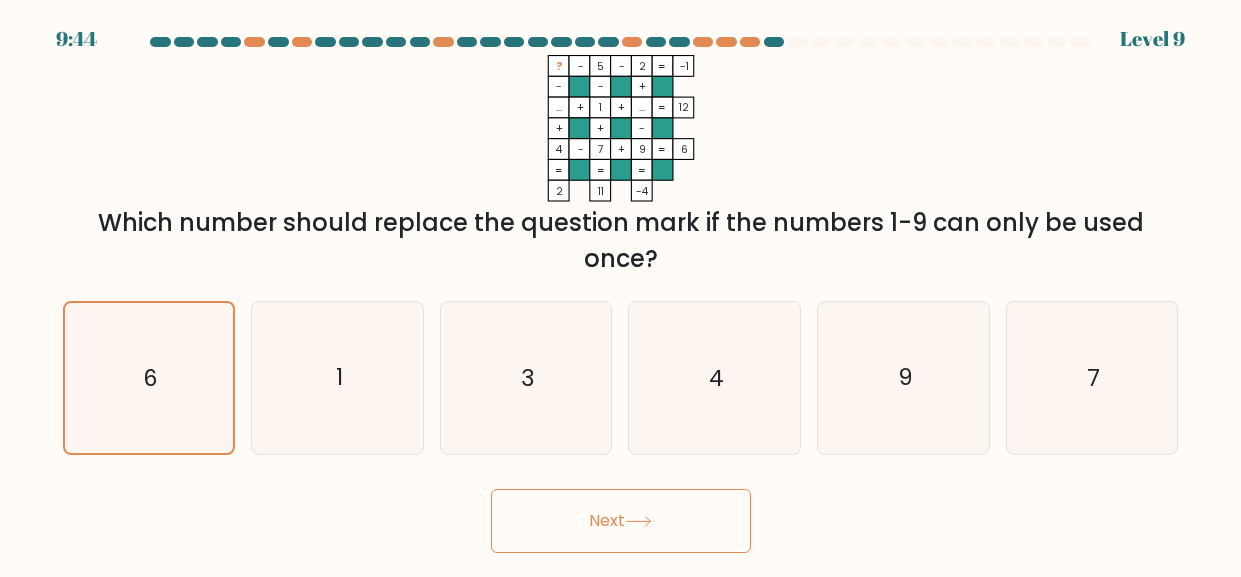 click on "Next" at bounding box center (621, 521) 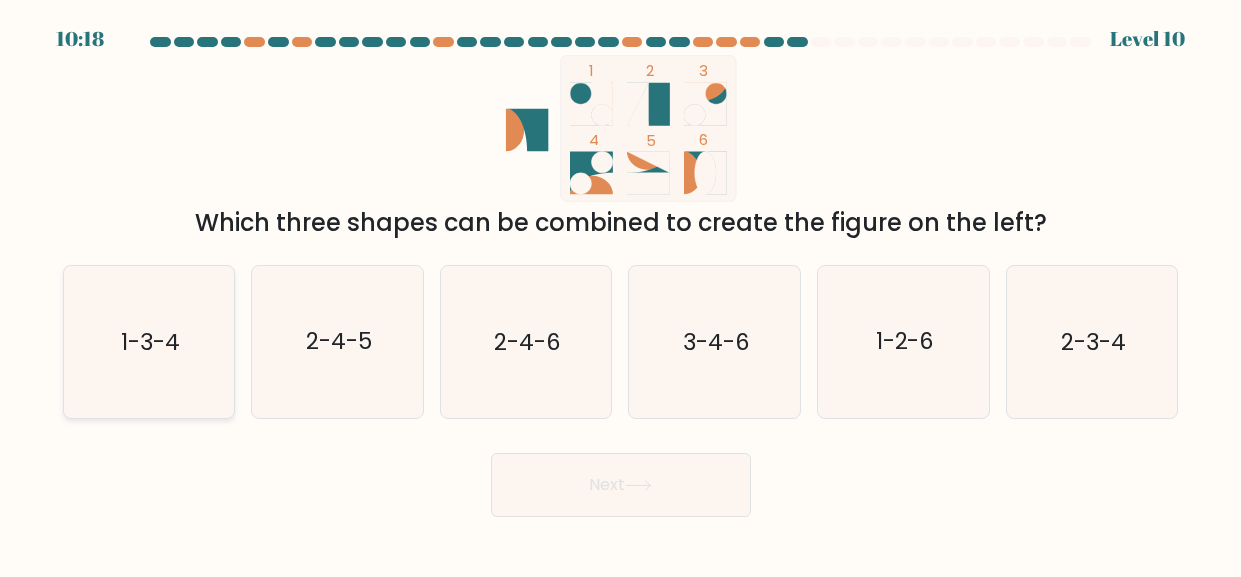 click on "1-3-4" 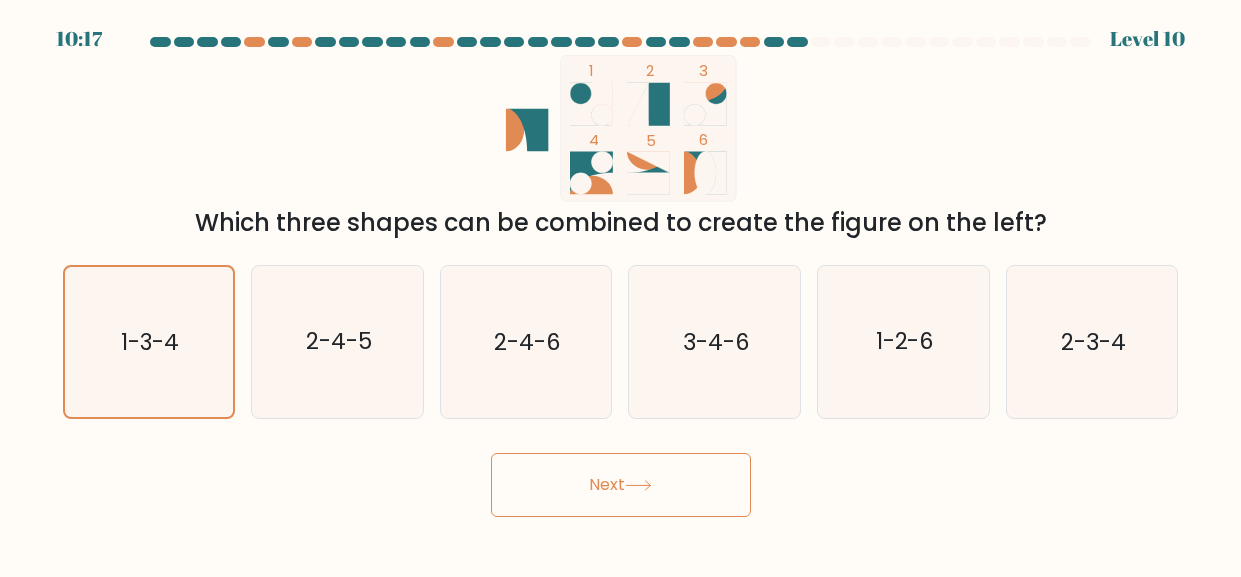 click on "Next" at bounding box center [621, 485] 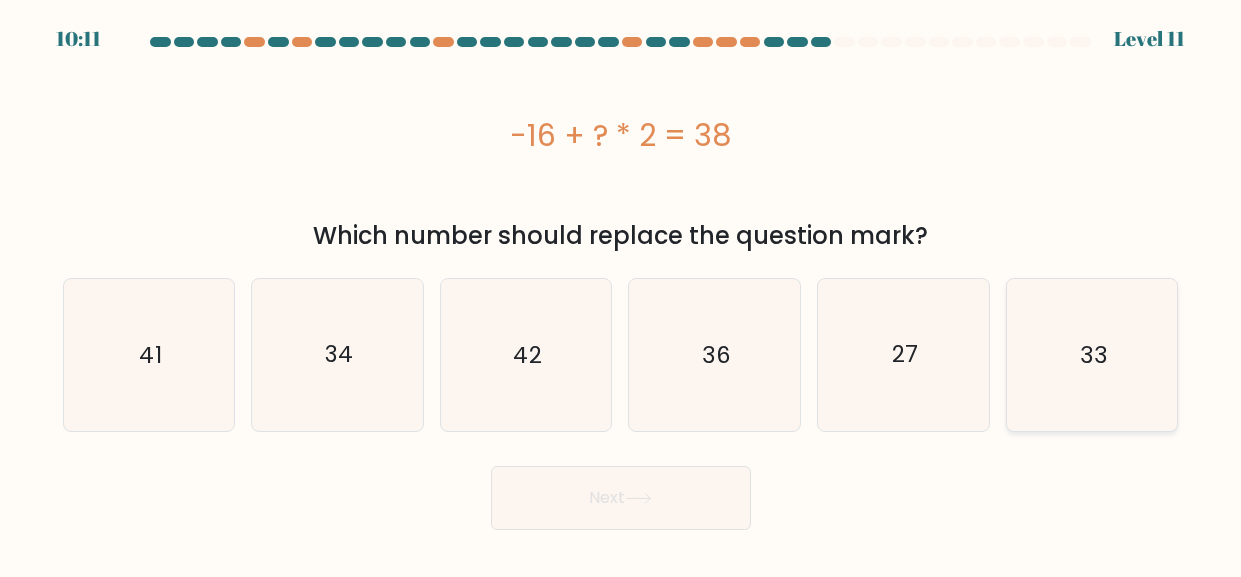 click on "33" 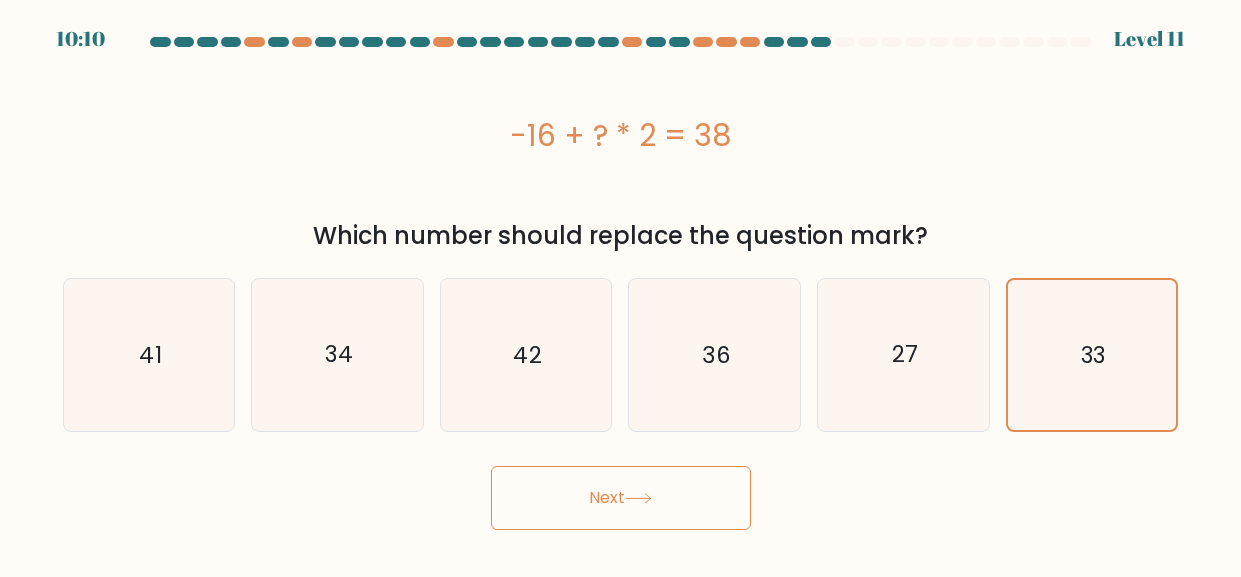 click on "Next" at bounding box center [621, 498] 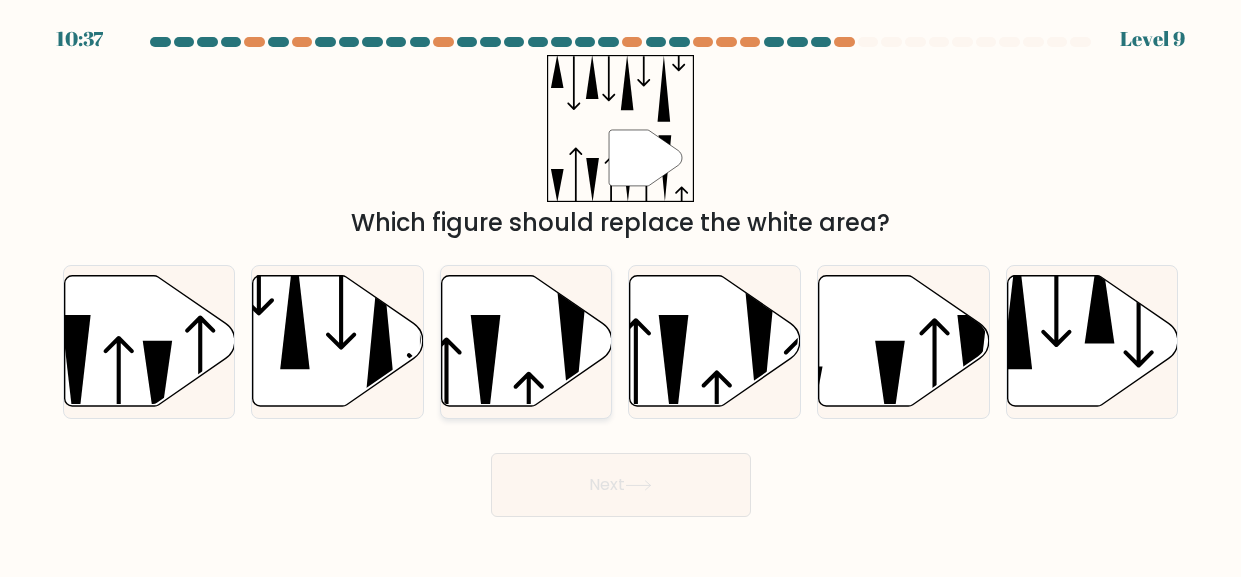 click 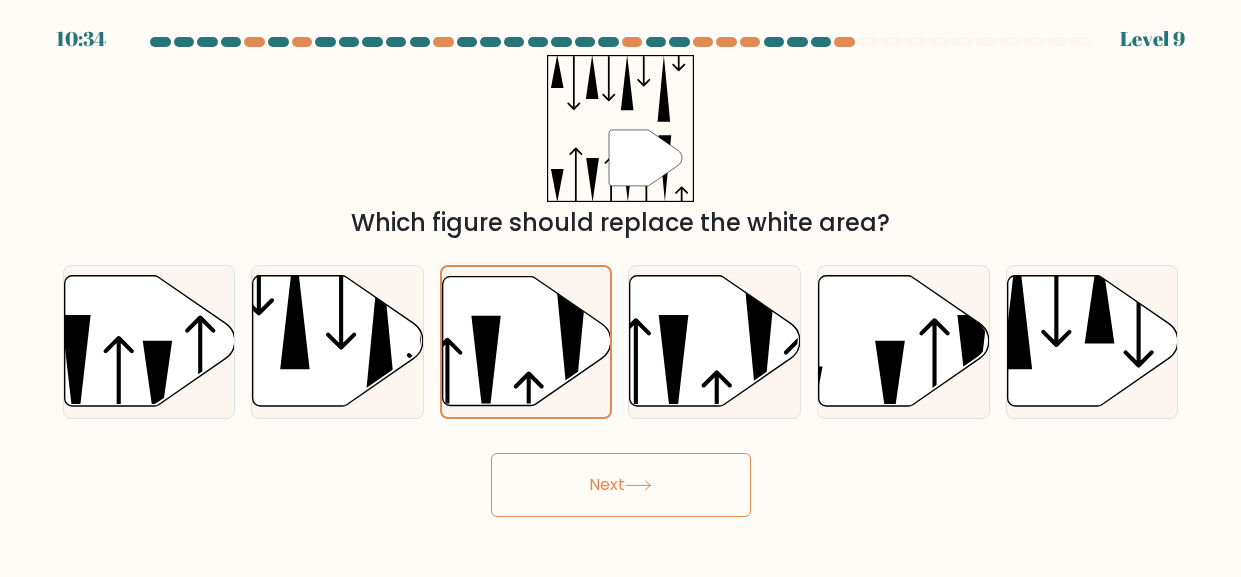 click on "Next" at bounding box center (621, 485) 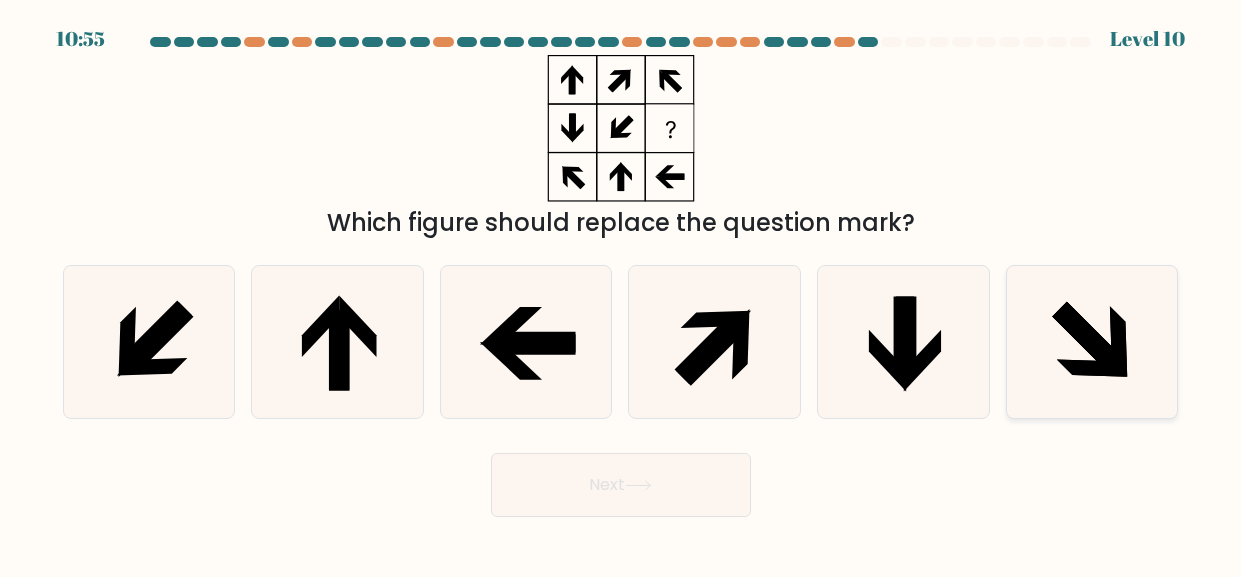click 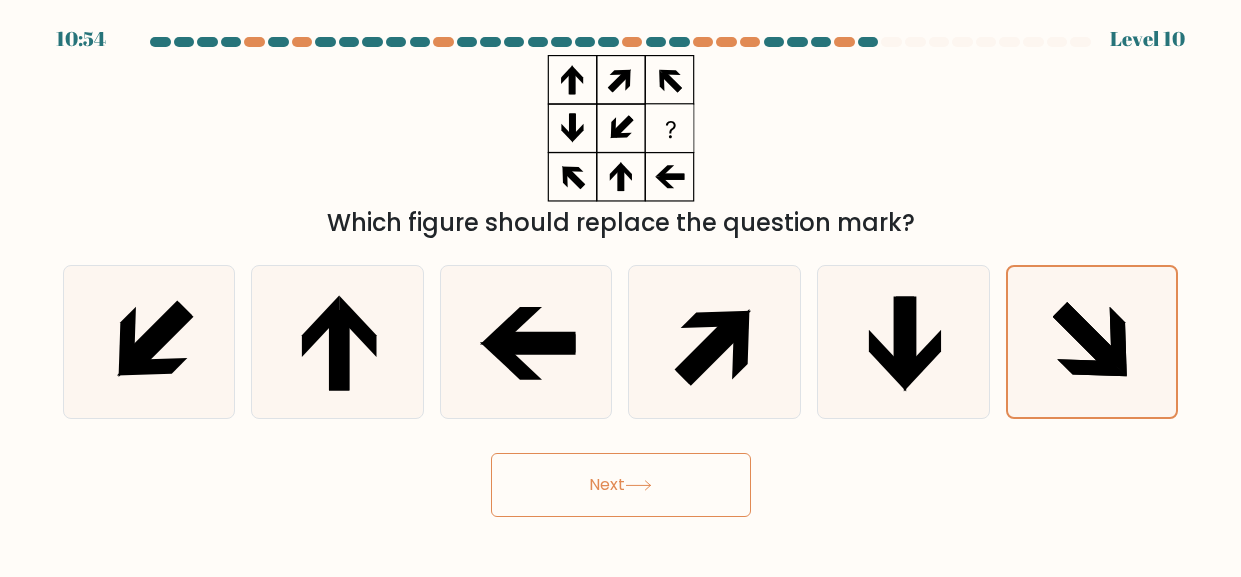 click on "Next" at bounding box center (621, 485) 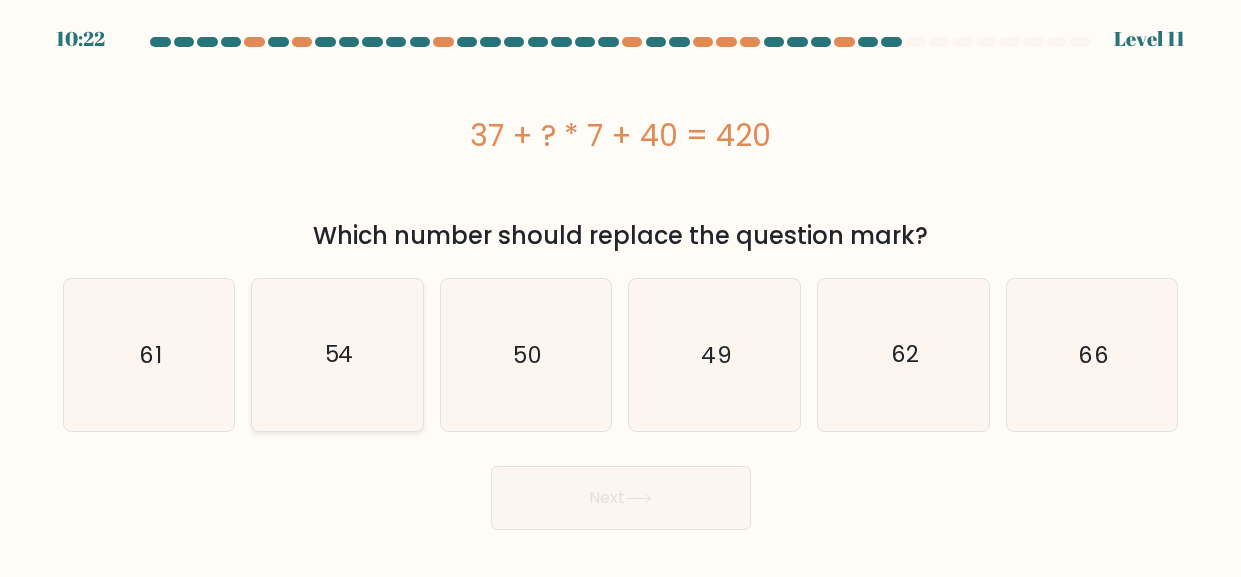 click on "54" 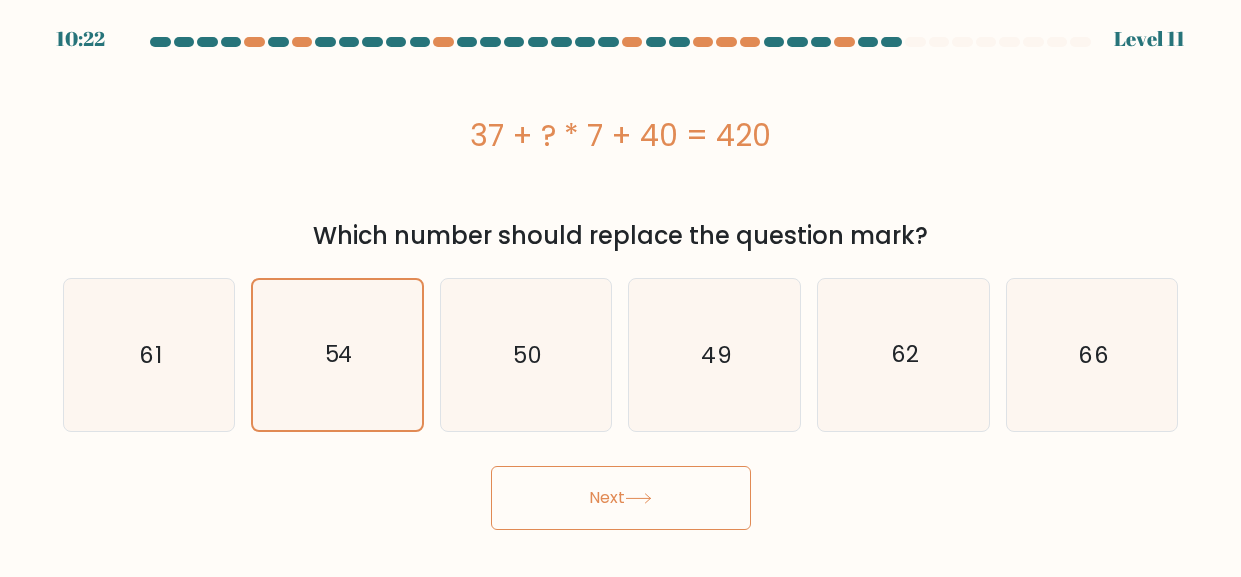 click on "Next" at bounding box center [621, 498] 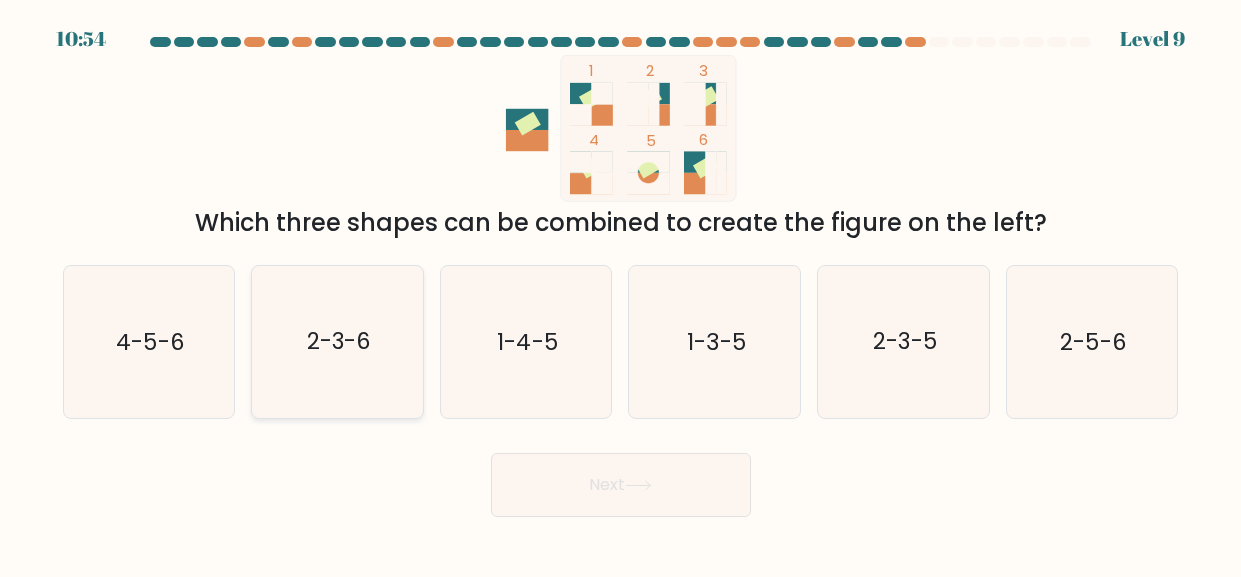 click on "2-3-6" 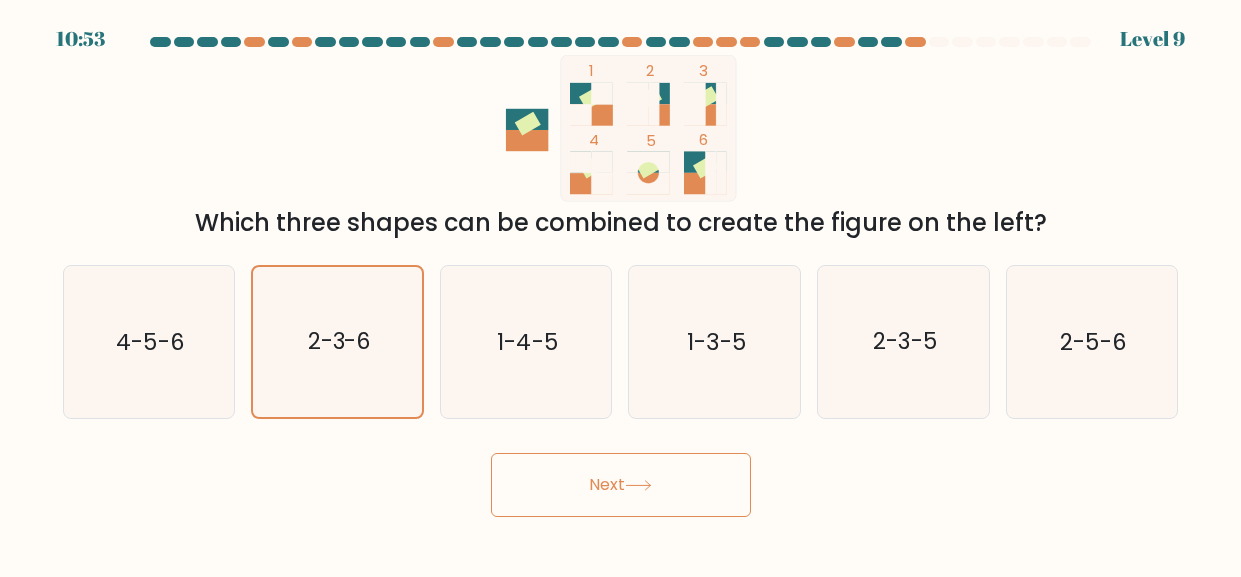 click on "Next" at bounding box center (621, 485) 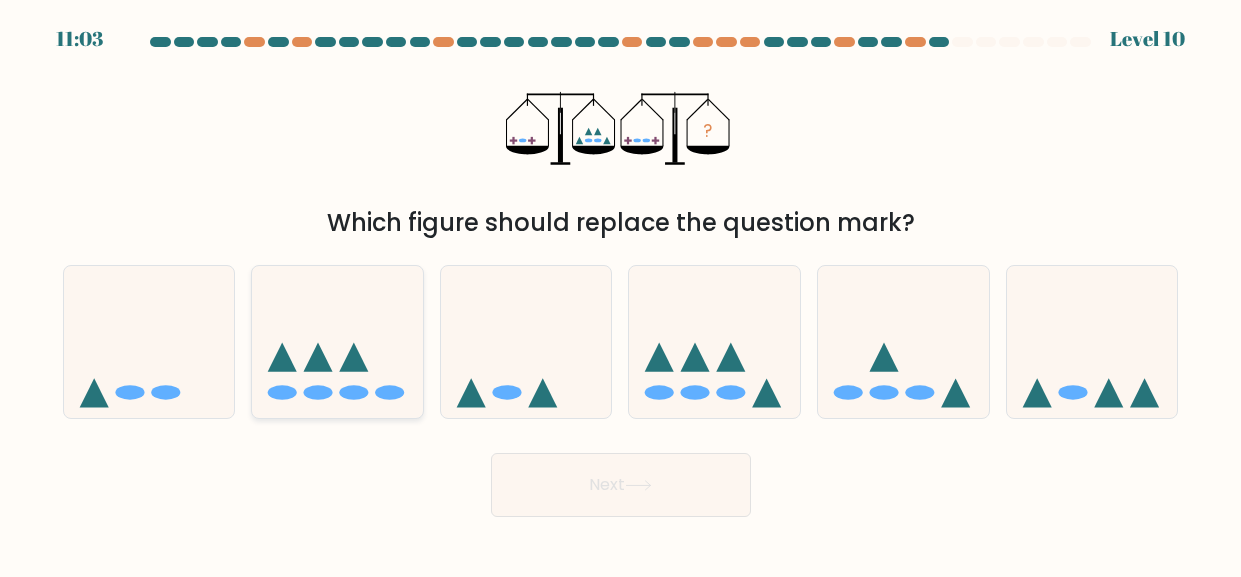 click 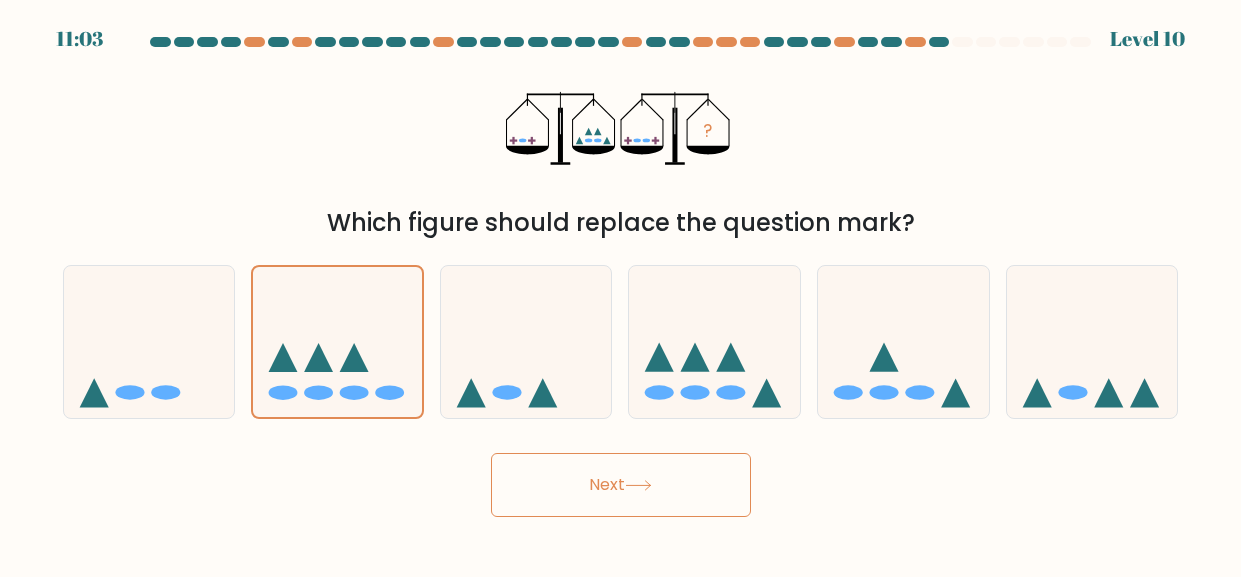 click on "Next" at bounding box center (621, 485) 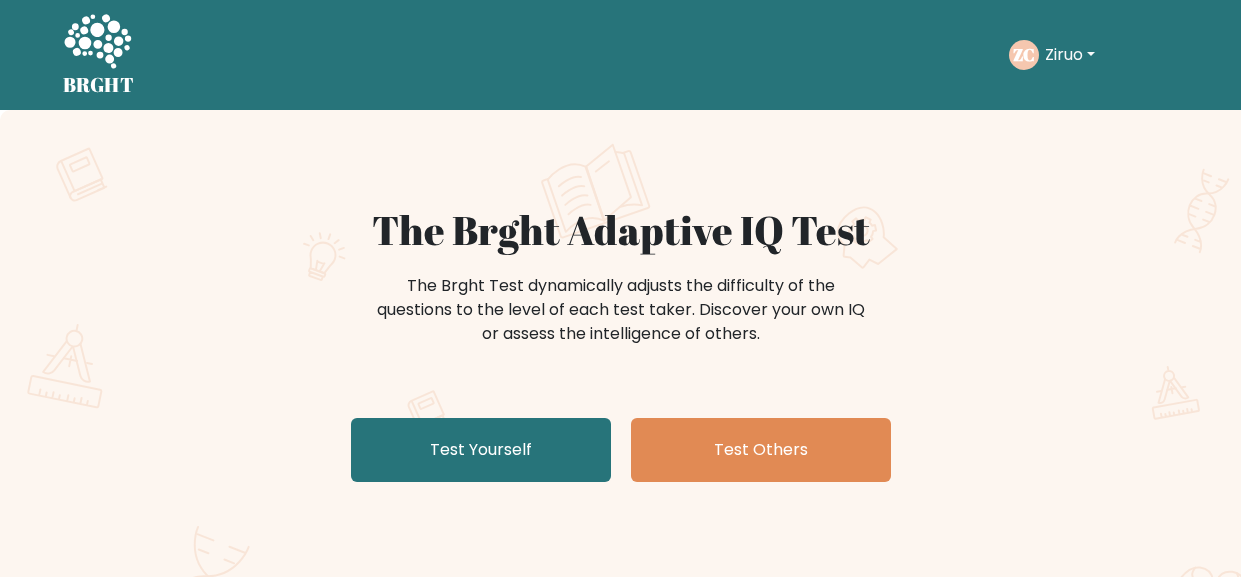 scroll, scrollTop: 0, scrollLeft: 0, axis: both 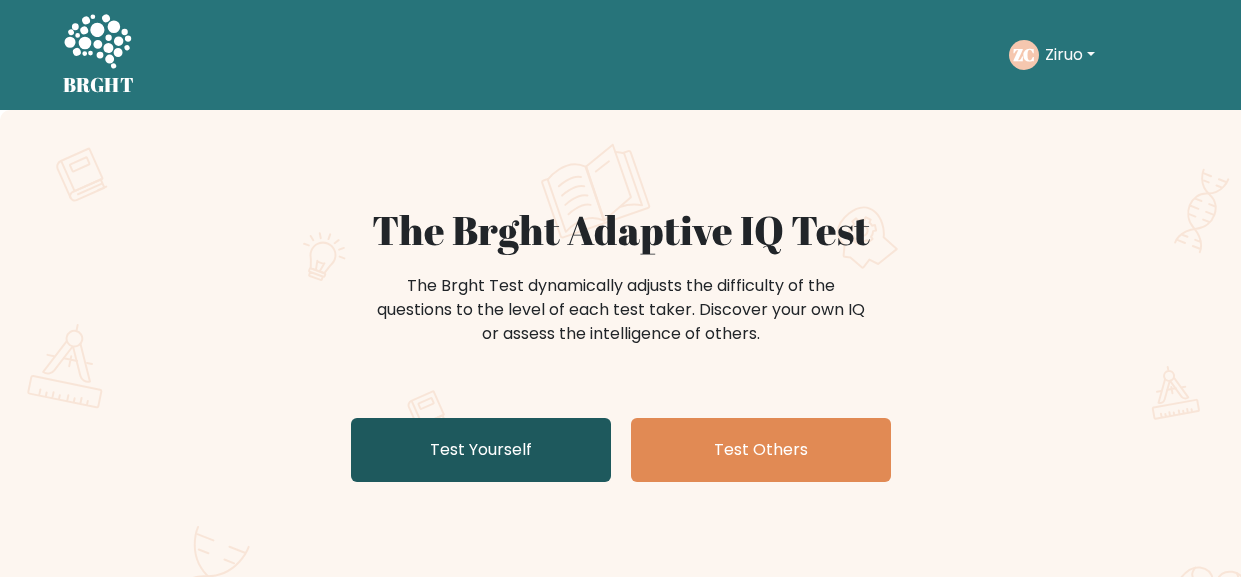 click on "Test Yourself" at bounding box center [481, 450] 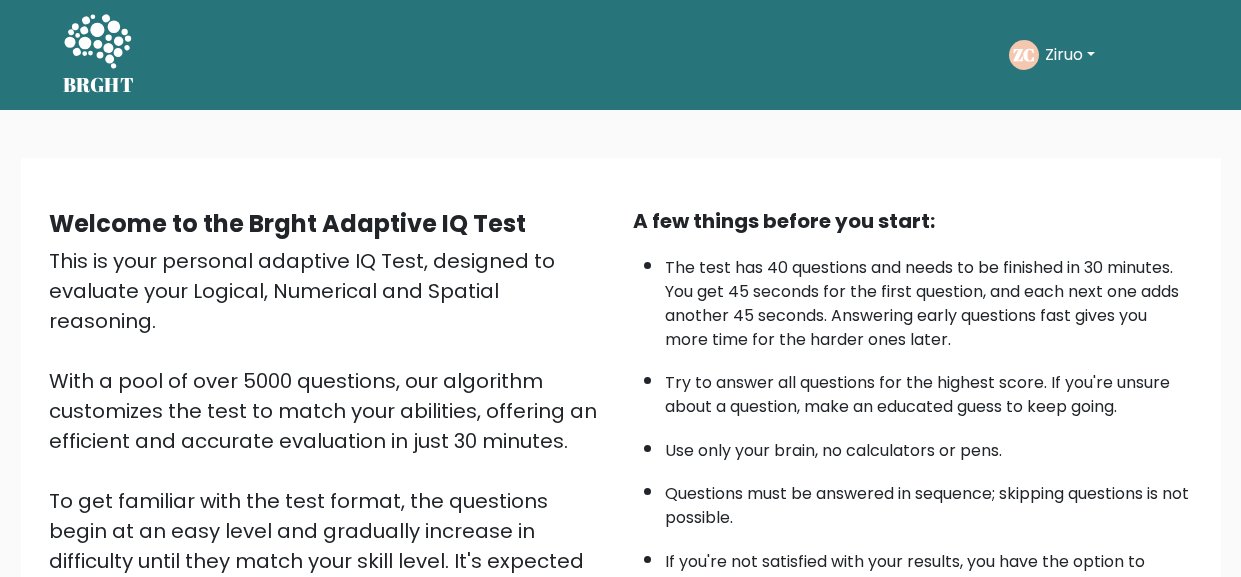 scroll, scrollTop: 338, scrollLeft: 0, axis: vertical 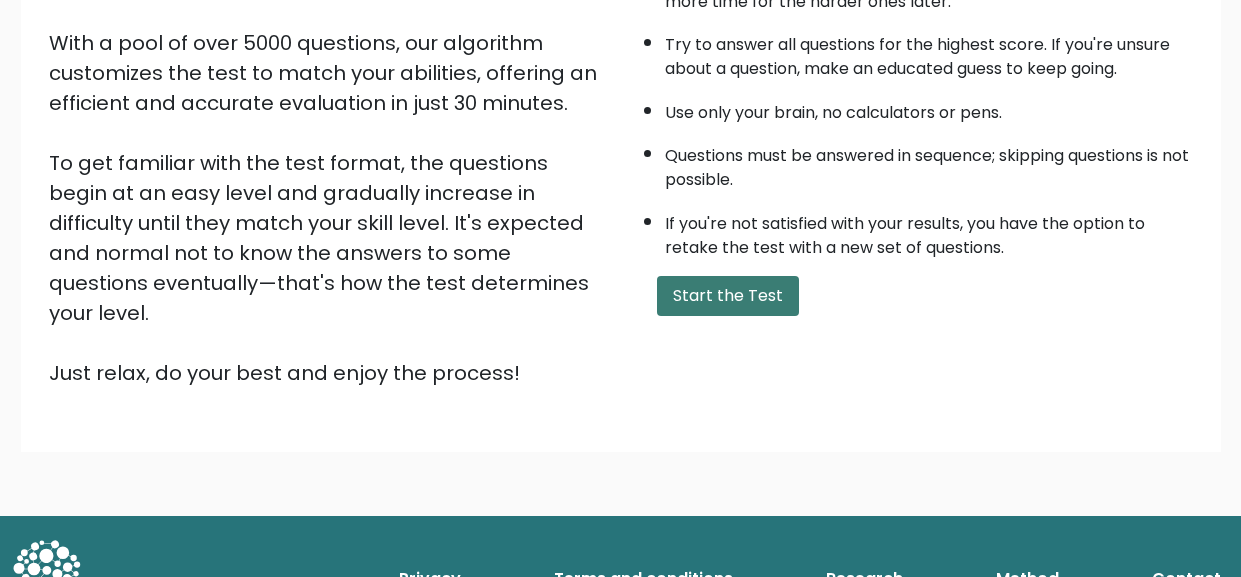 click on "Start the Test" at bounding box center [728, 296] 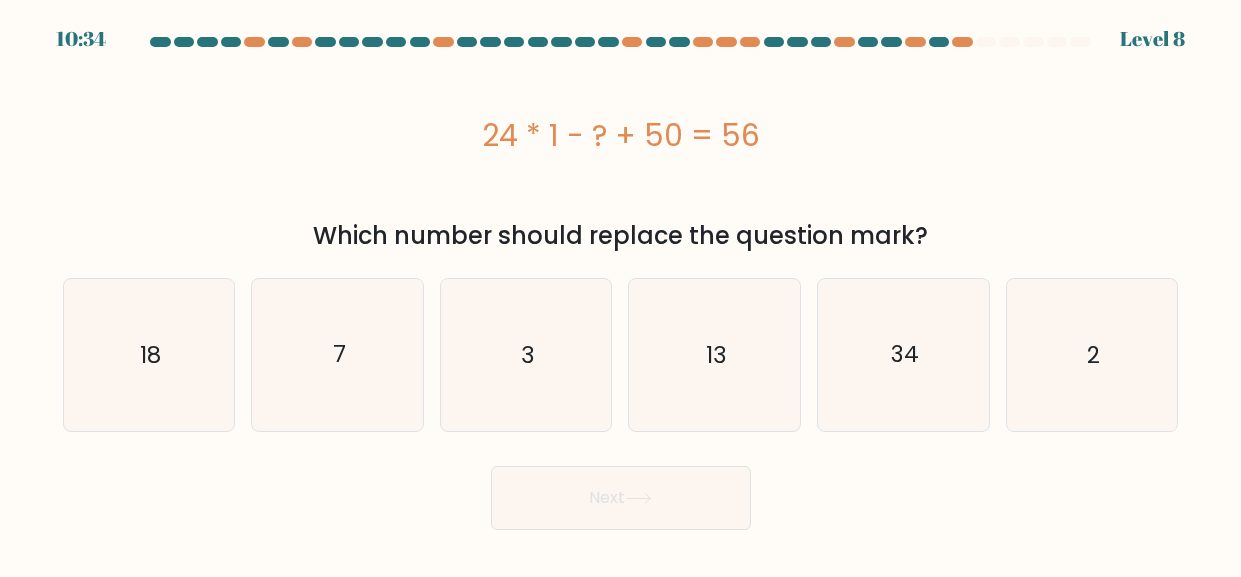 scroll, scrollTop: 0, scrollLeft: 0, axis: both 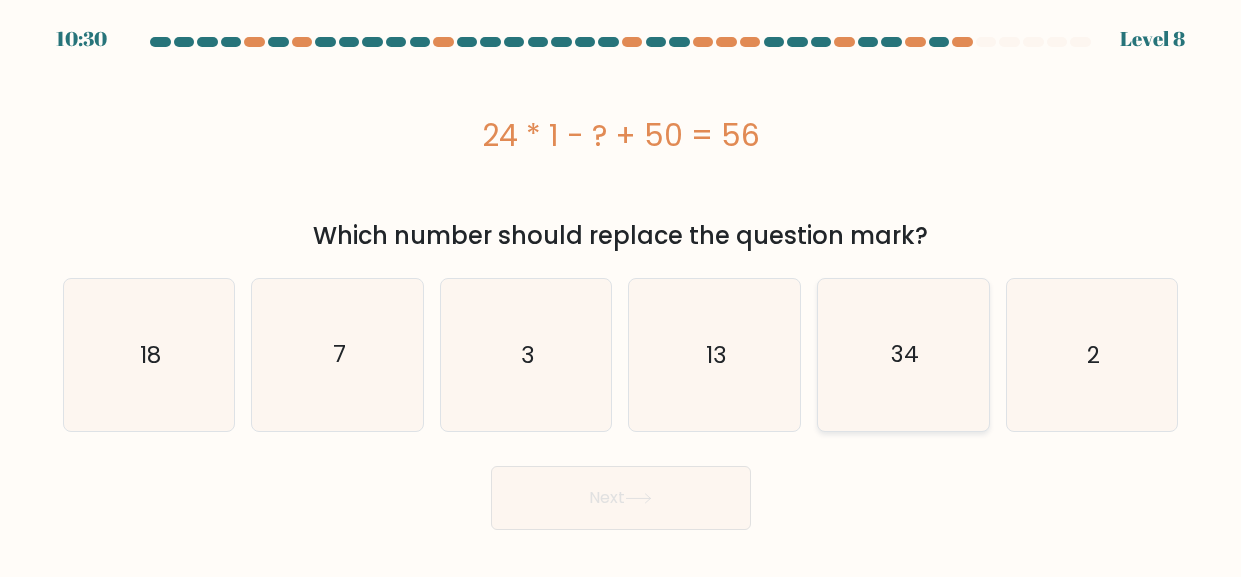 click on "34" 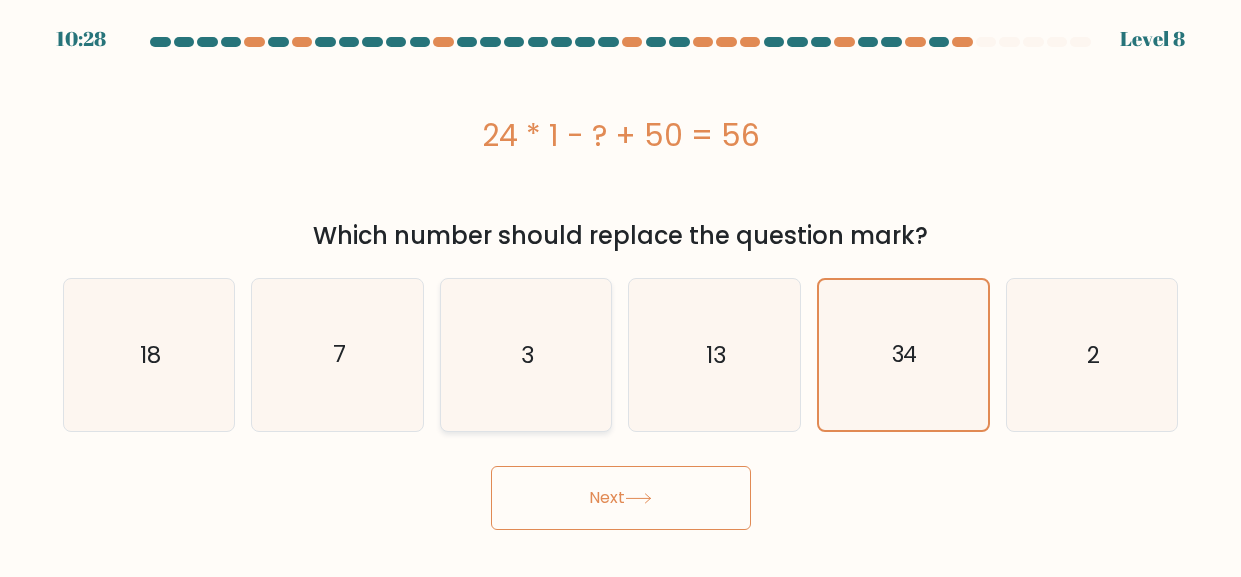 click on "3" 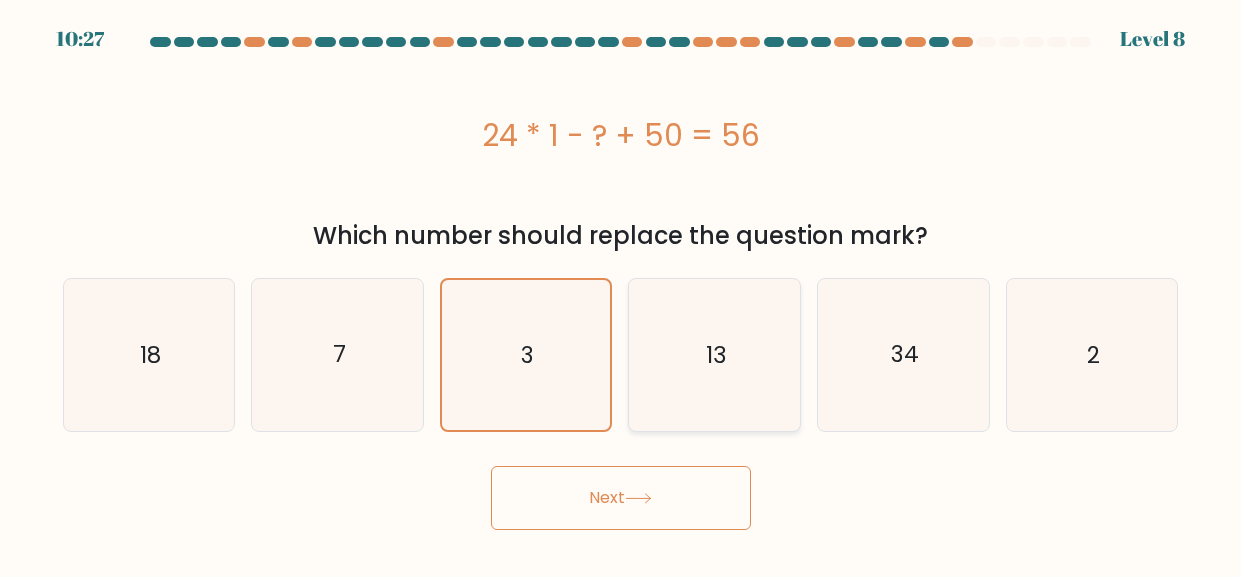 click on "13" 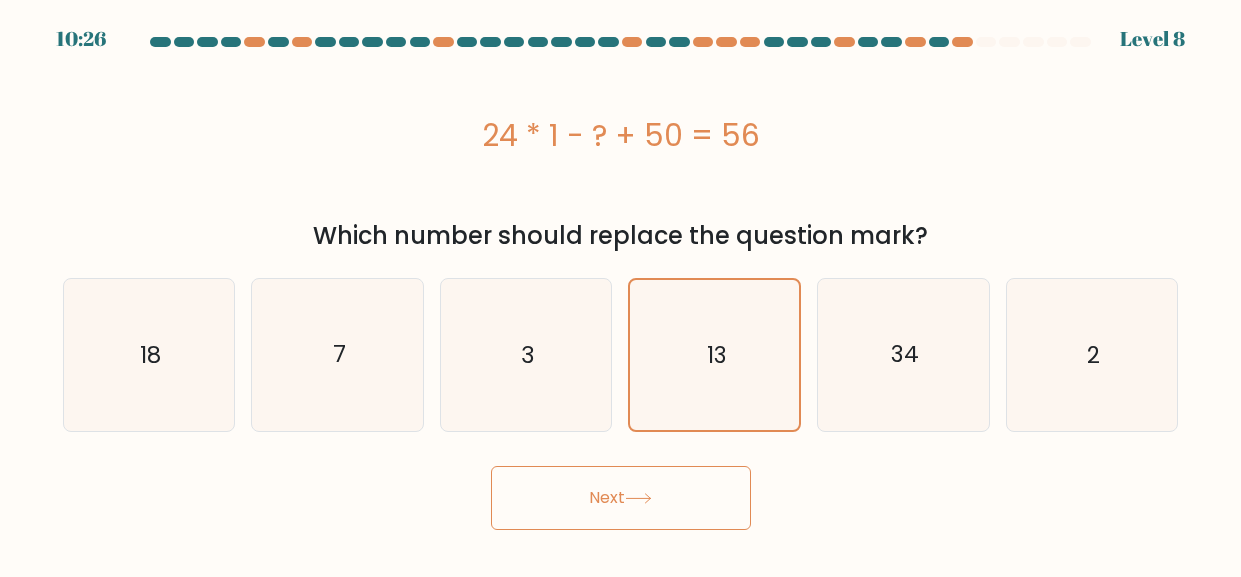 click on "Next" at bounding box center (621, 498) 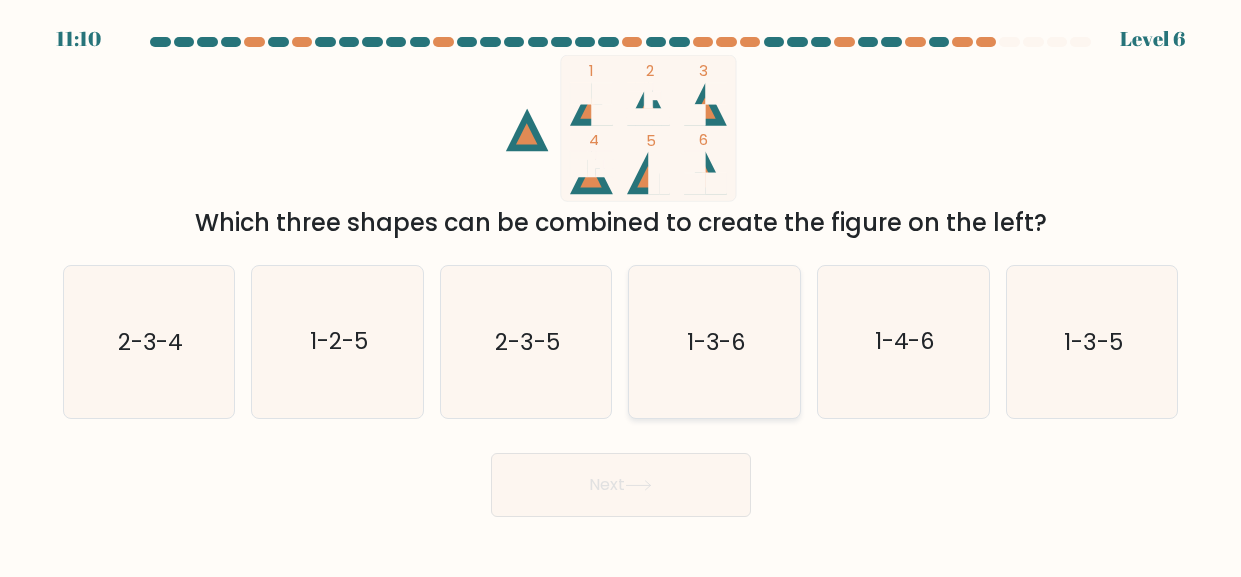 click on "1-3-6" 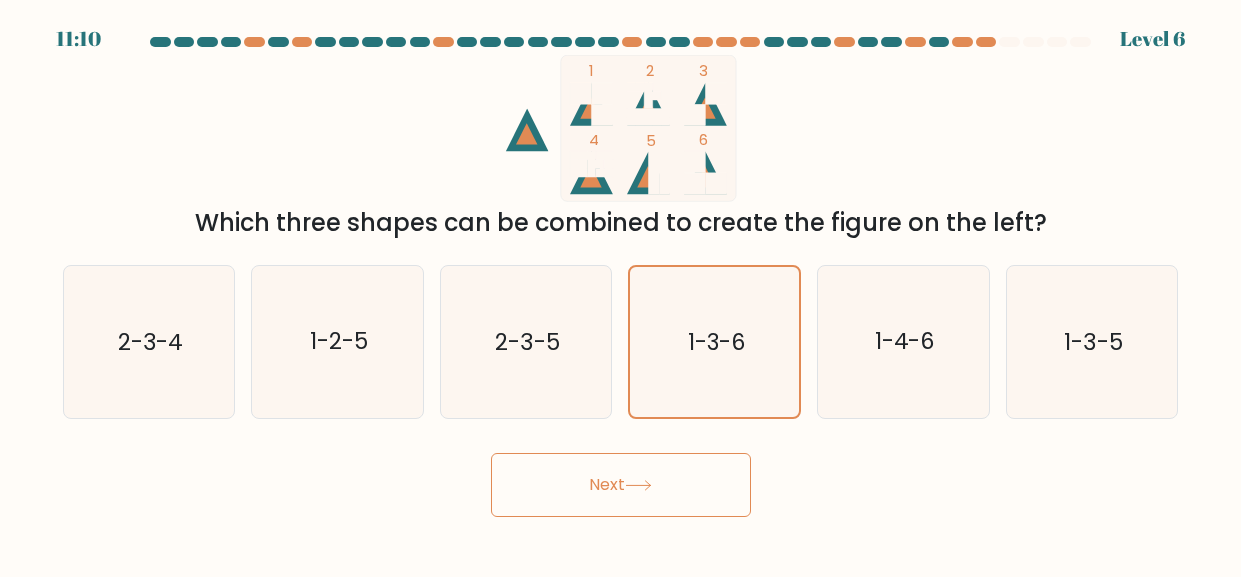 click on "Next" at bounding box center (621, 485) 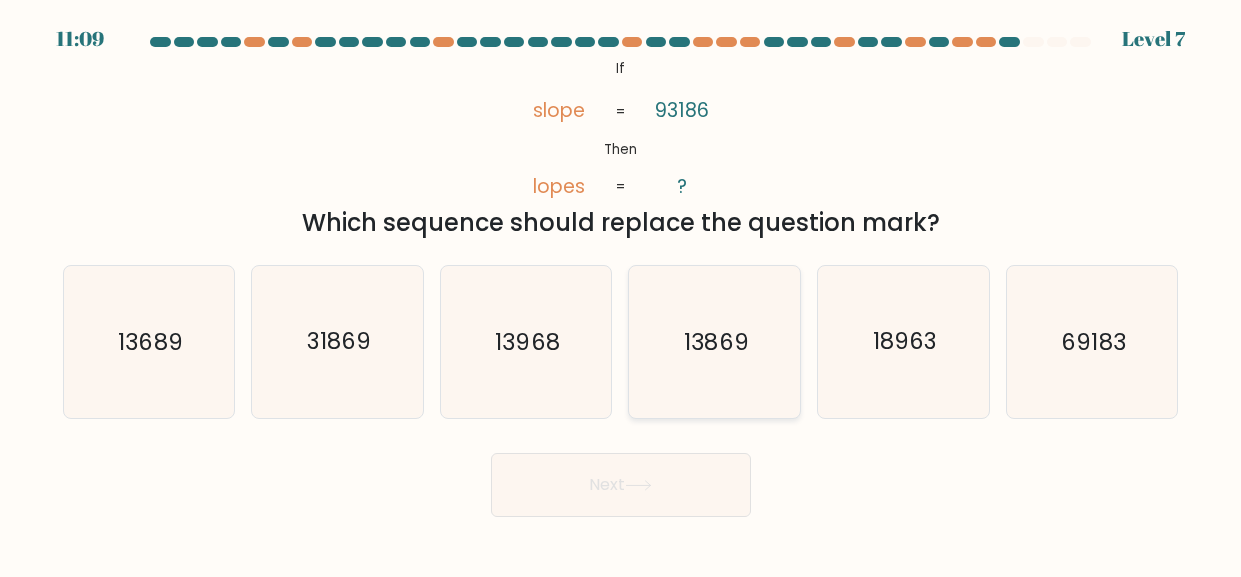 click on "13869" 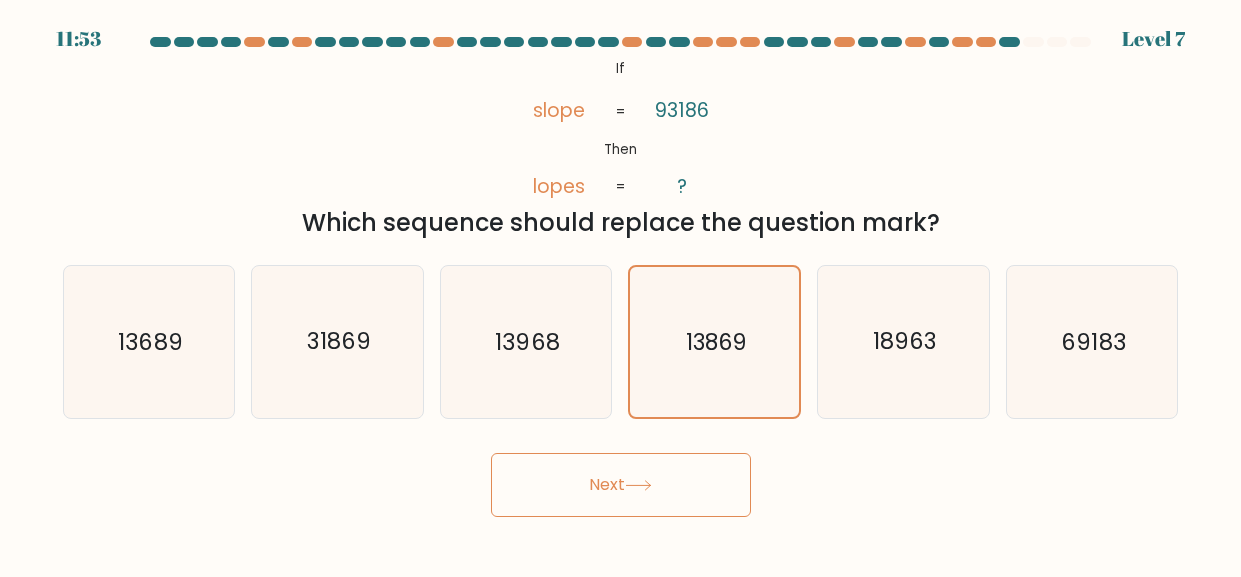 click on "Next" at bounding box center [621, 485] 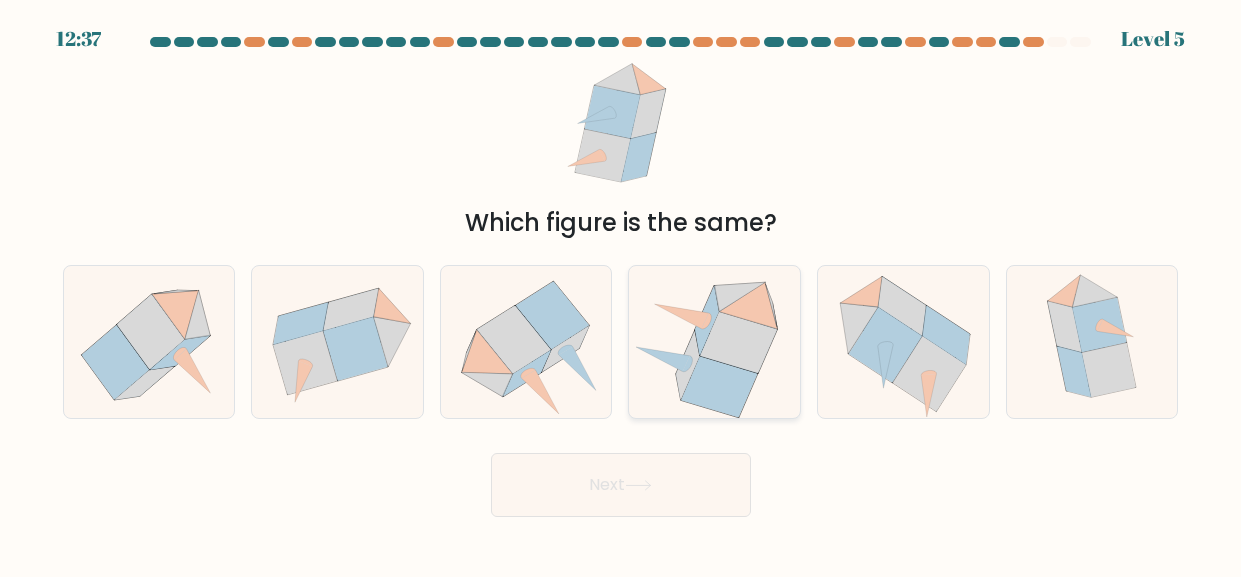 click 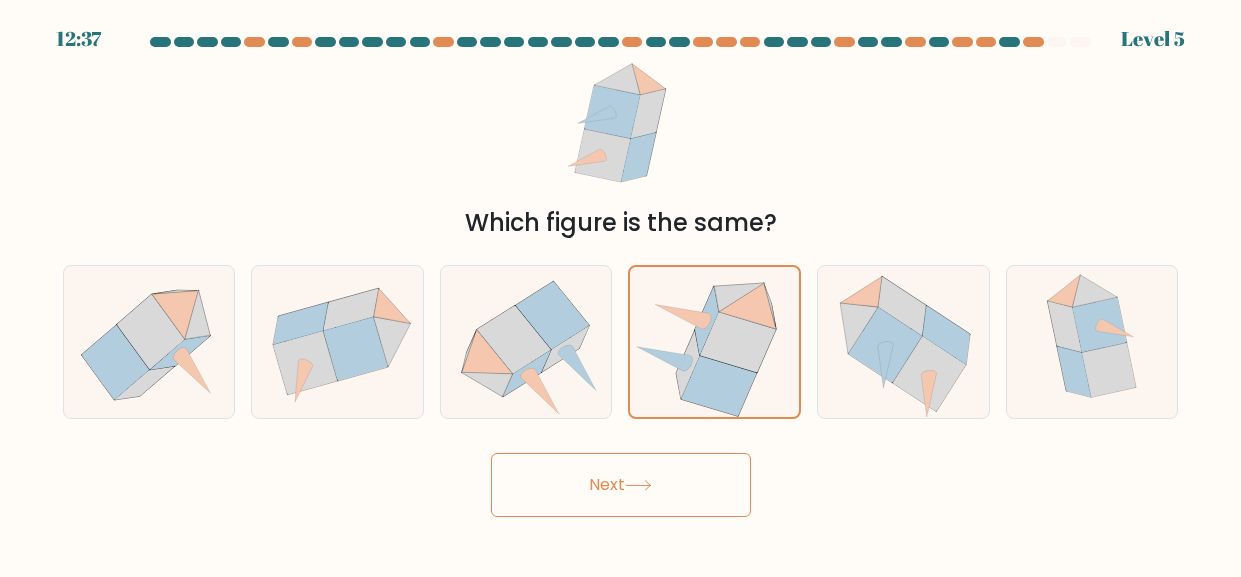 click on "Next" at bounding box center (621, 485) 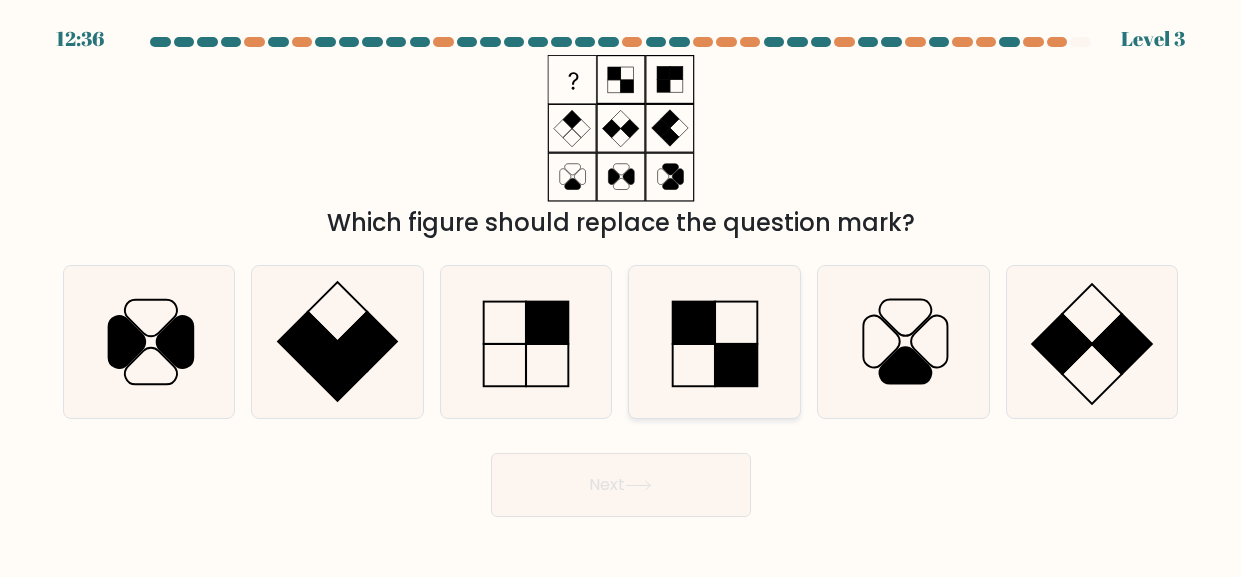 click 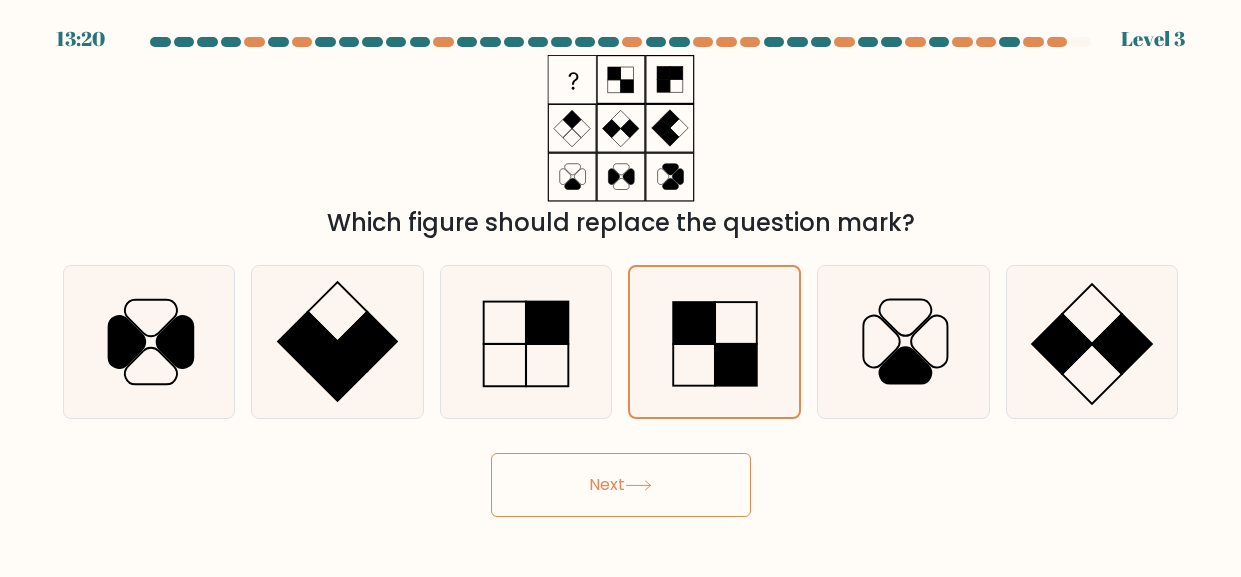 click on "Next" at bounding box center (621, 485) 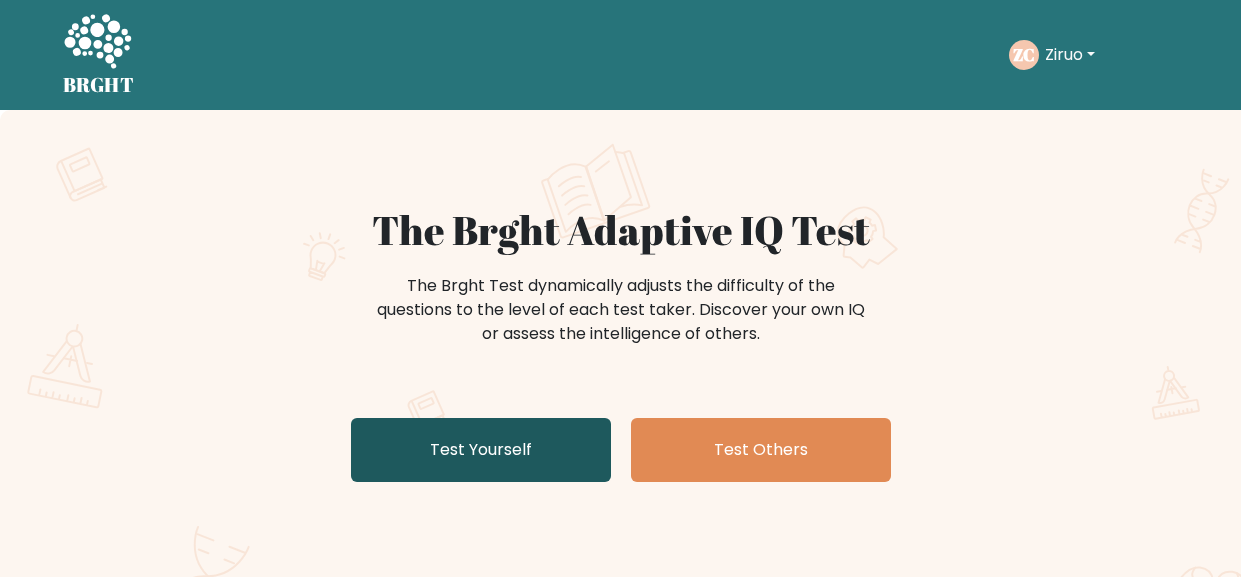 scroll, scrollTop: 0, scrollLeft: 0, axis: both 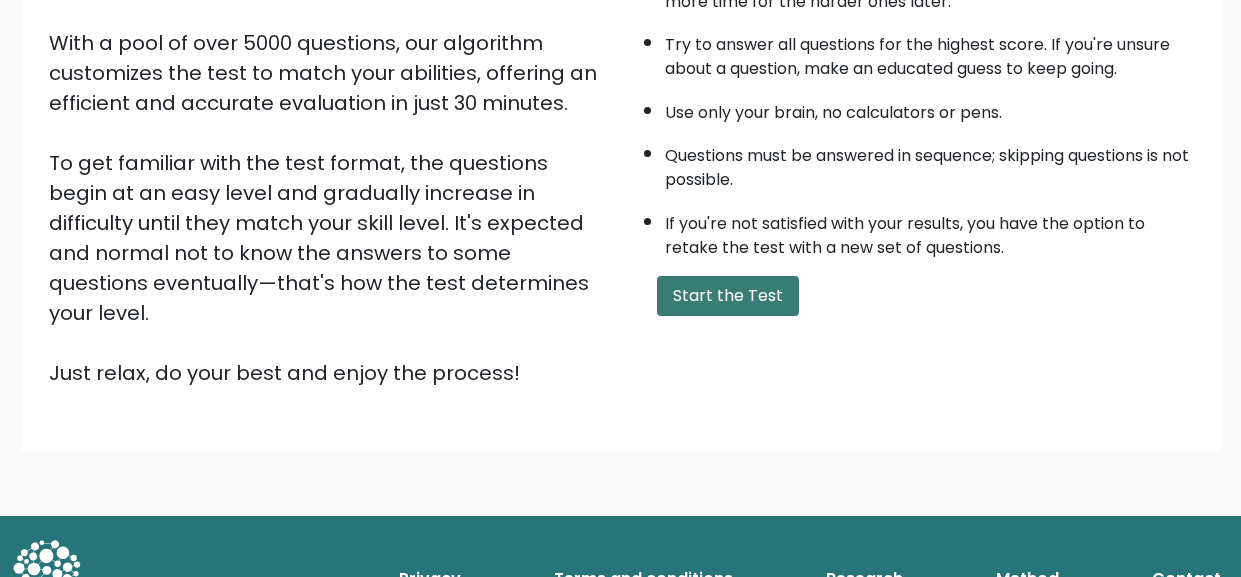 click on "Start the Test" at bounding box center [728, 296] 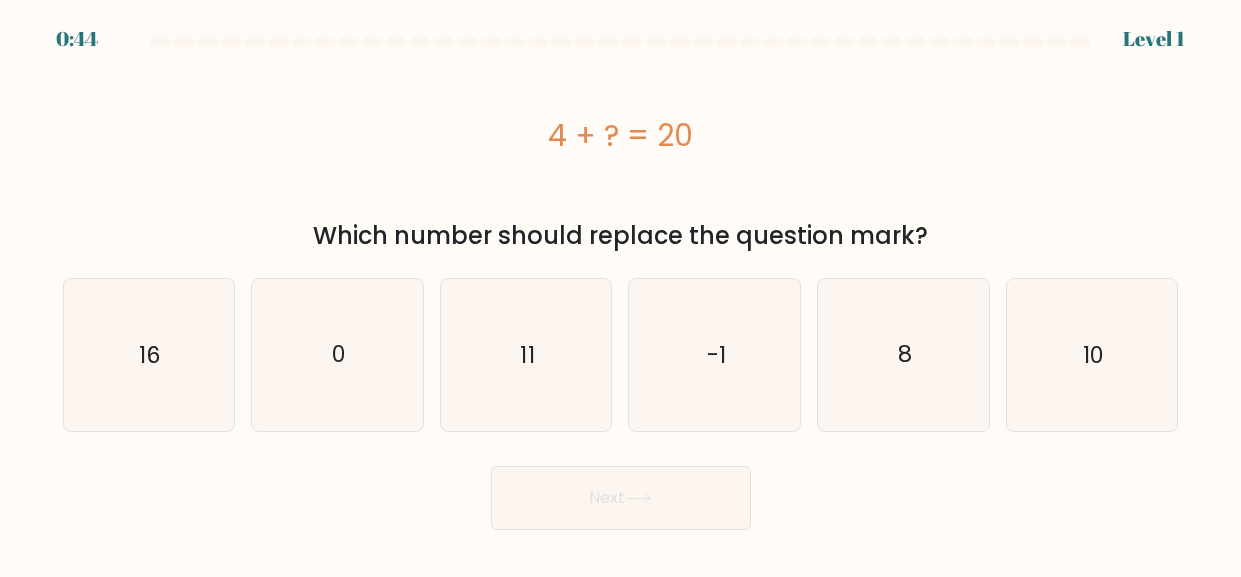 scroll, scrollTop: 0, scrollLeft: 0, axis: both 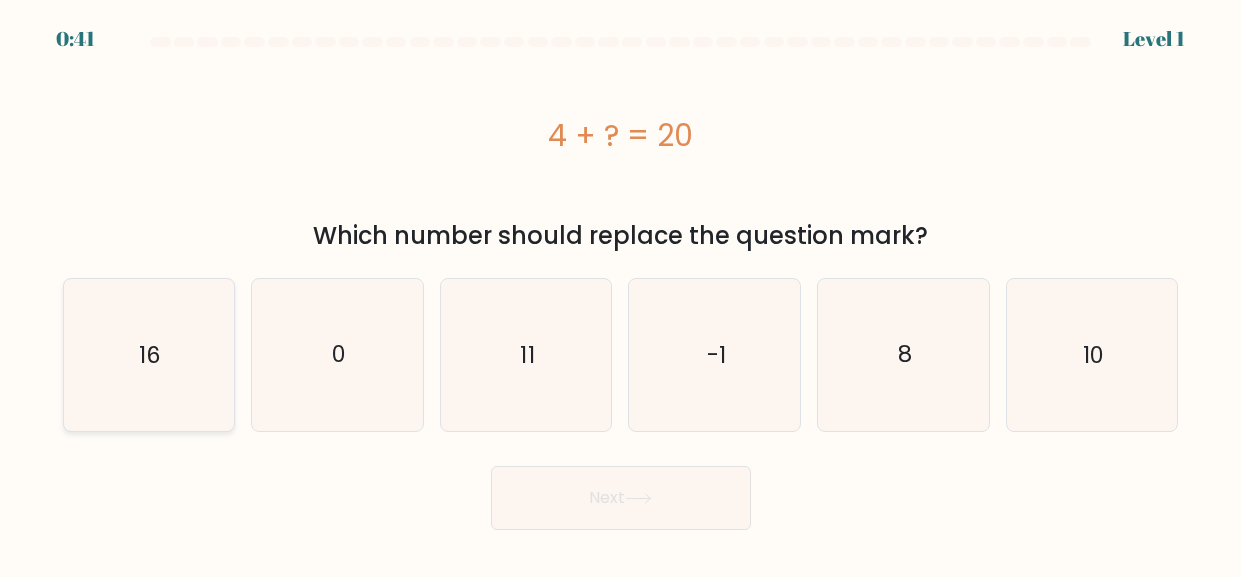 click on "16" 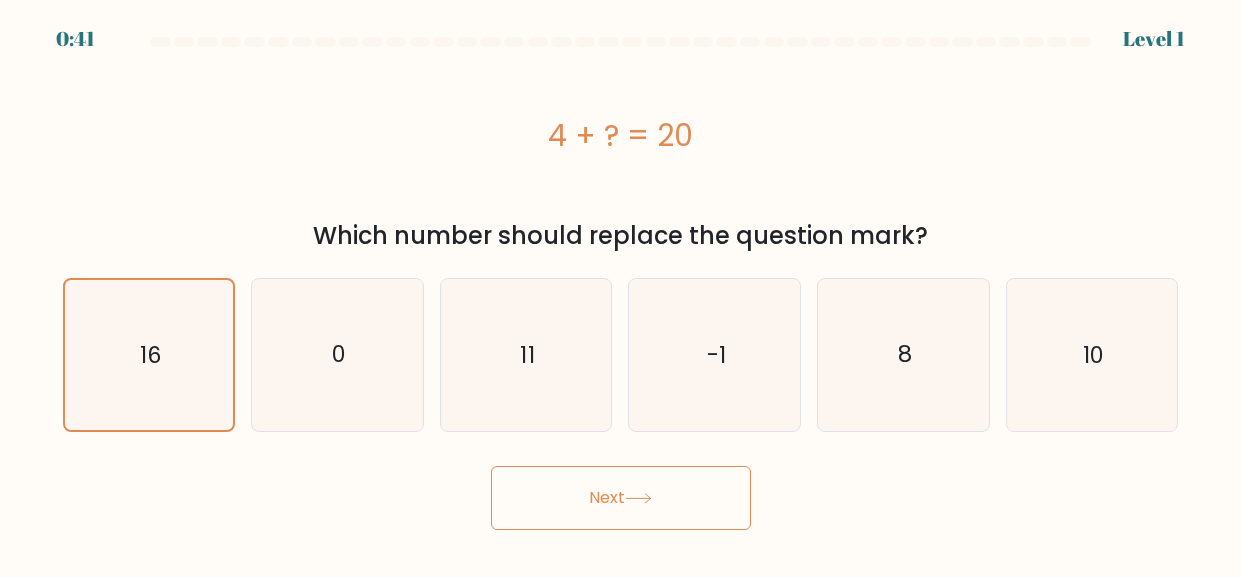 click on "Next" at bounding box center [621, 498] 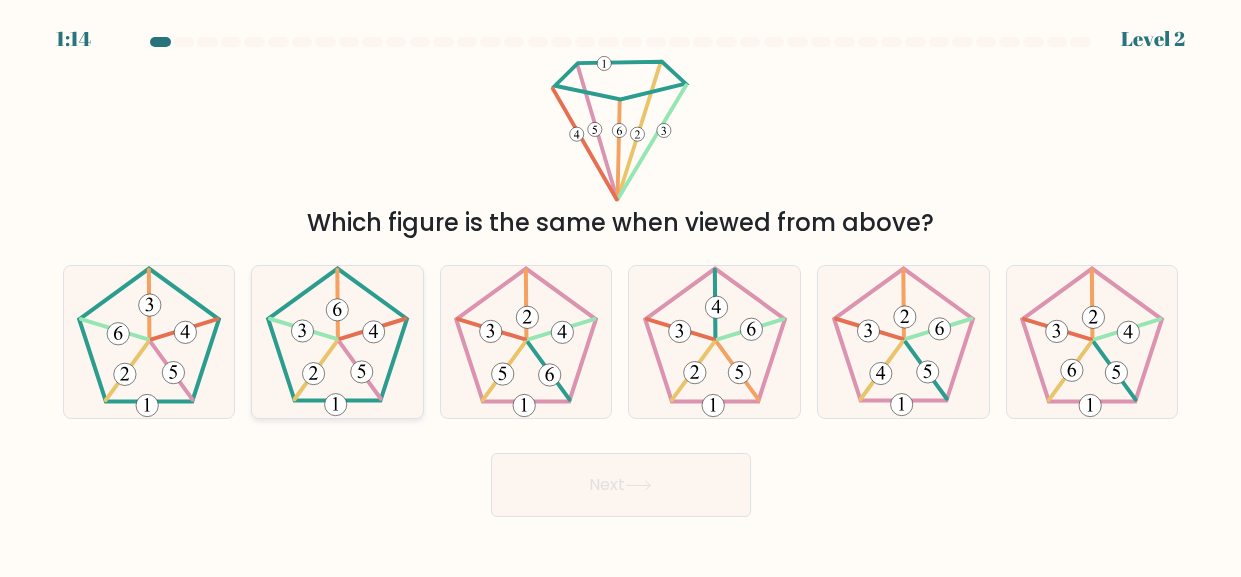 click 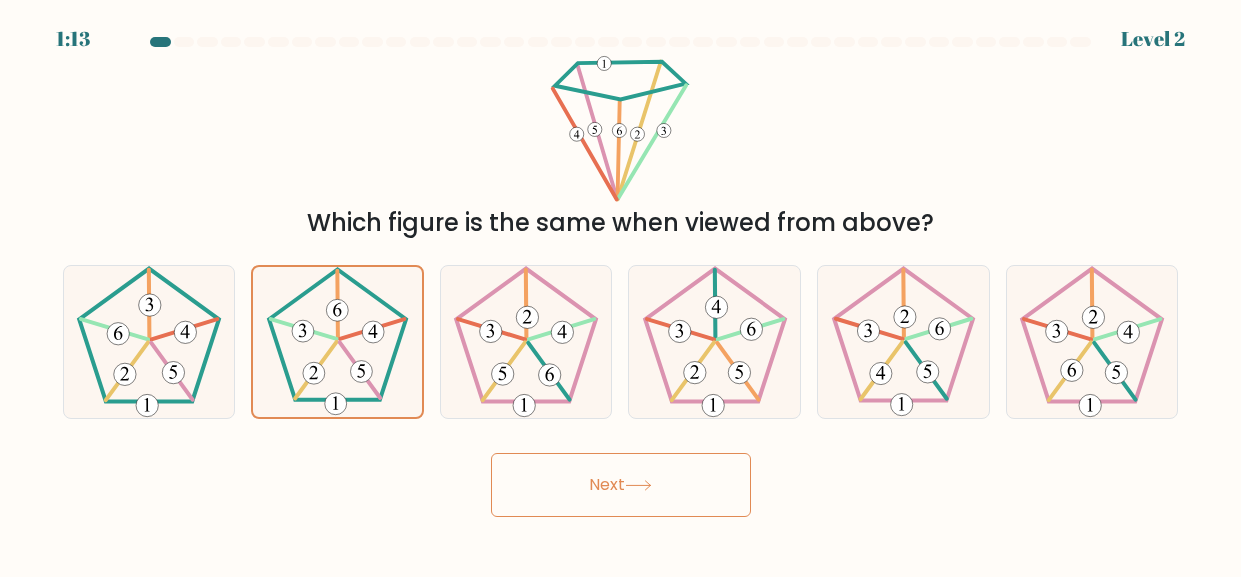 click on "Next" at bounding box center (621, 485) 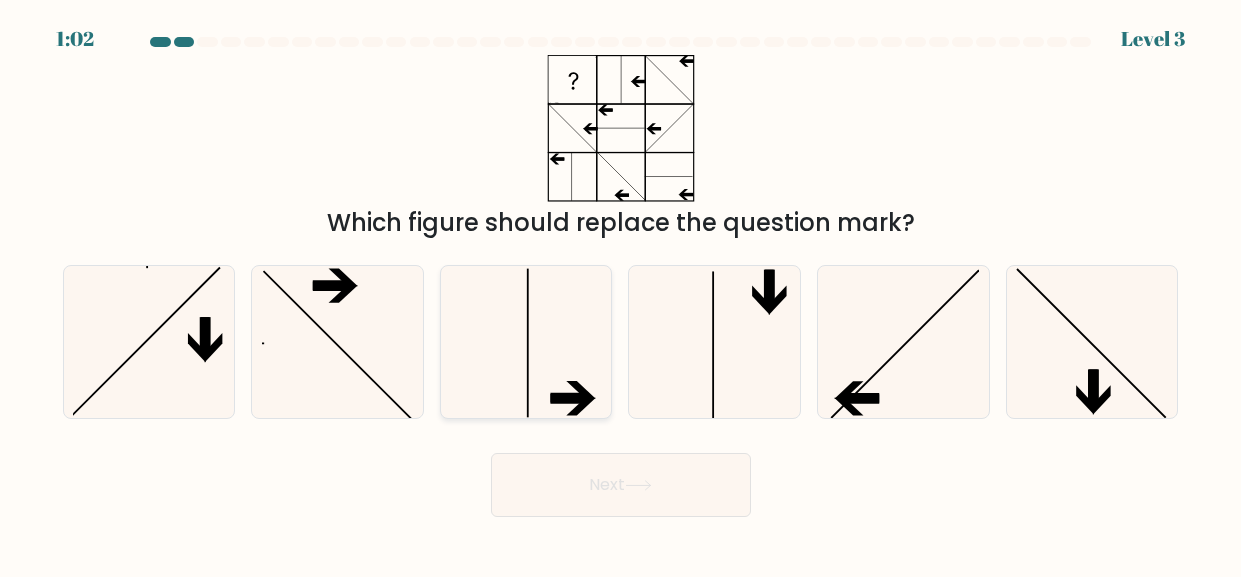 click 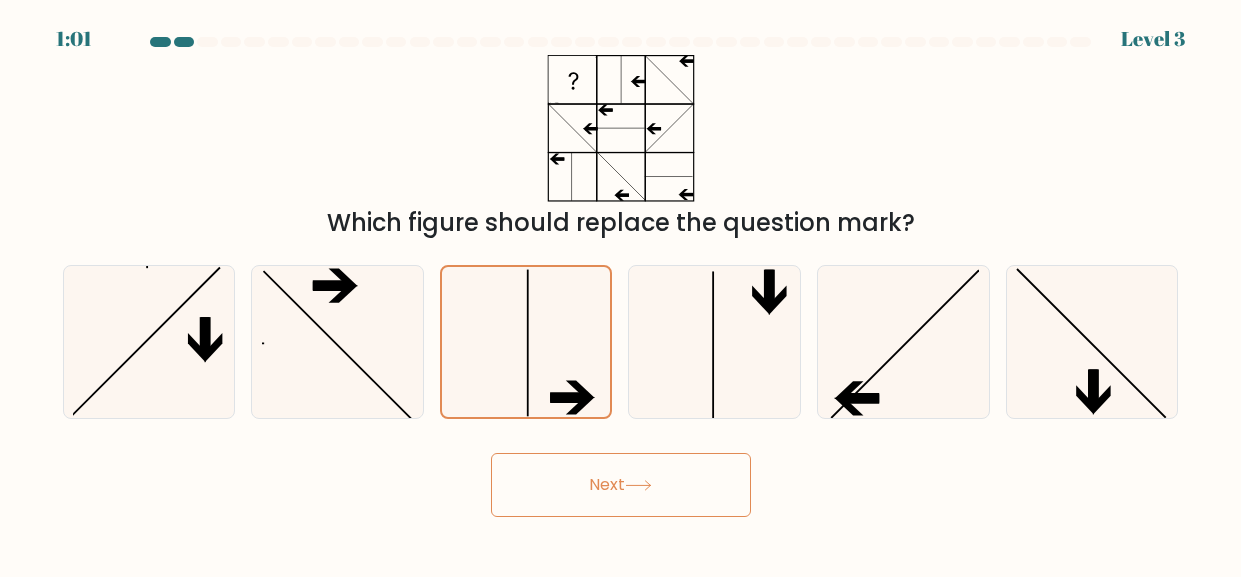 click on "Next" at bounding box center (621, 485) 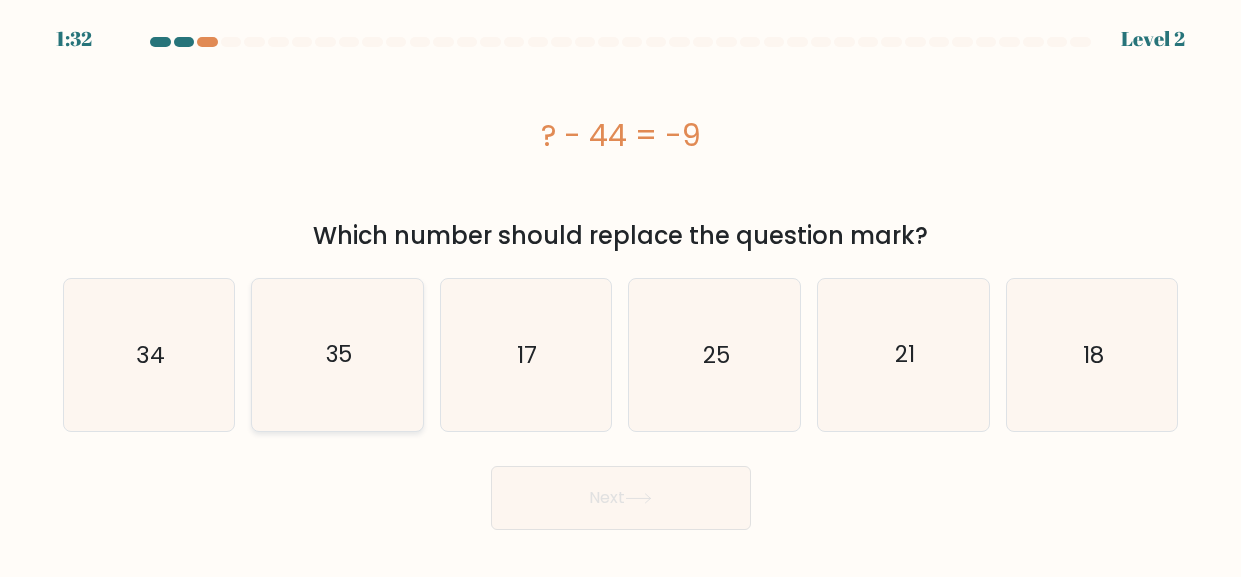 click on "35" 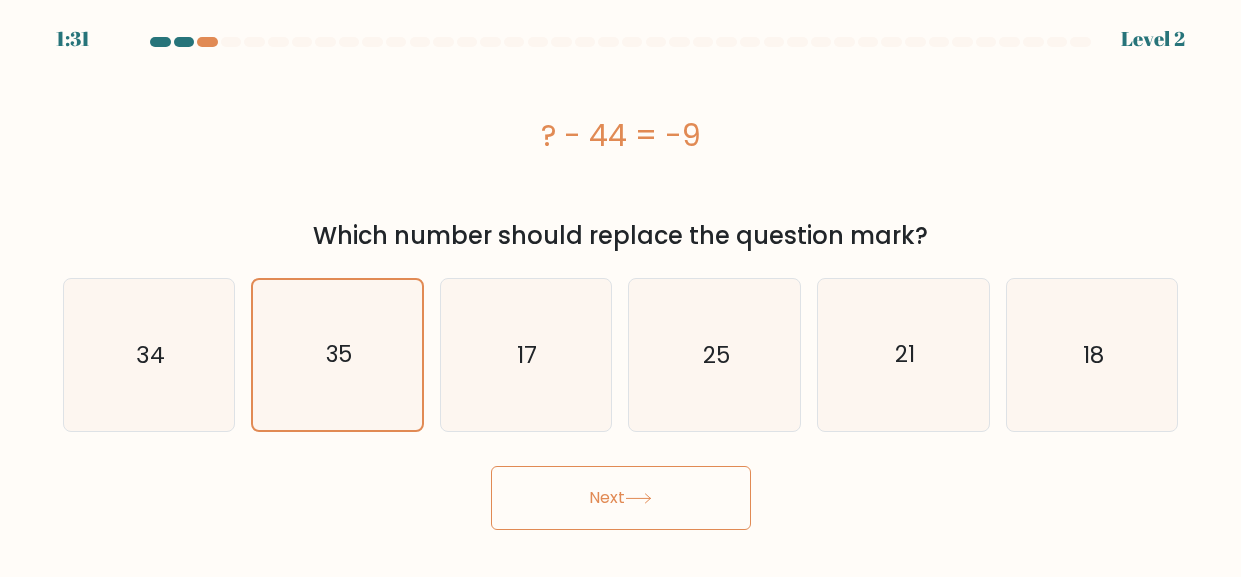 click on "Next" at bounding box center [621, 498] 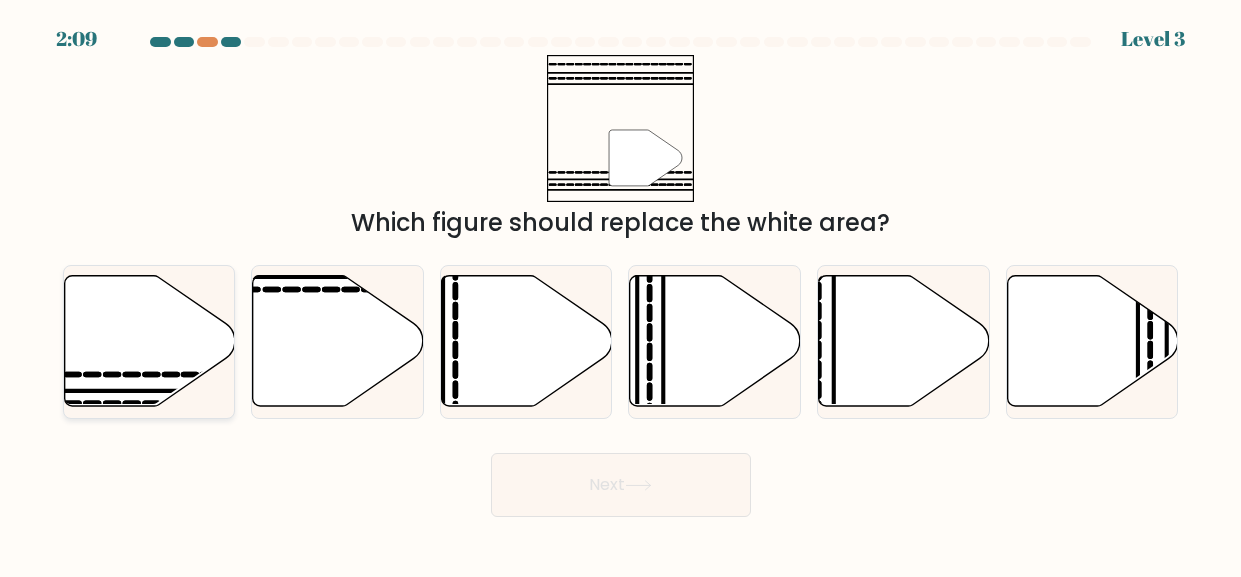 click 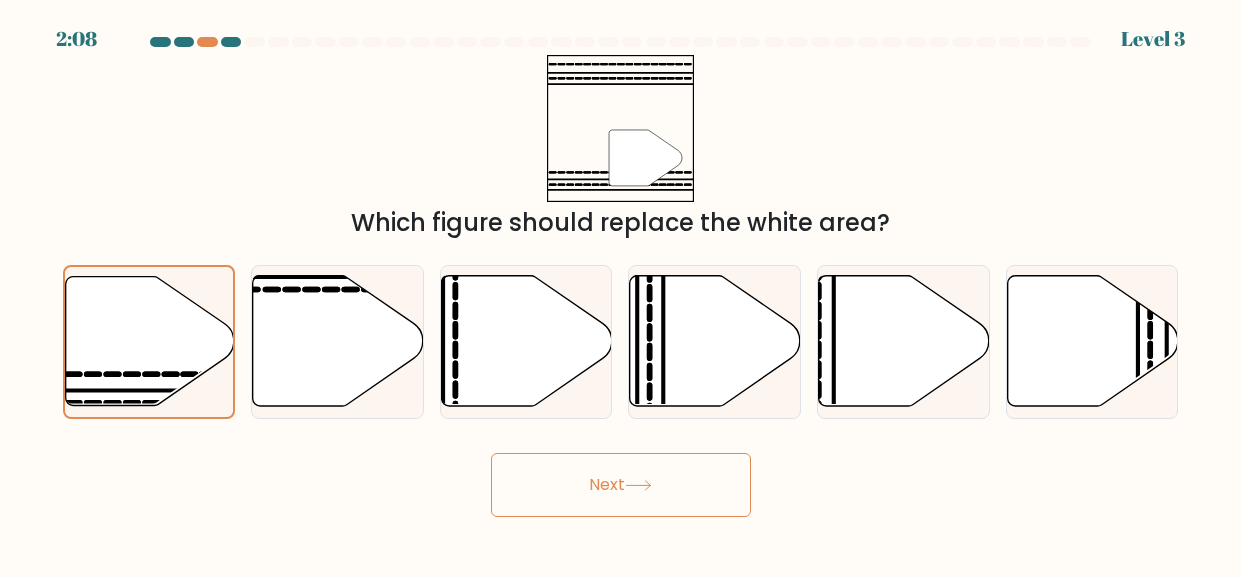 click on "Next" at bounding box center [621, 485] 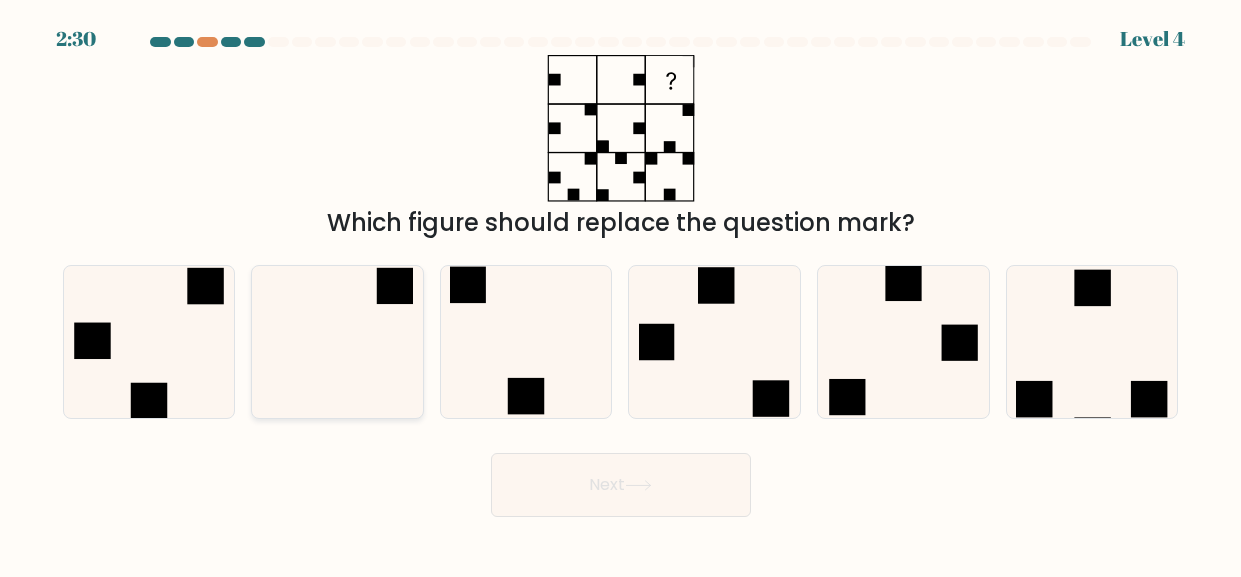 click 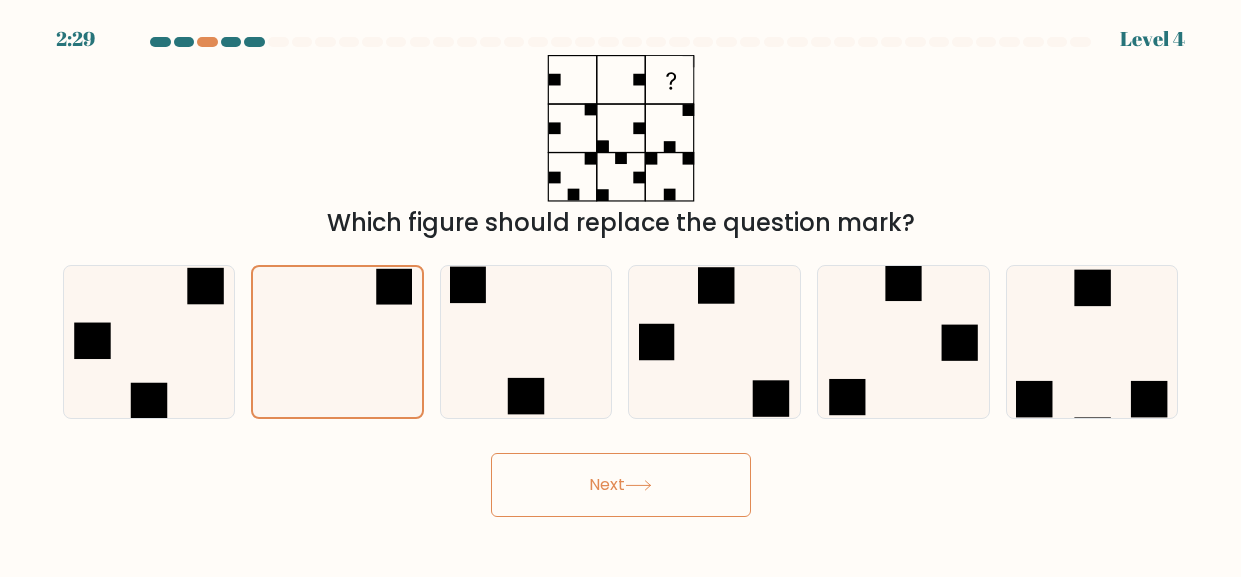 click on "Next" at bounding box center [621, 485] 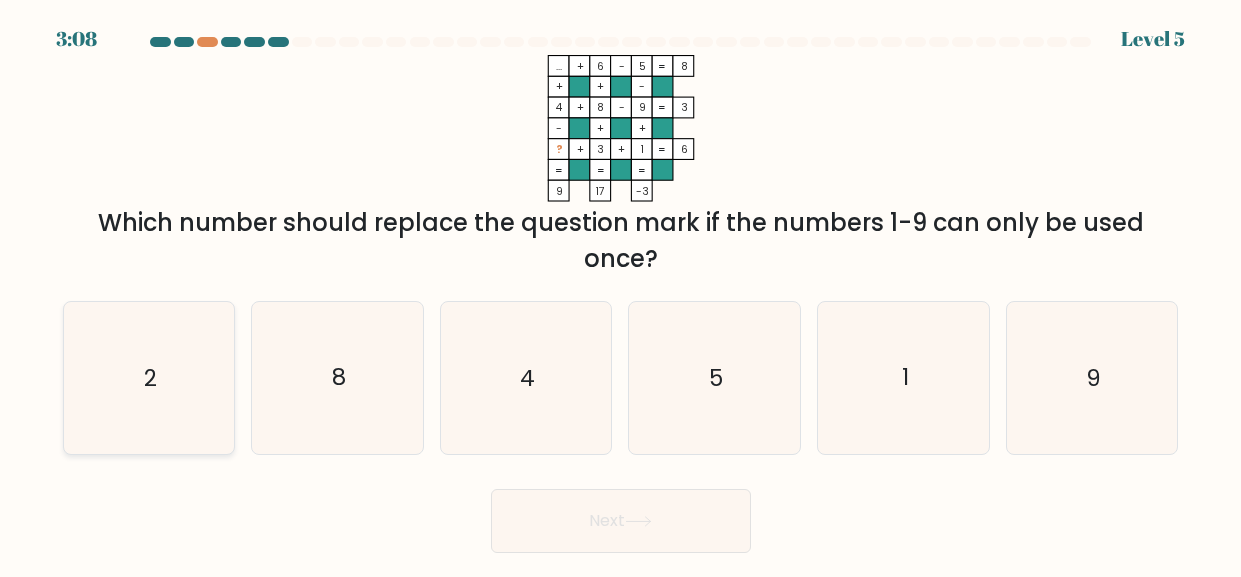 click on "2" 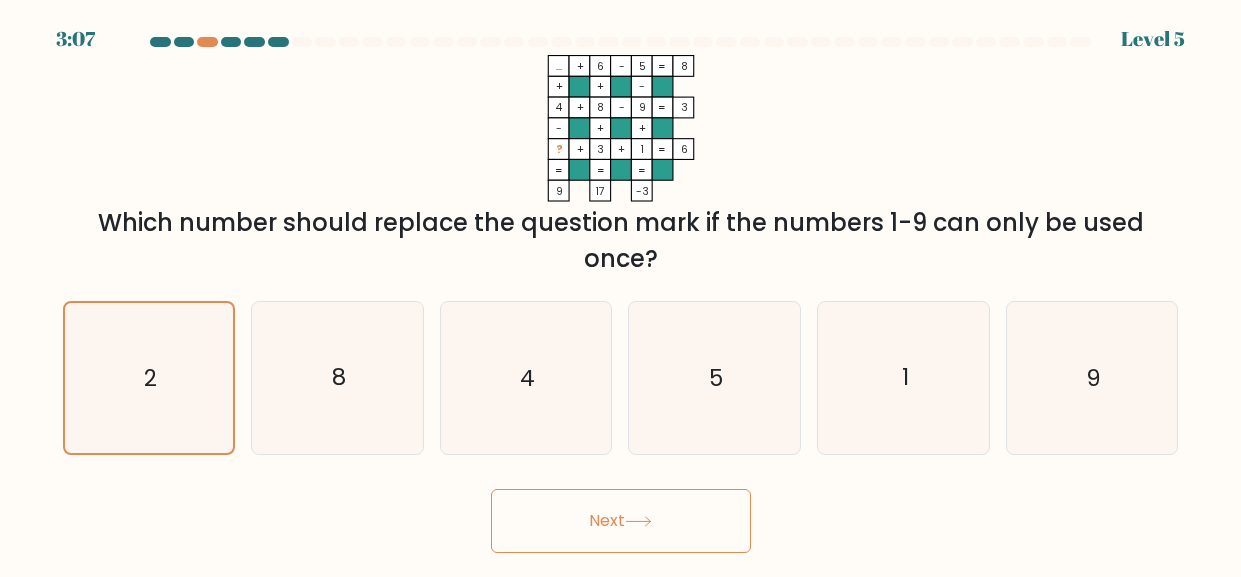 click on "Next" at bounding box center [621, 521] 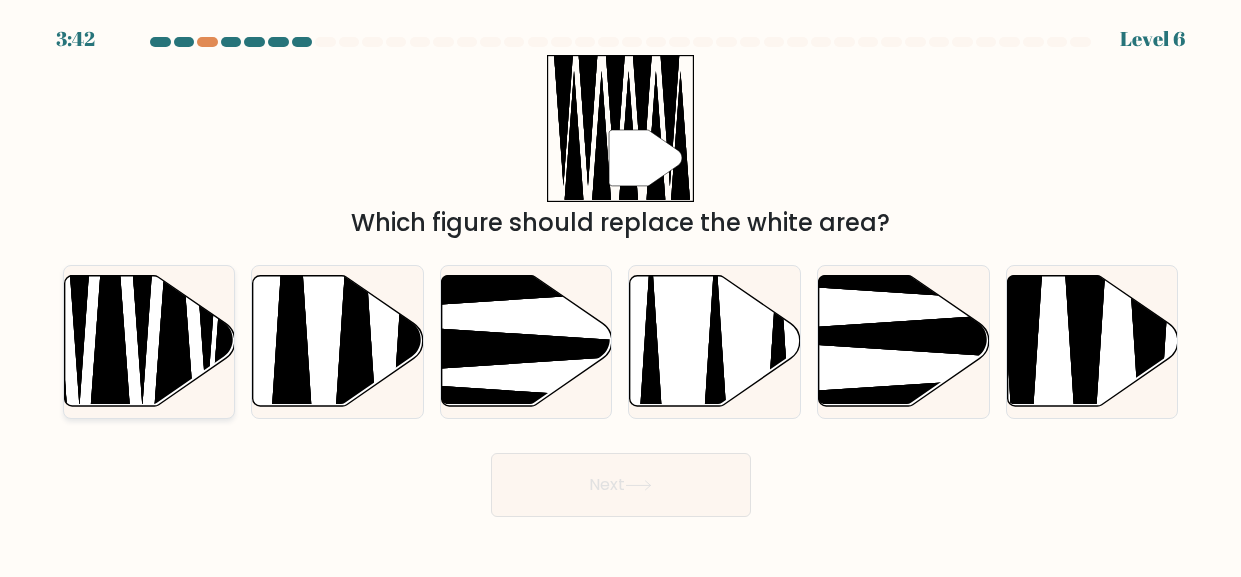 click 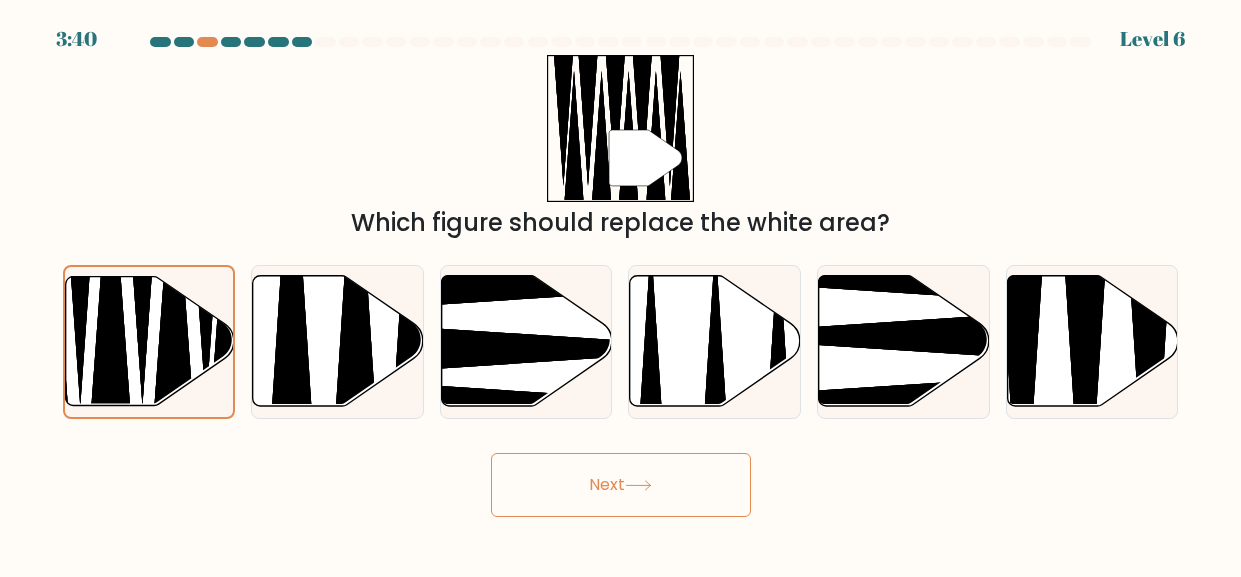 click on "Next" at bounding box center (621, 485) 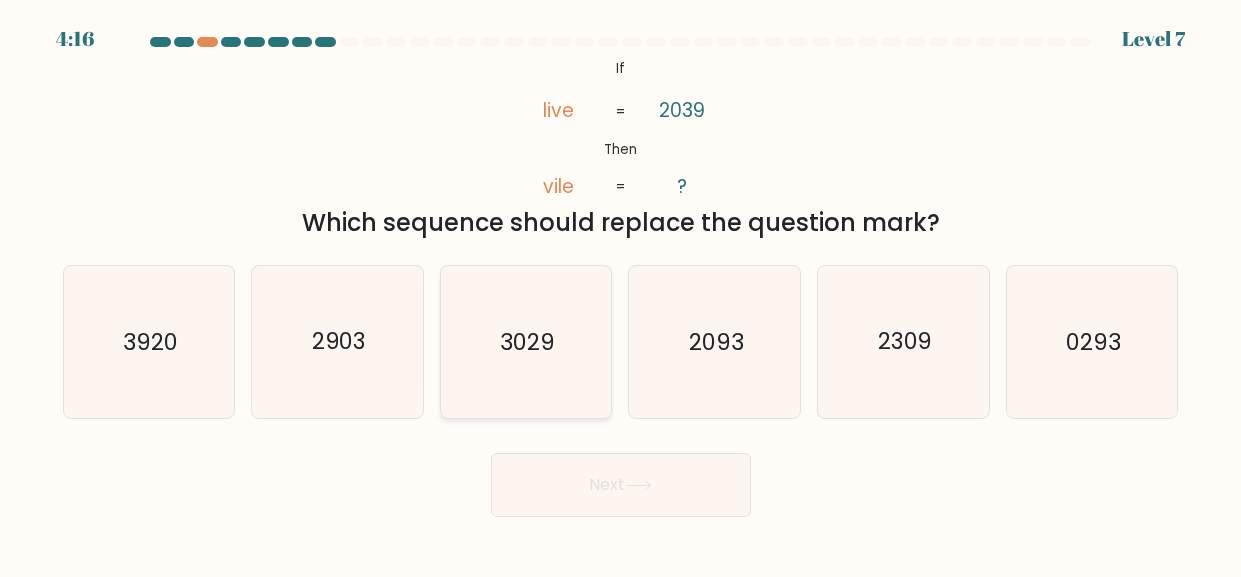 click on "3029" 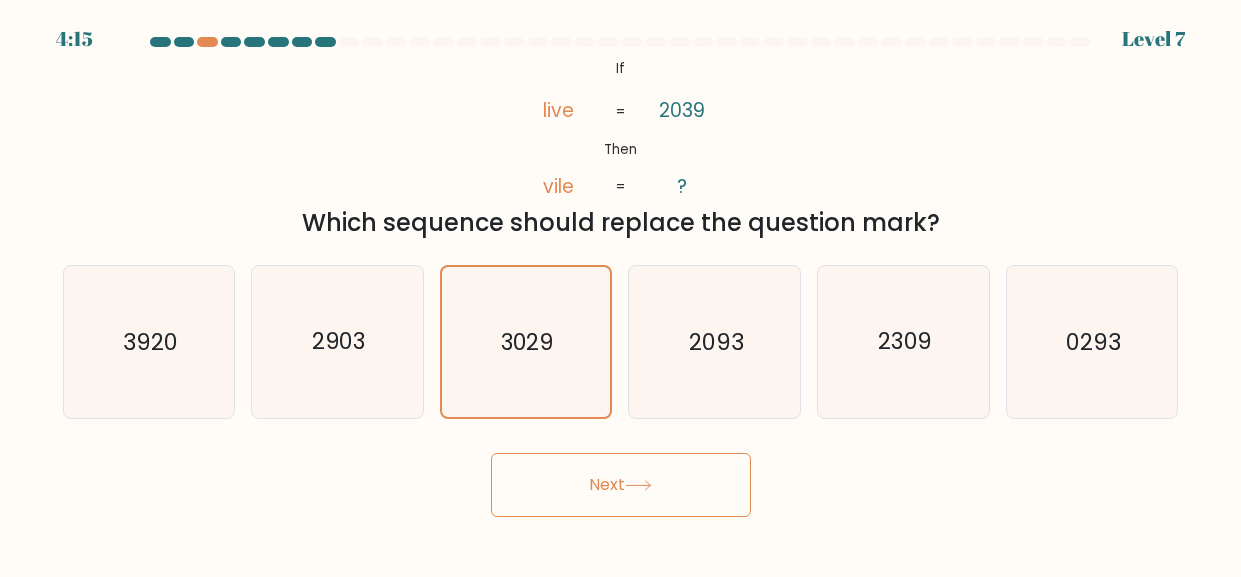 click on "Next" at bounding box center [621, 485] 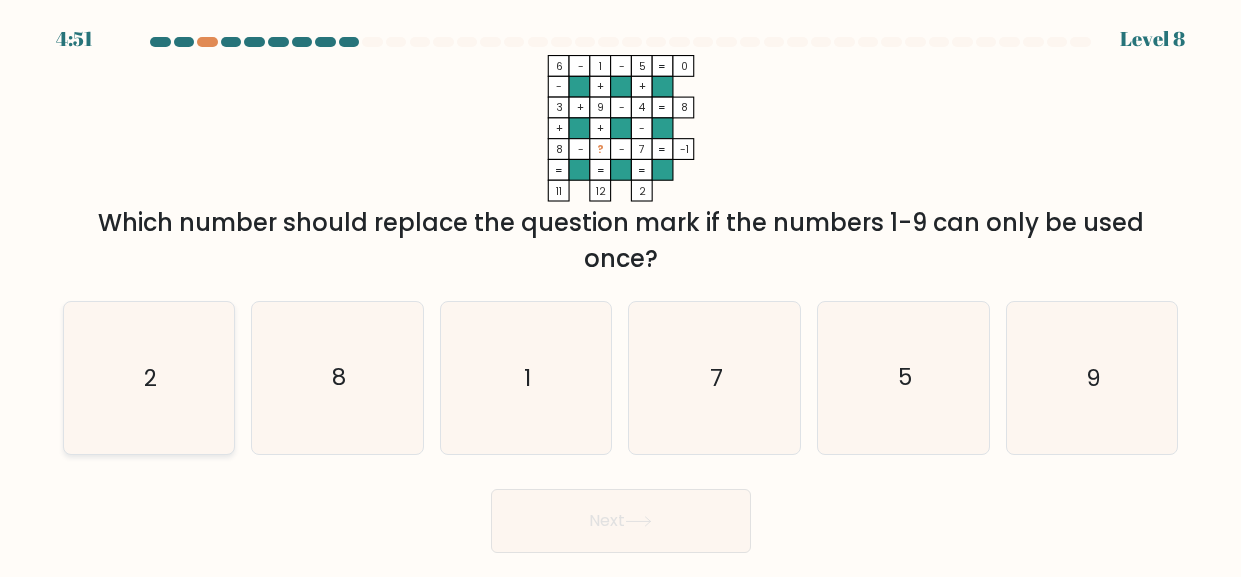 click on "2" 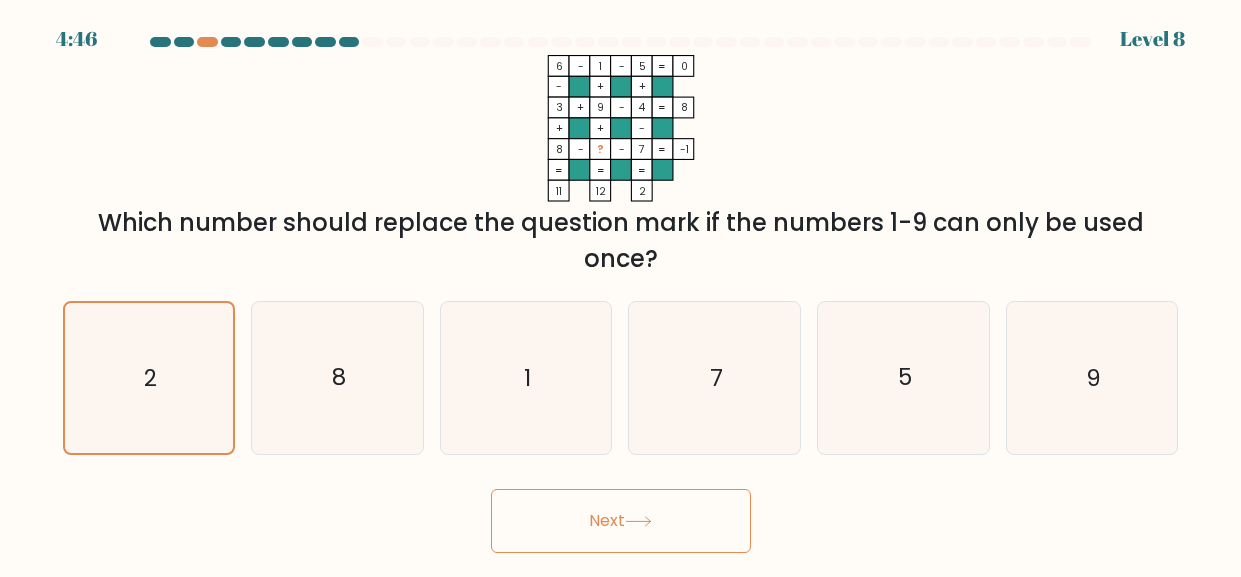 click on "Next" at bounding box center [621, 521] 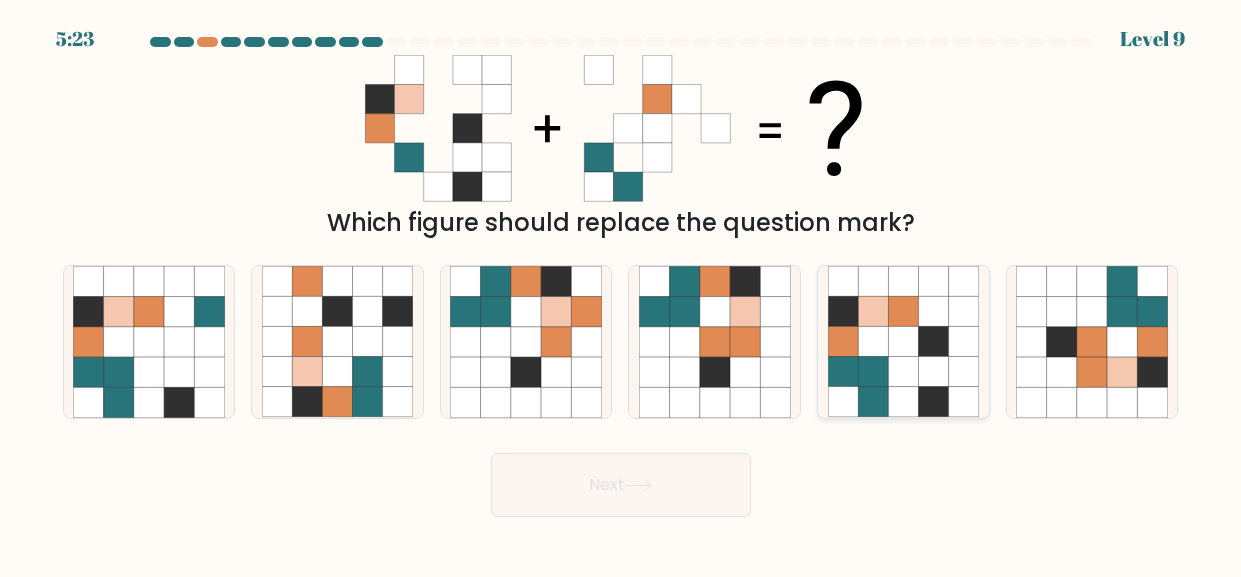 click 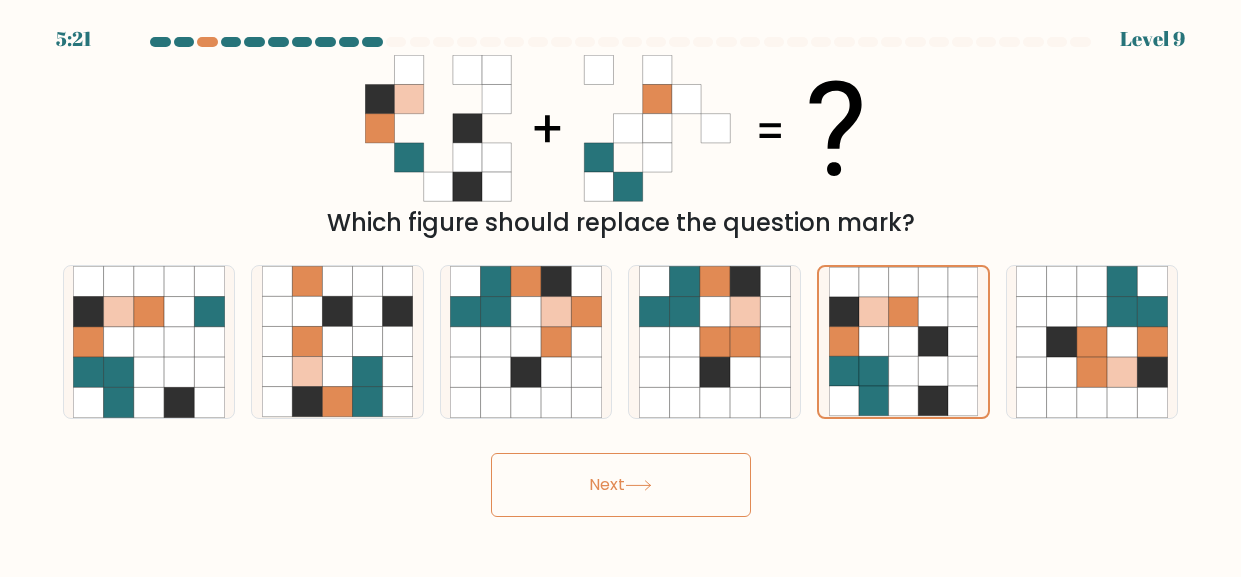 click on "Next" at bounding box center (621, 485) 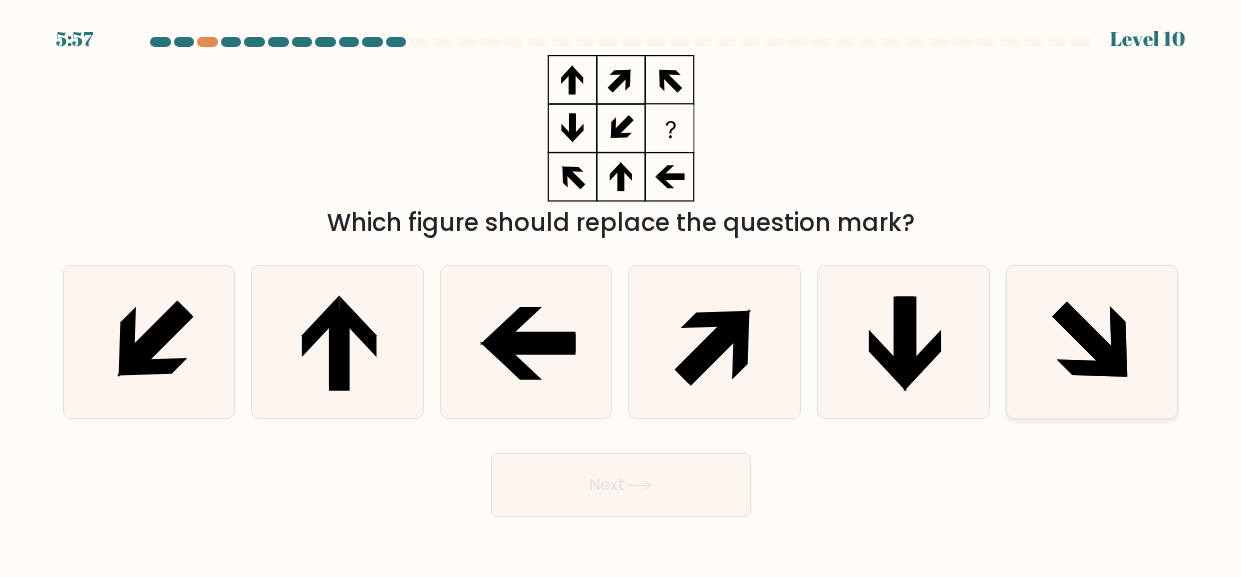 click 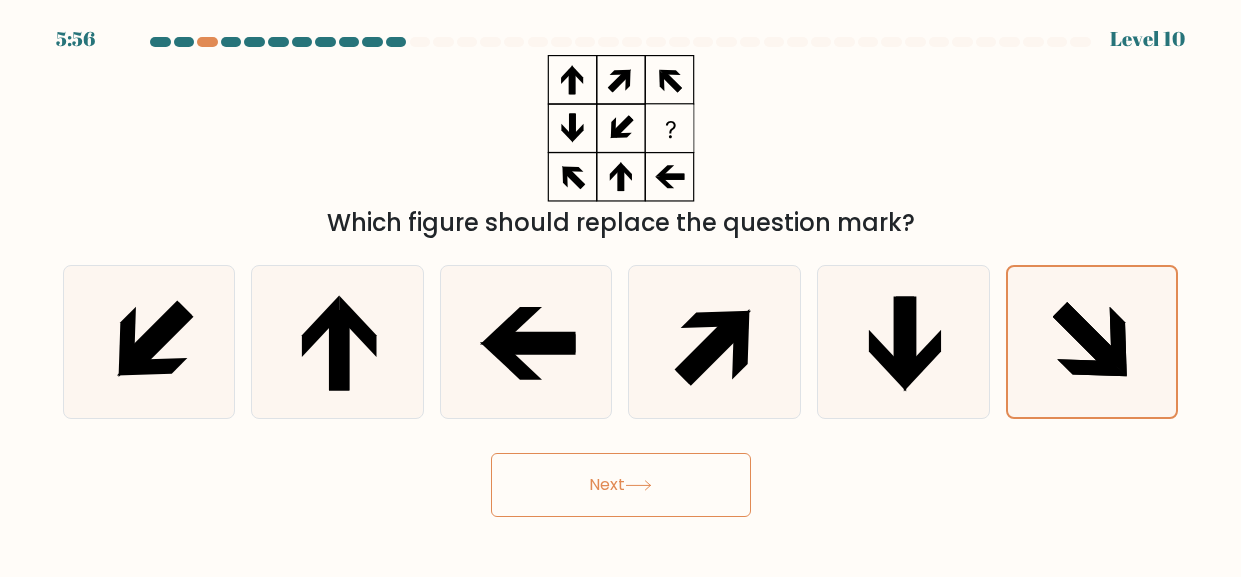 click on "Next" at bounding box center (621, 485) 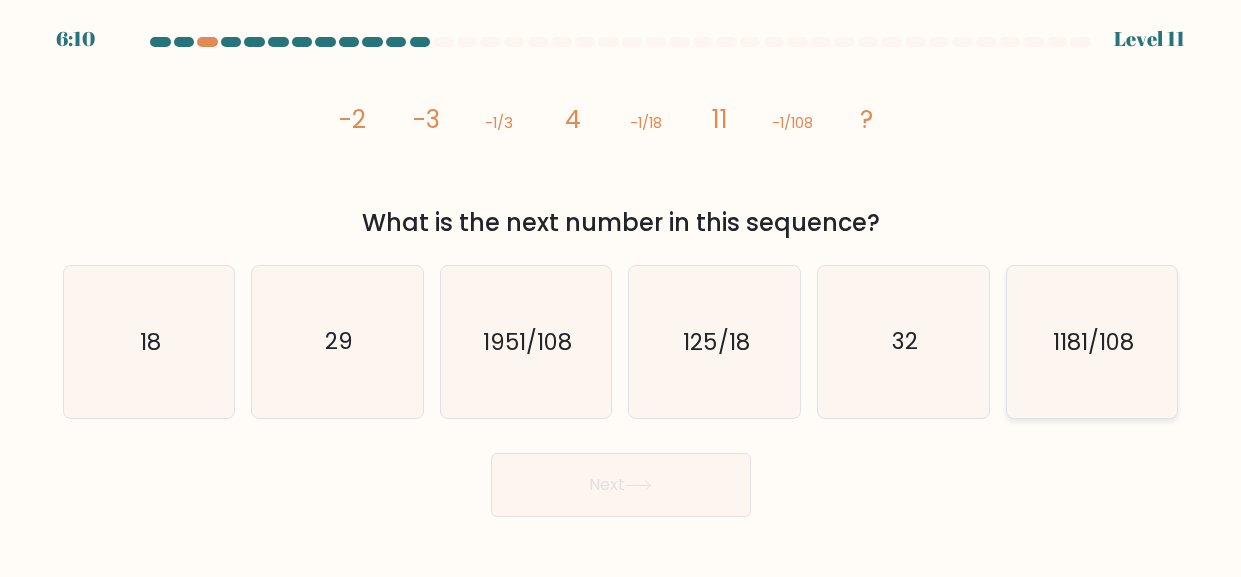 click on "1181/108" 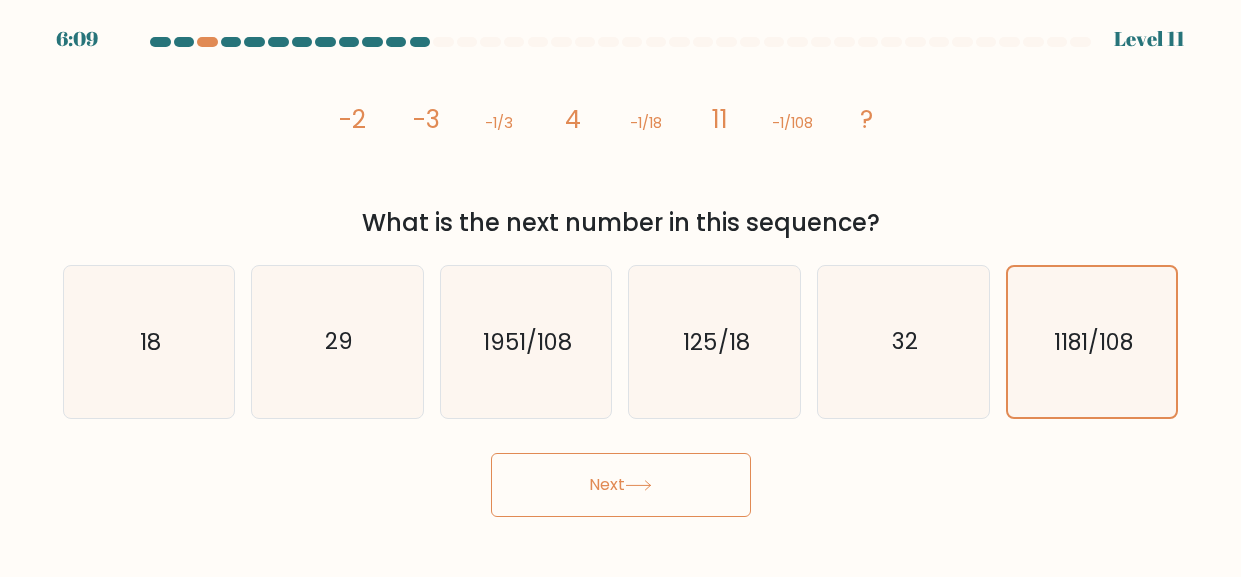 click on "Next" at bounding box center [621, 485] 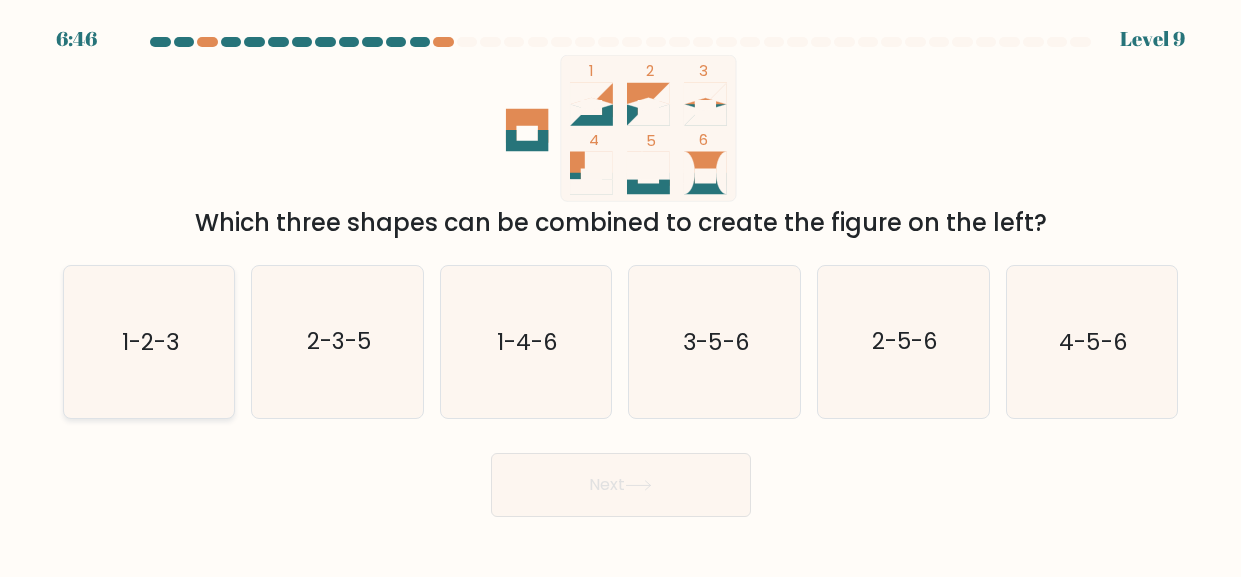 click on "1-2-3" 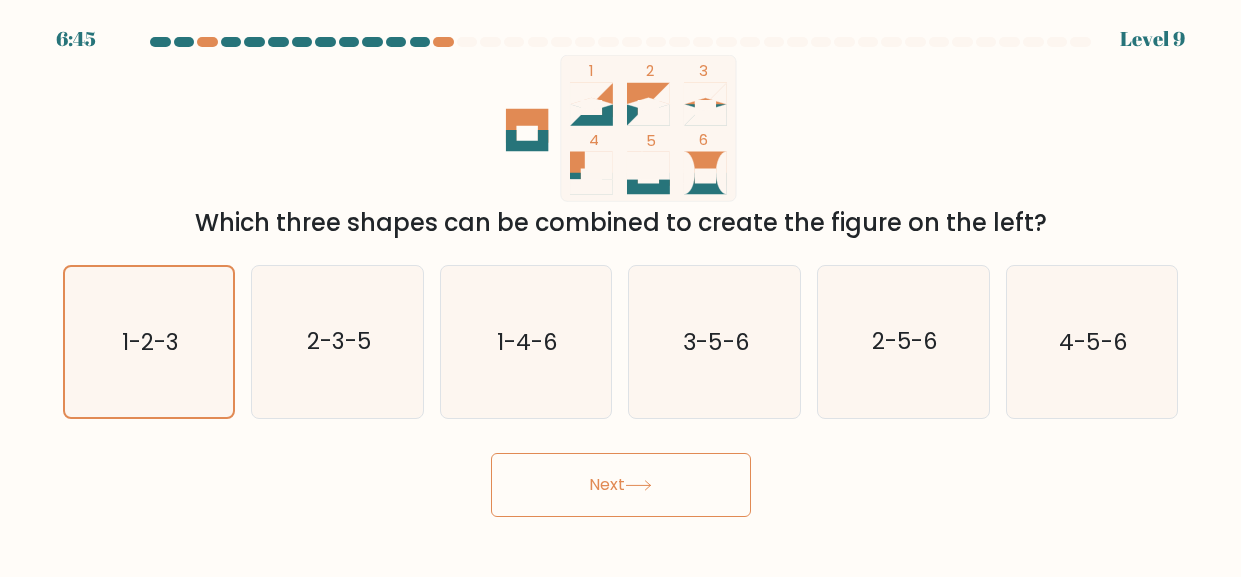 click on "Next" at bounding box center [621, 485] 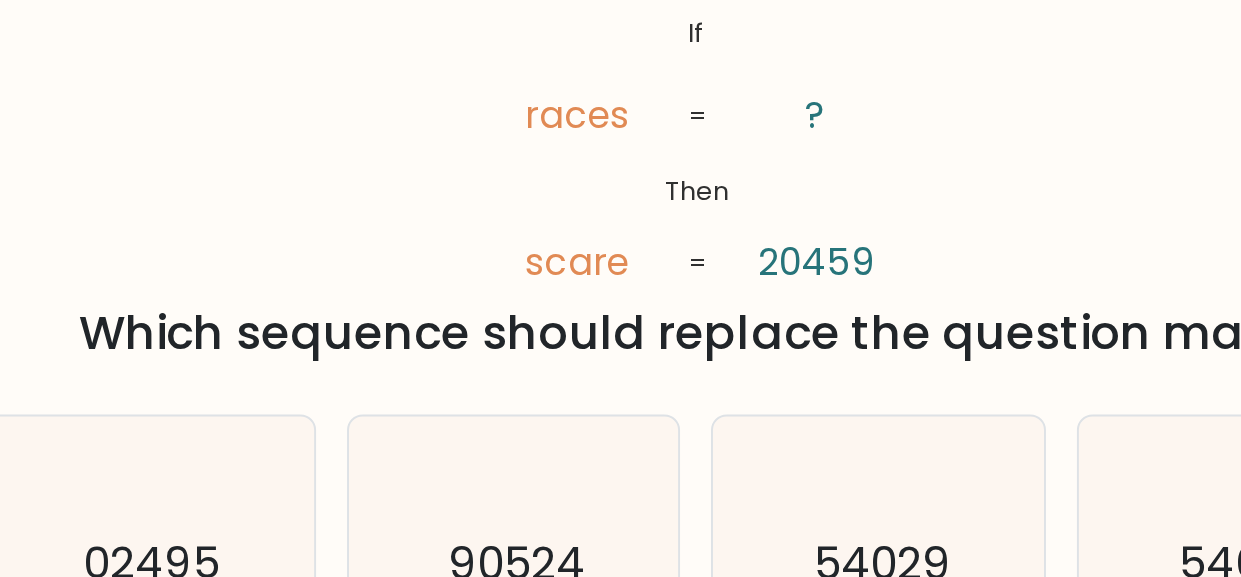 click on "races" 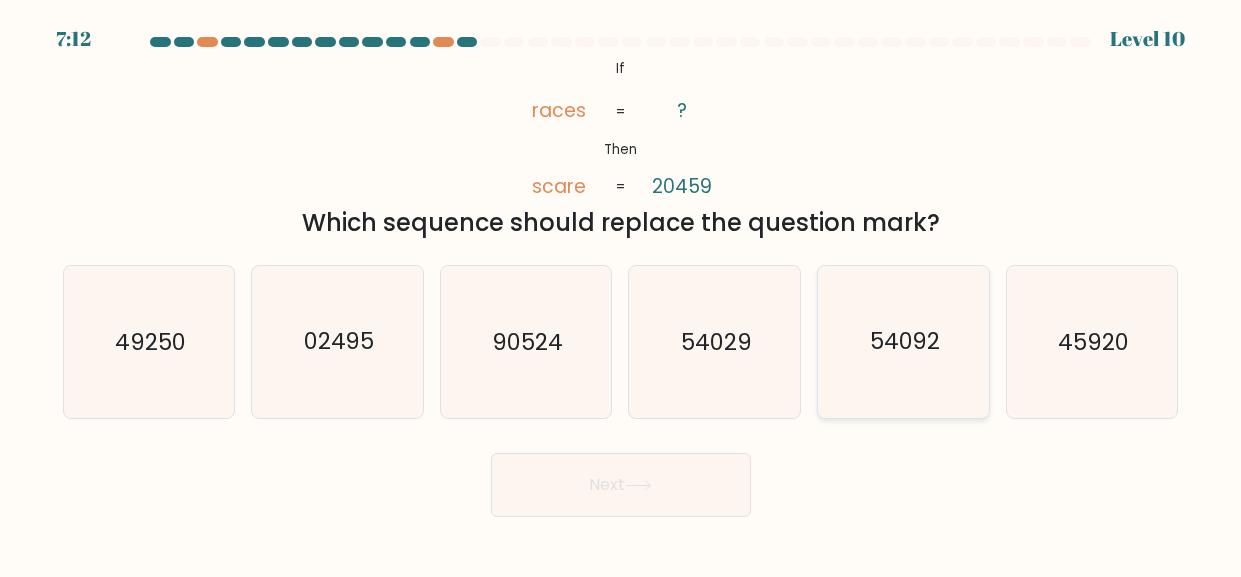 click on "54092" 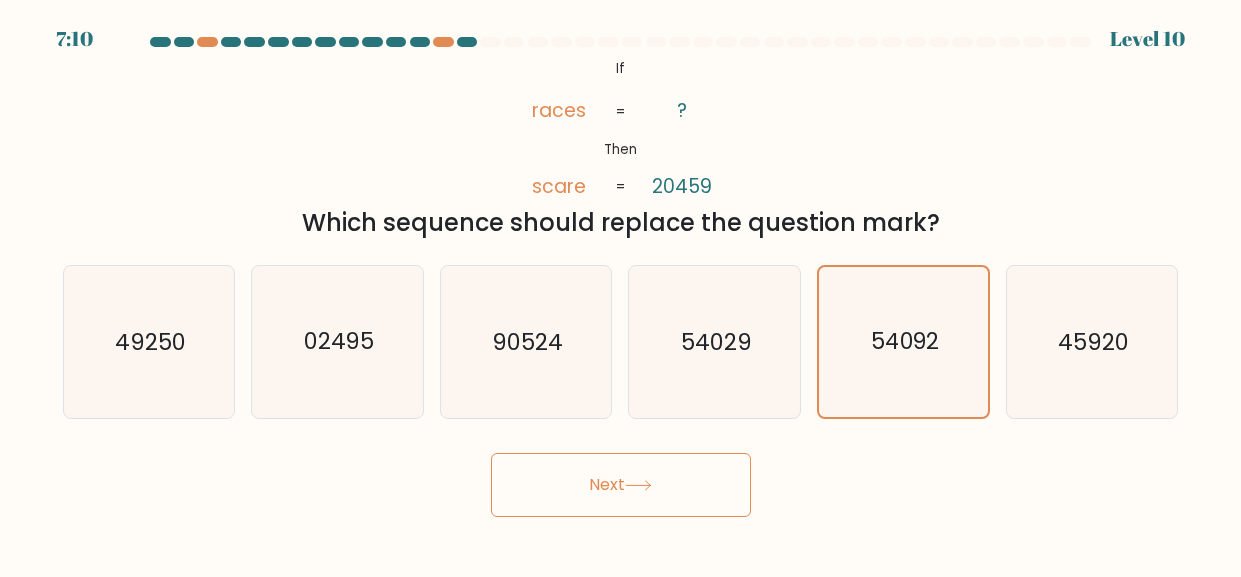 click on "Next" at bounding box center [621, 485] 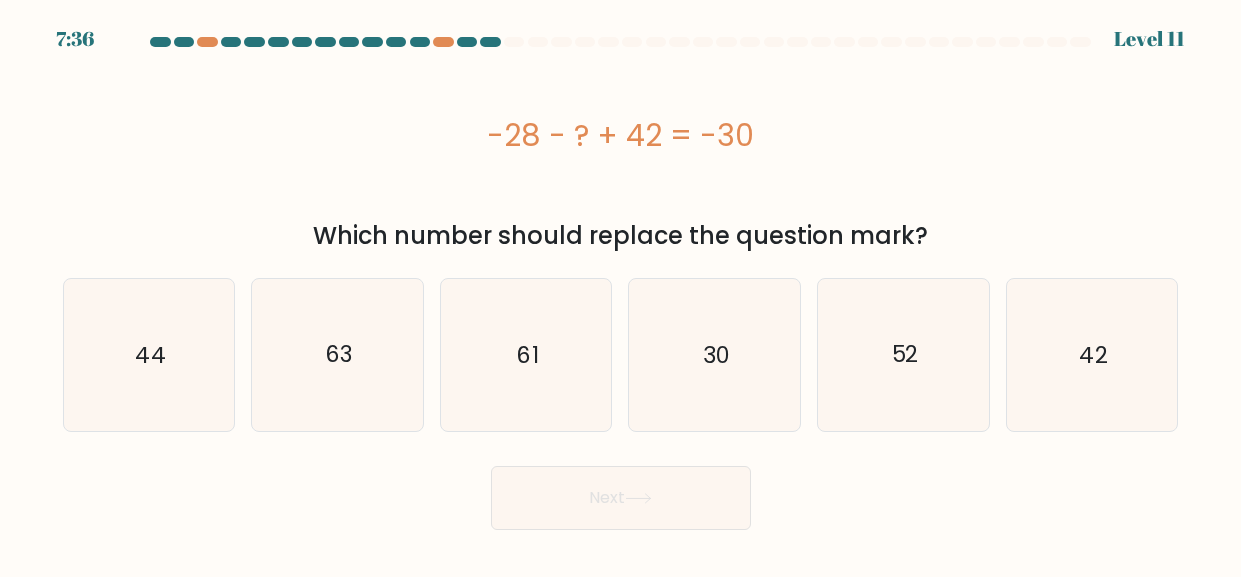 drag, startPoint x: 649, startPoint y: 131, endPoint x: 663, endPoint y: 145, distance: 19.79899 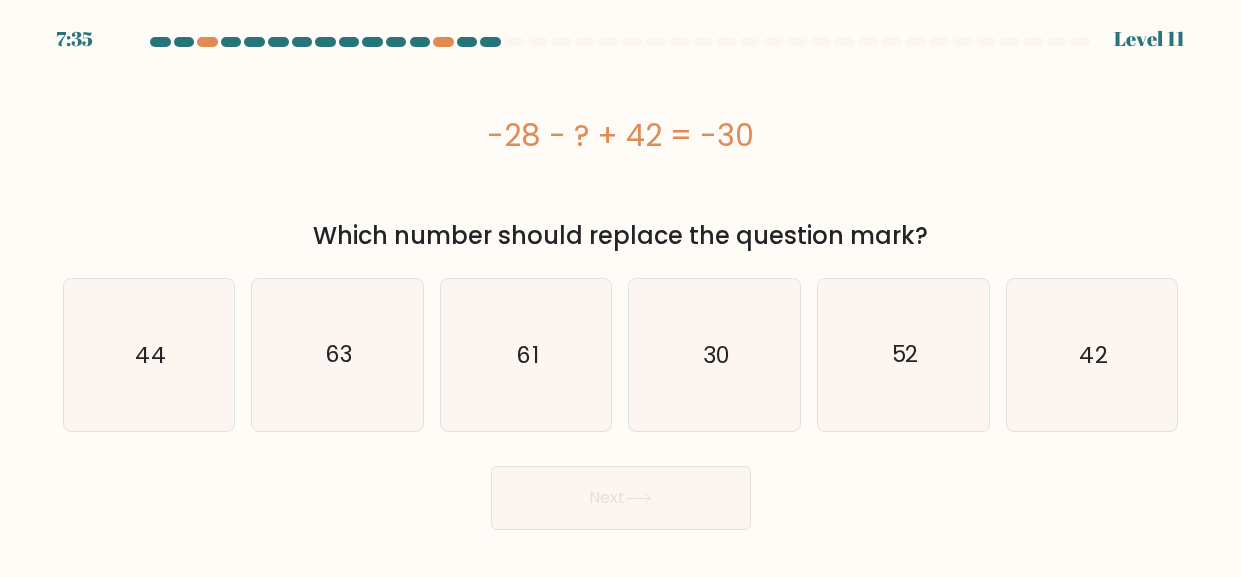 click on "-28 - ? + 42 = -30" at bounding box center [621, 135] 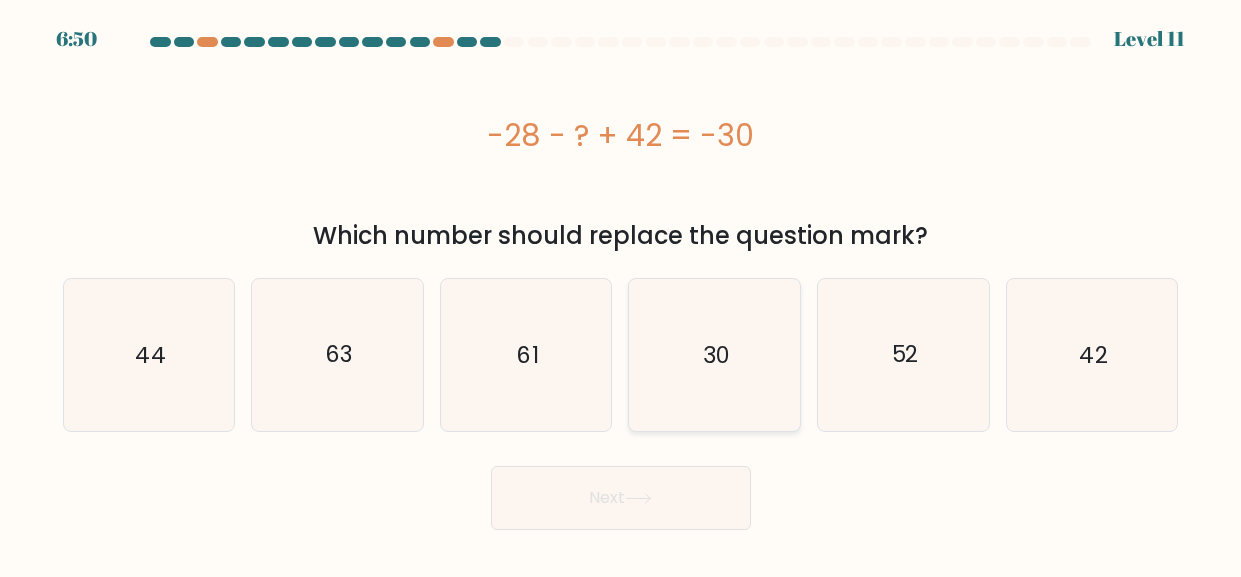 click on "30" 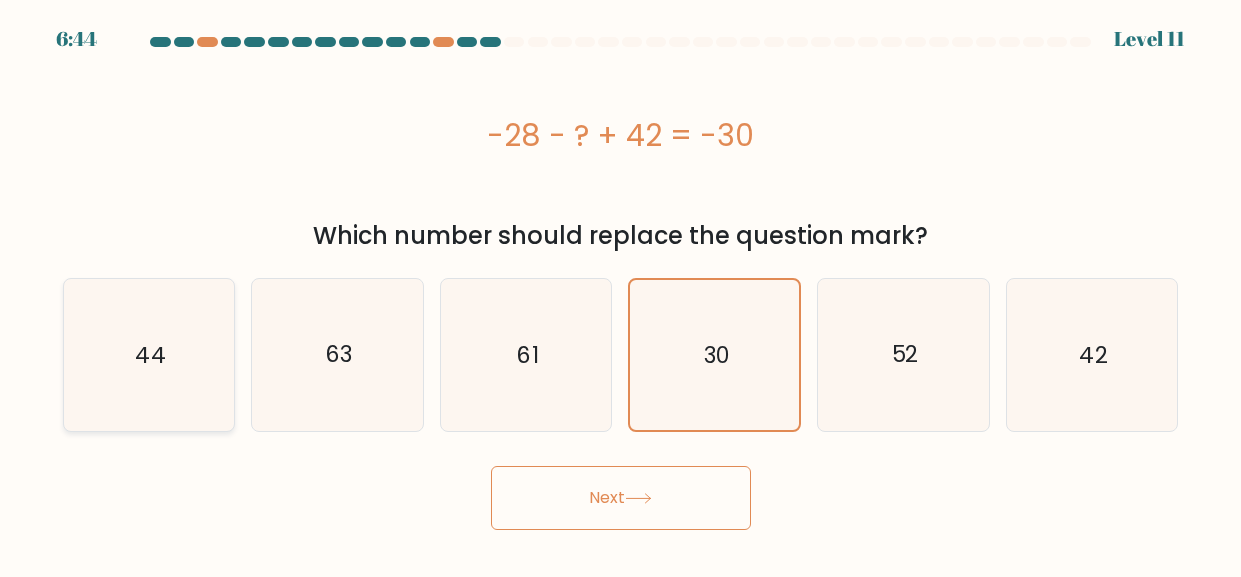 click on "44" 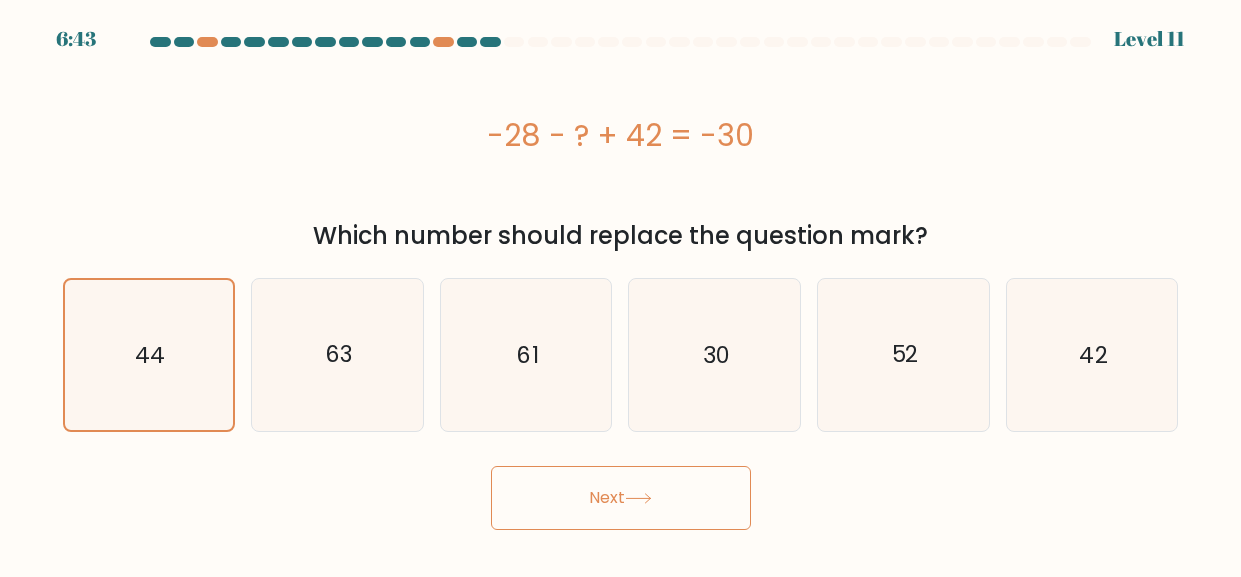 click on "Next" at bounding box center (621, 498) 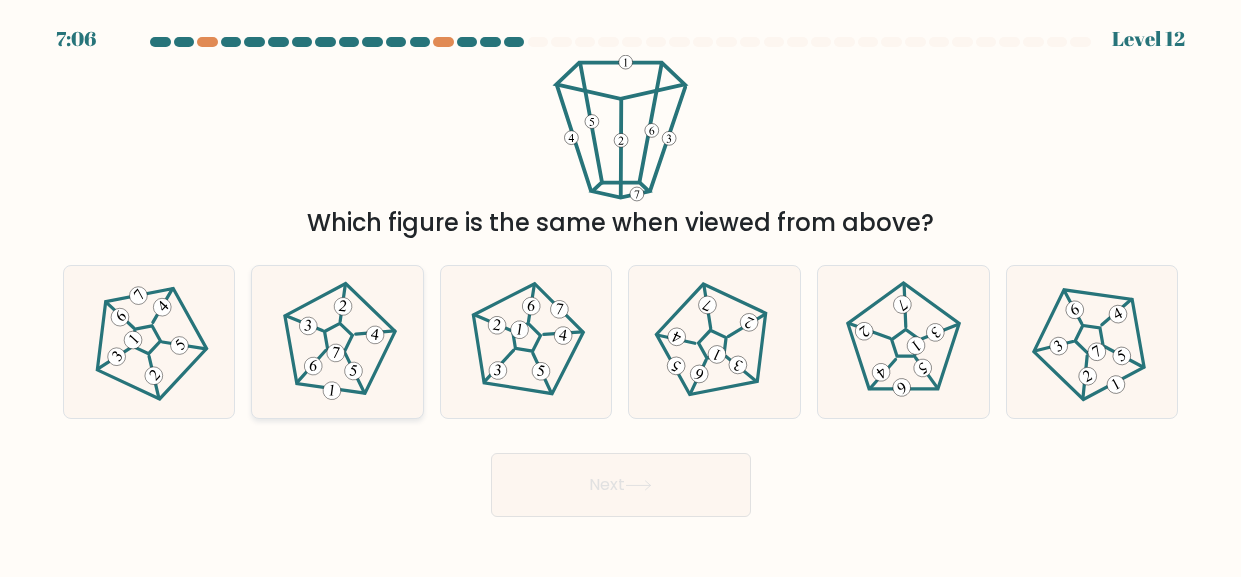 click 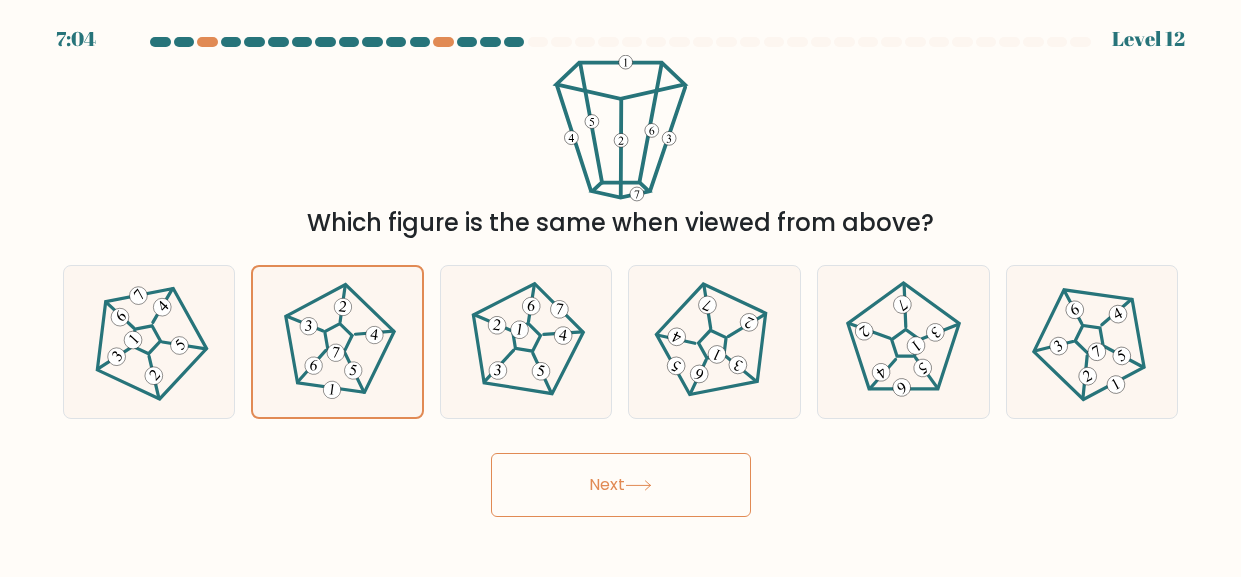 click on "Next" at bounding box center [621, 485] 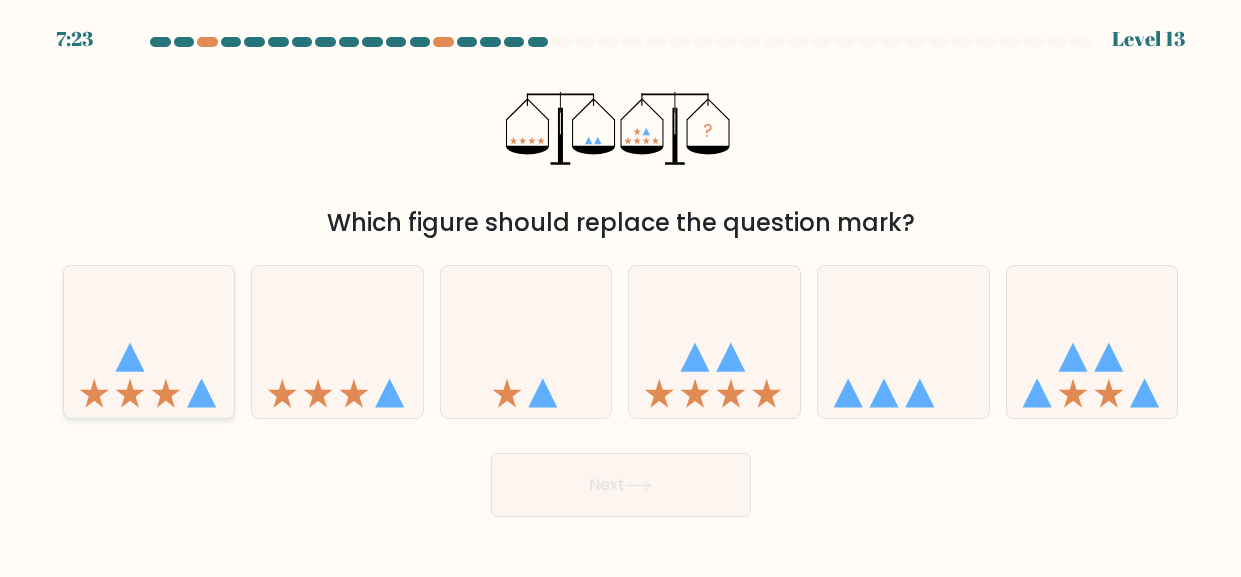 click 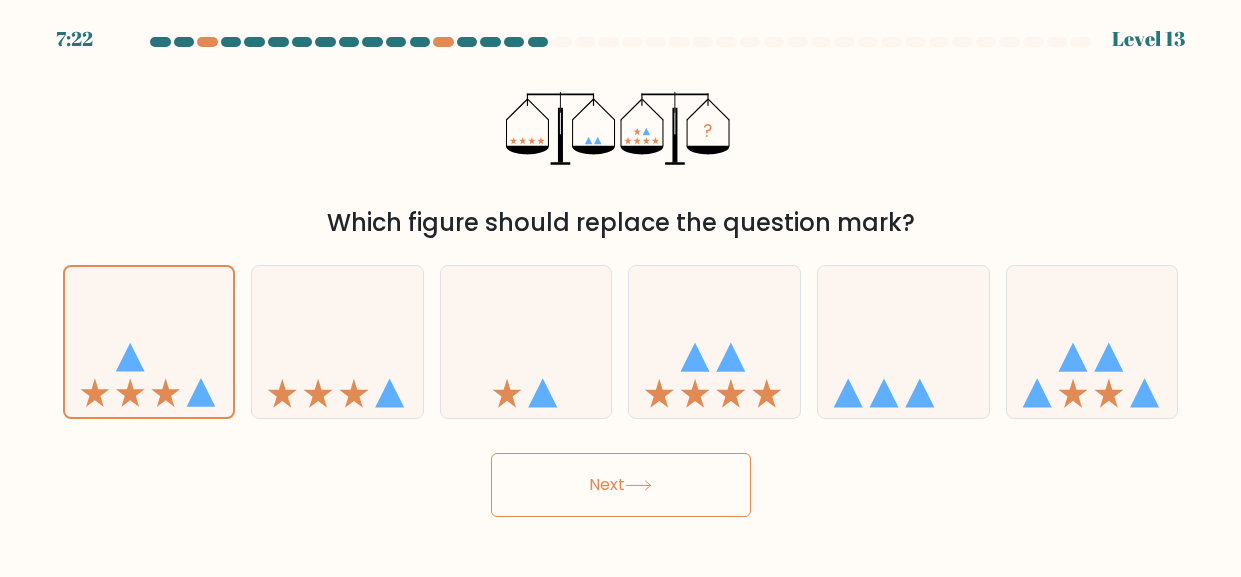 click on "Next" at bounding box center [621, 485] 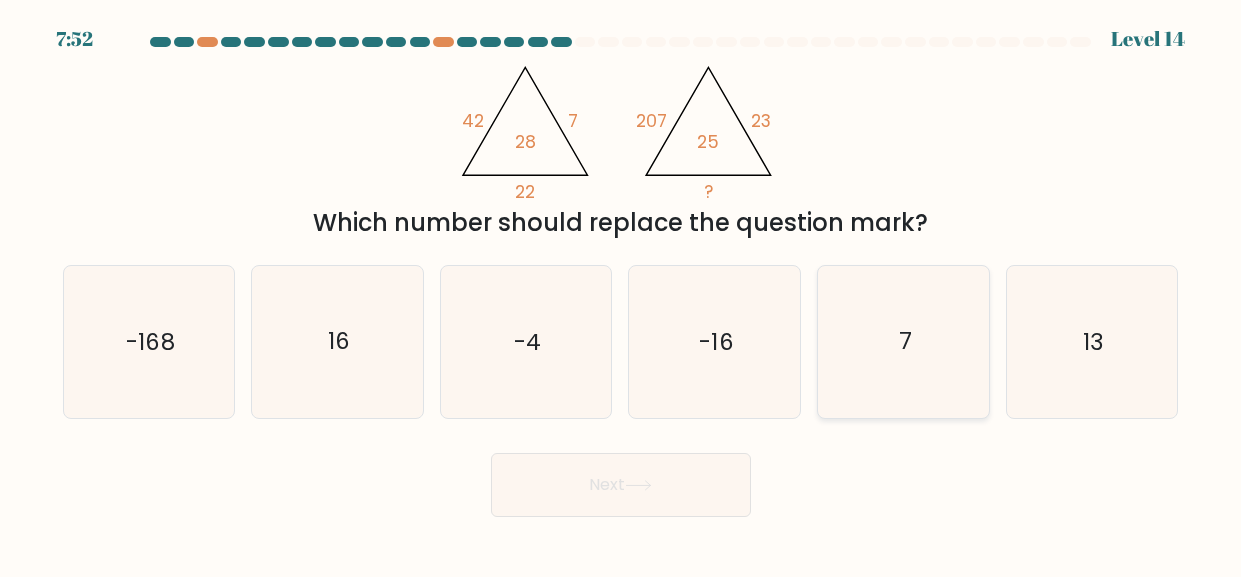 click on "7" 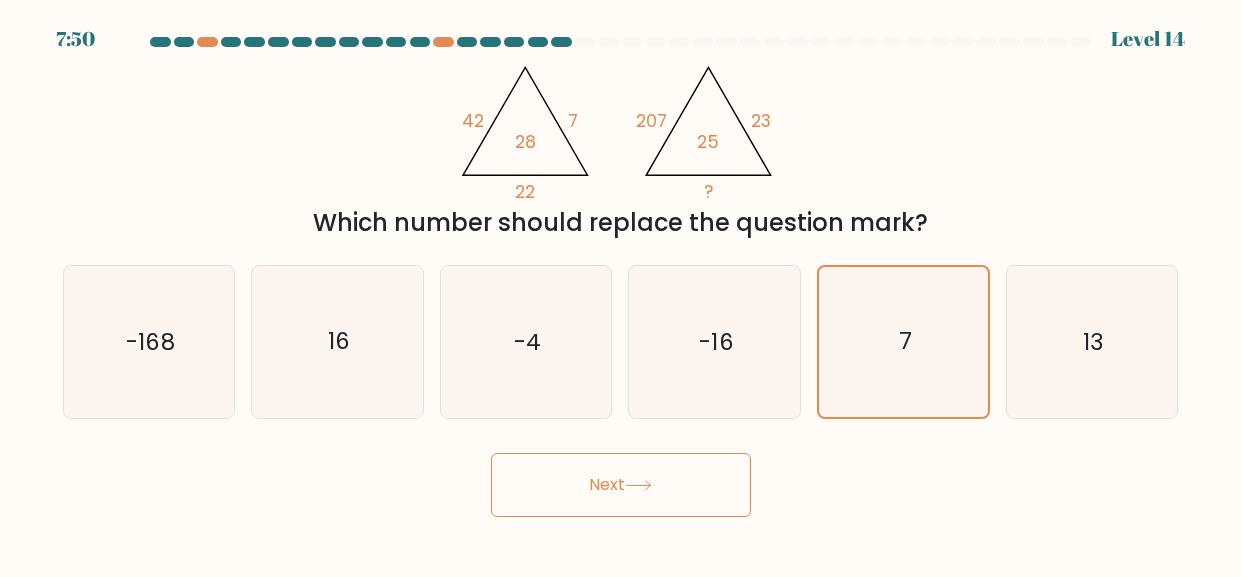 click on "Next" at bounding box center (621, 485) 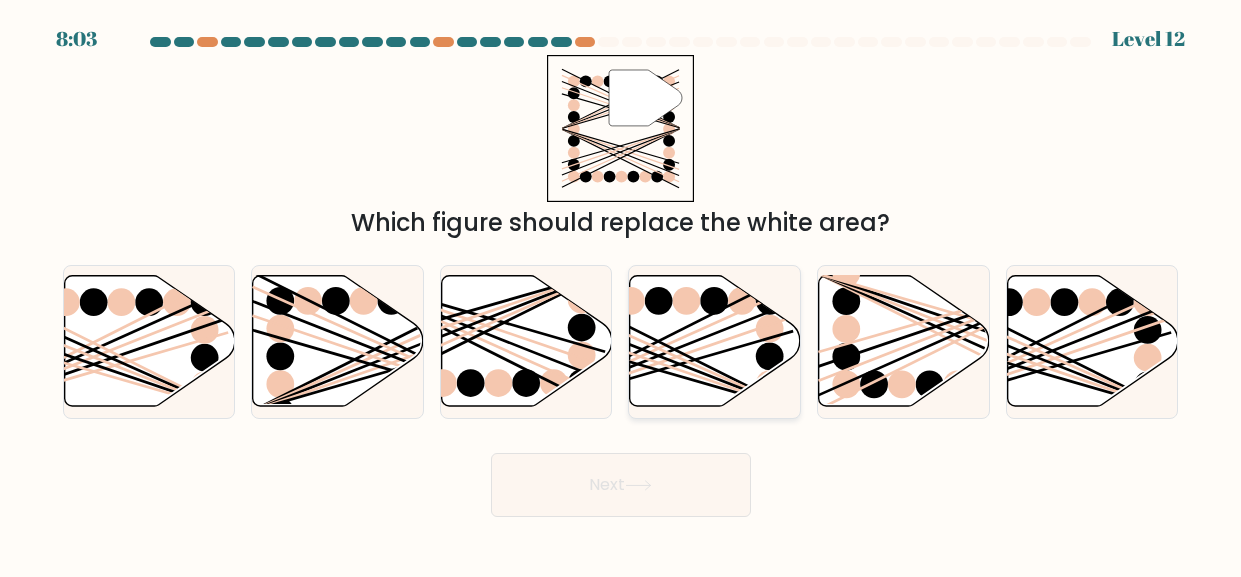 click 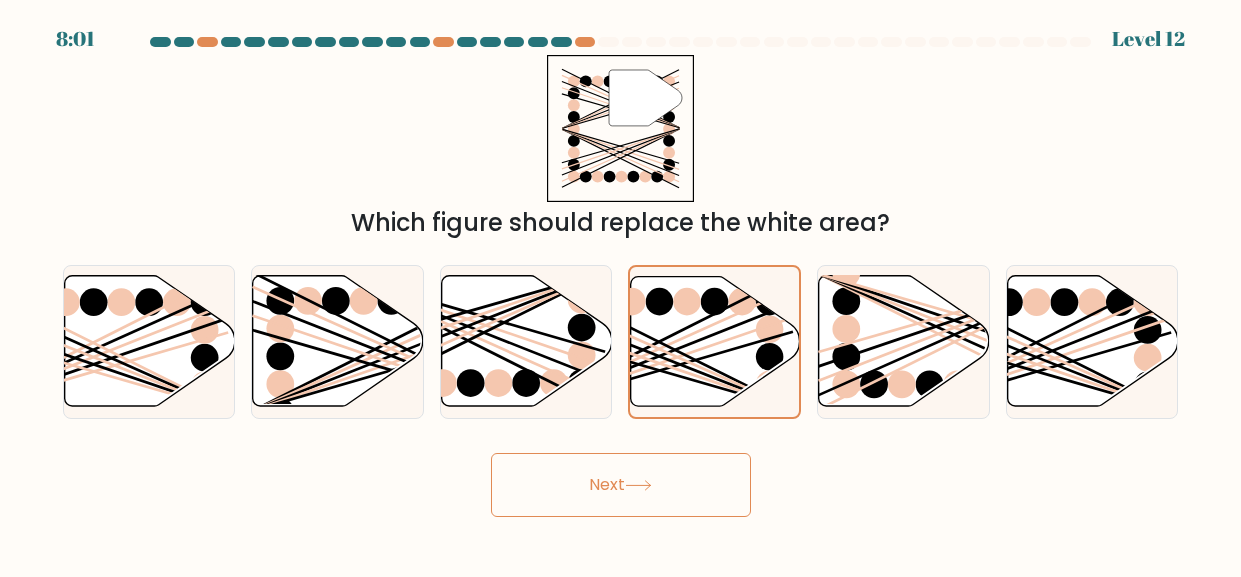 click on "Next" at bounding box center [621, 485] 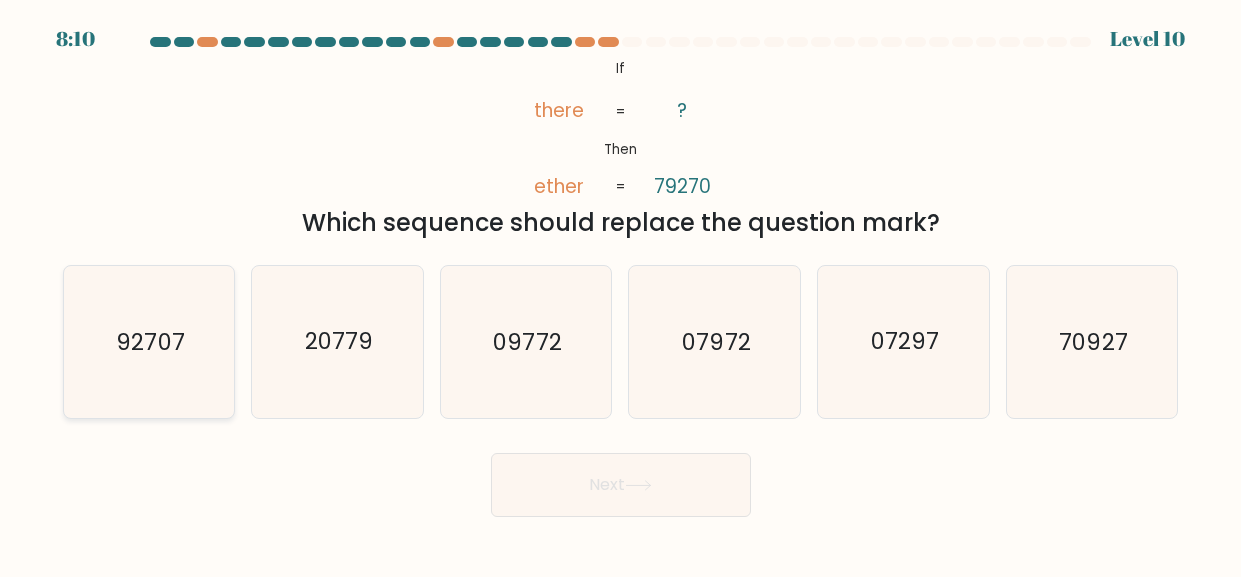click on "92707" 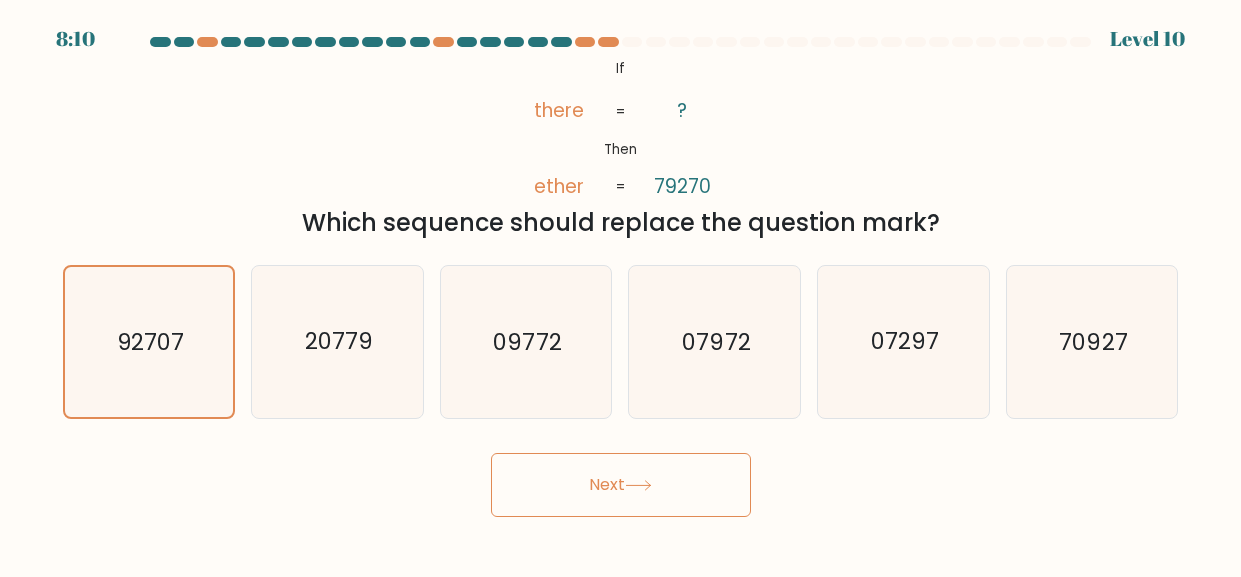 click on "Next" at bounding box center (621, 485) 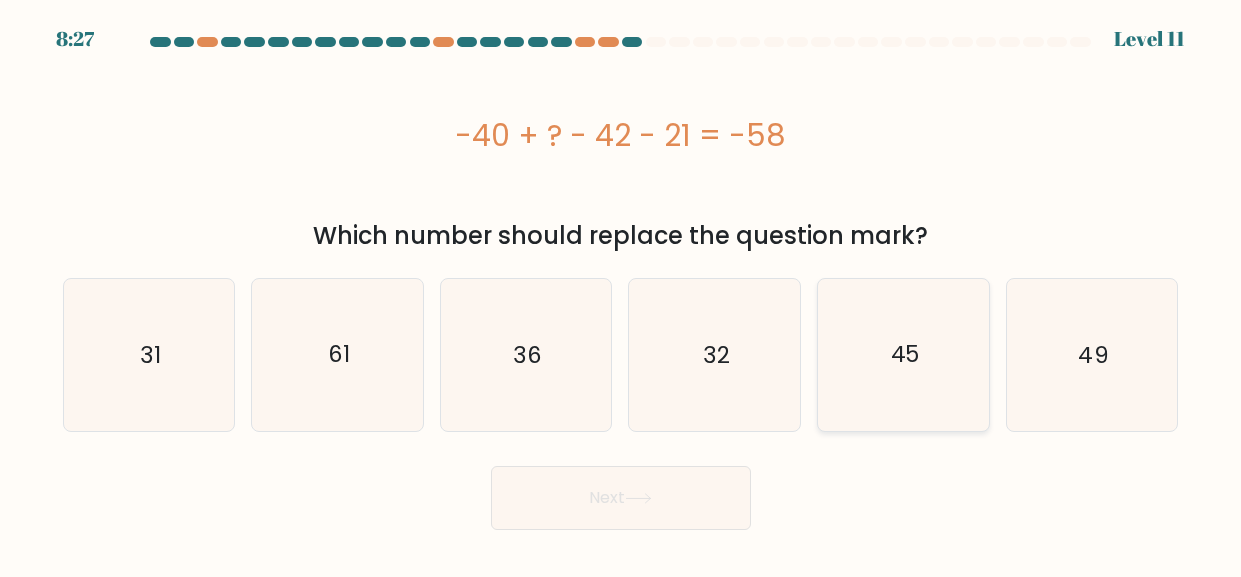 click on "45" 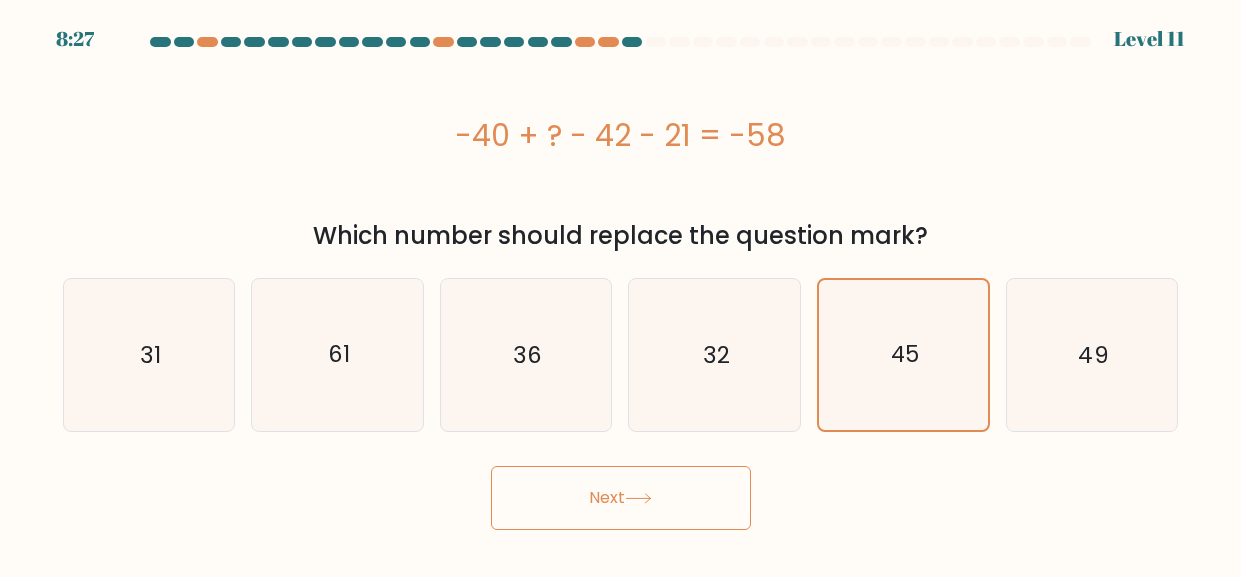 click on "Next" at bounding box center (621, 498) 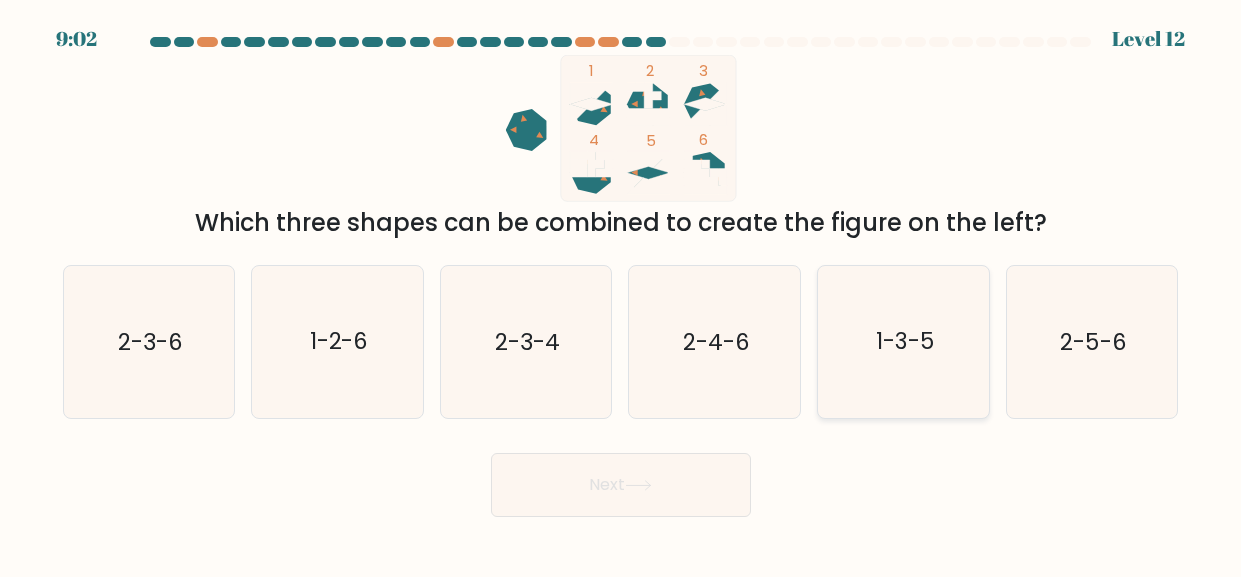 click on "1-3-5" 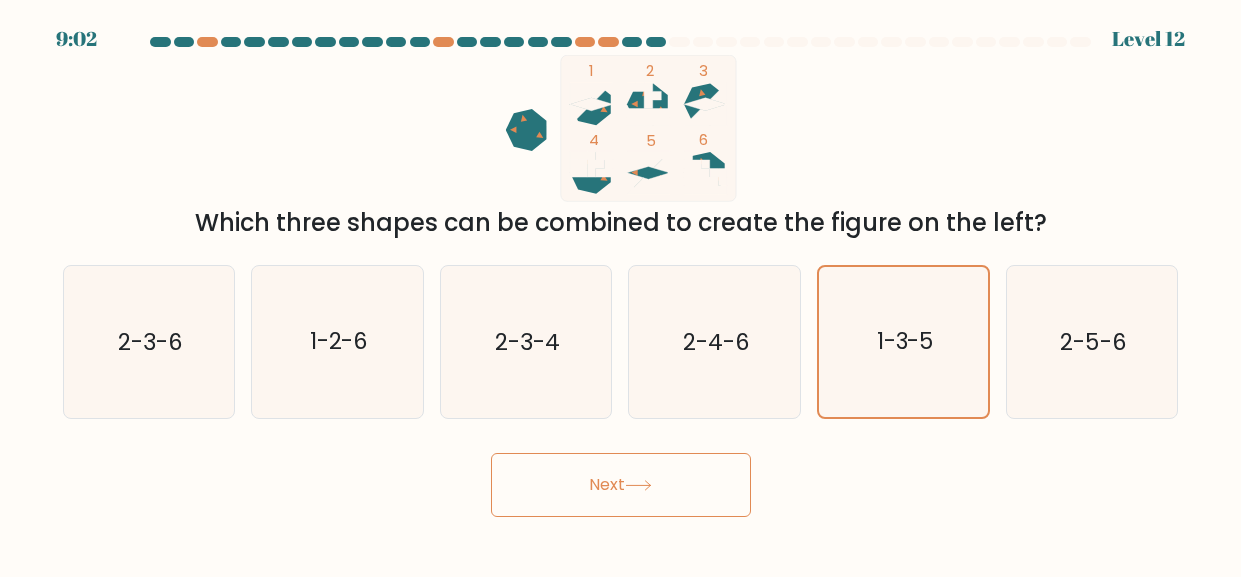 click on "Next" at bounding box center (621, 485) 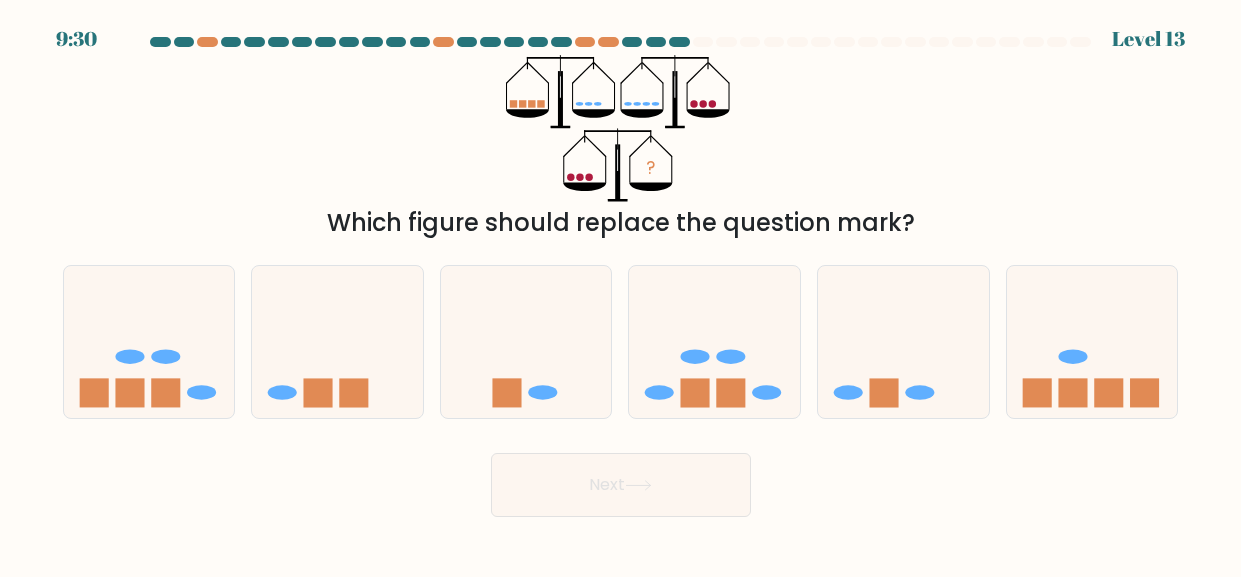 click on "e." at bounding box center (903, 342) 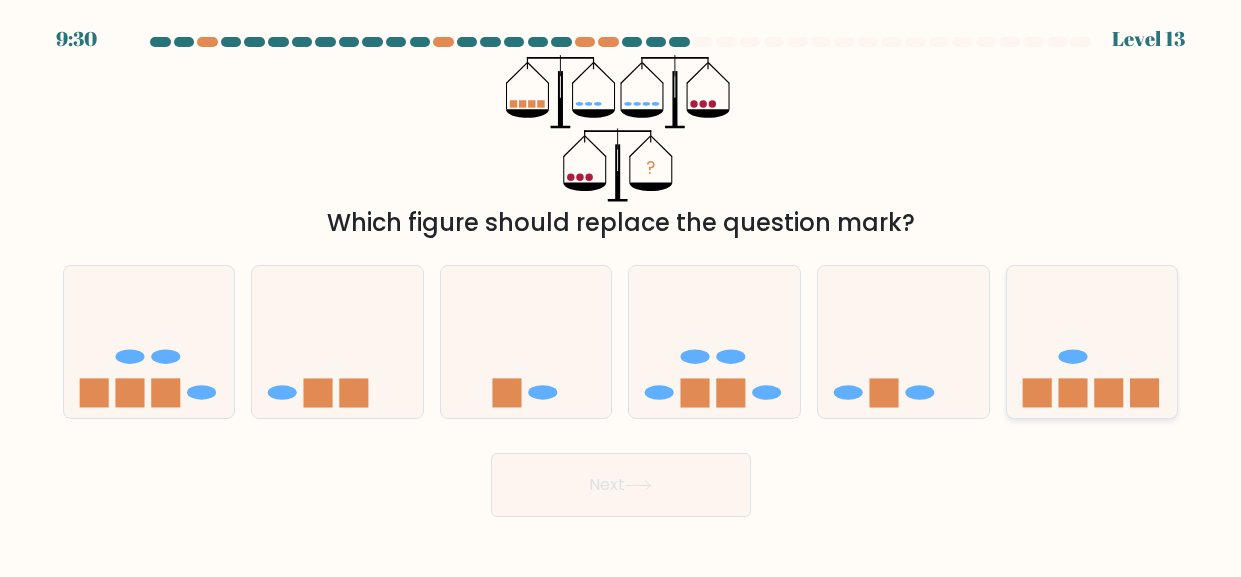 click 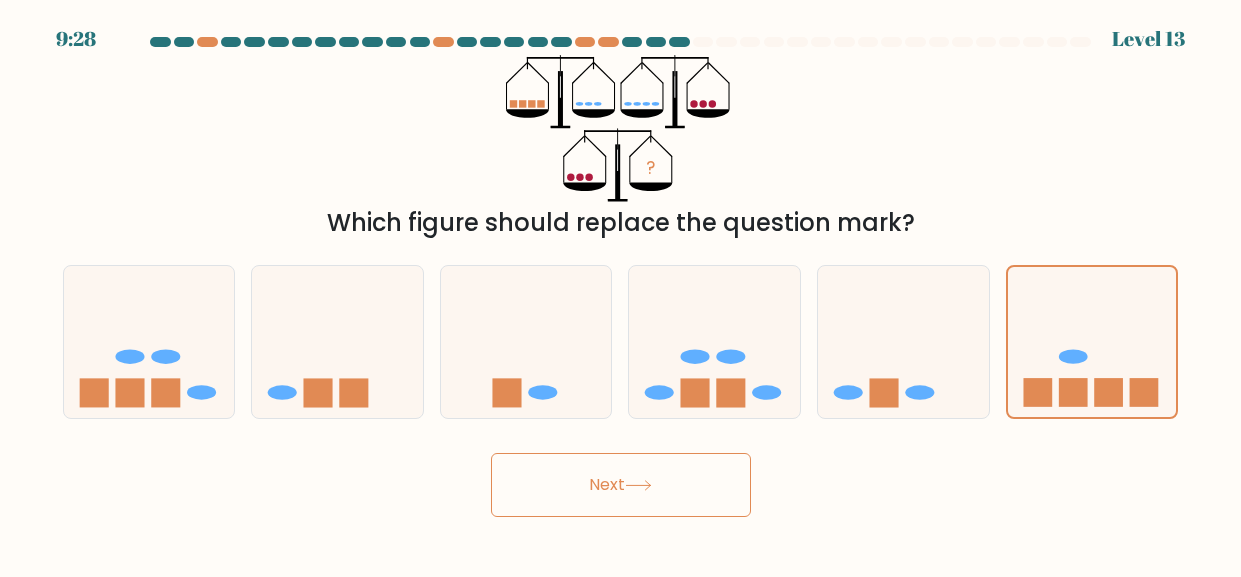 click on "Next" at bounding box center (621, 485) 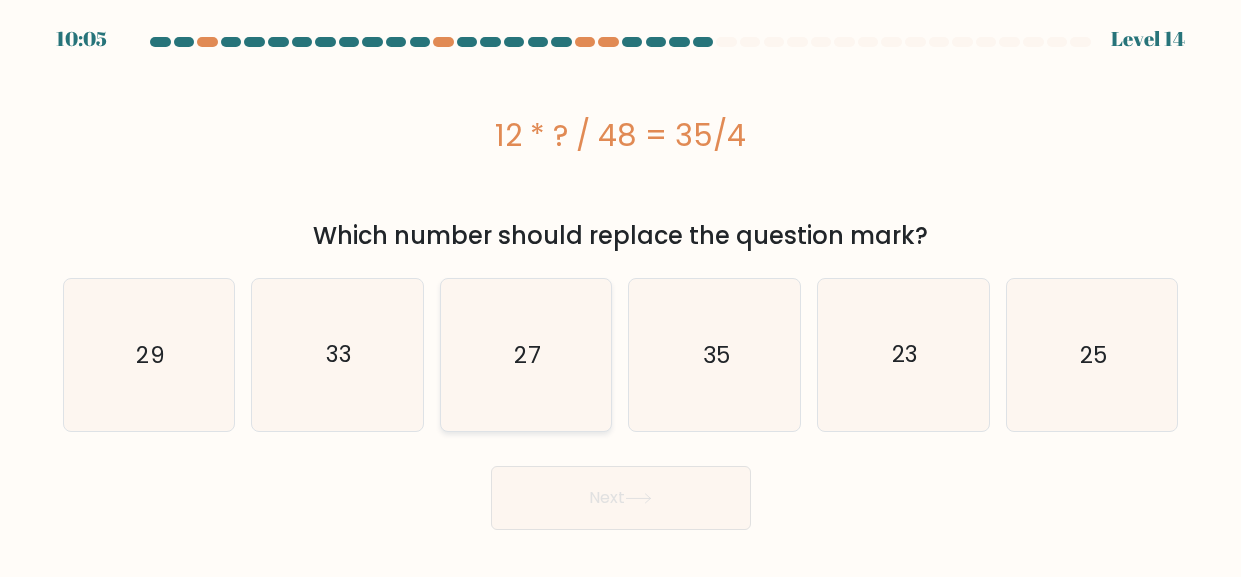 click on "27" 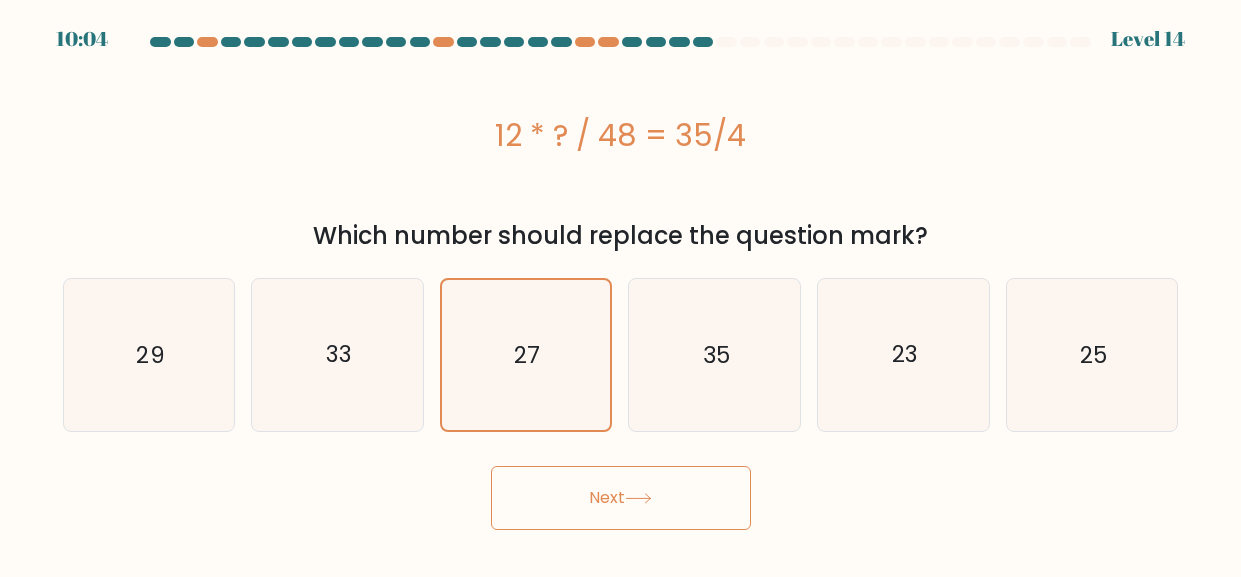 click on "Next" at bounding box center [621, 498] 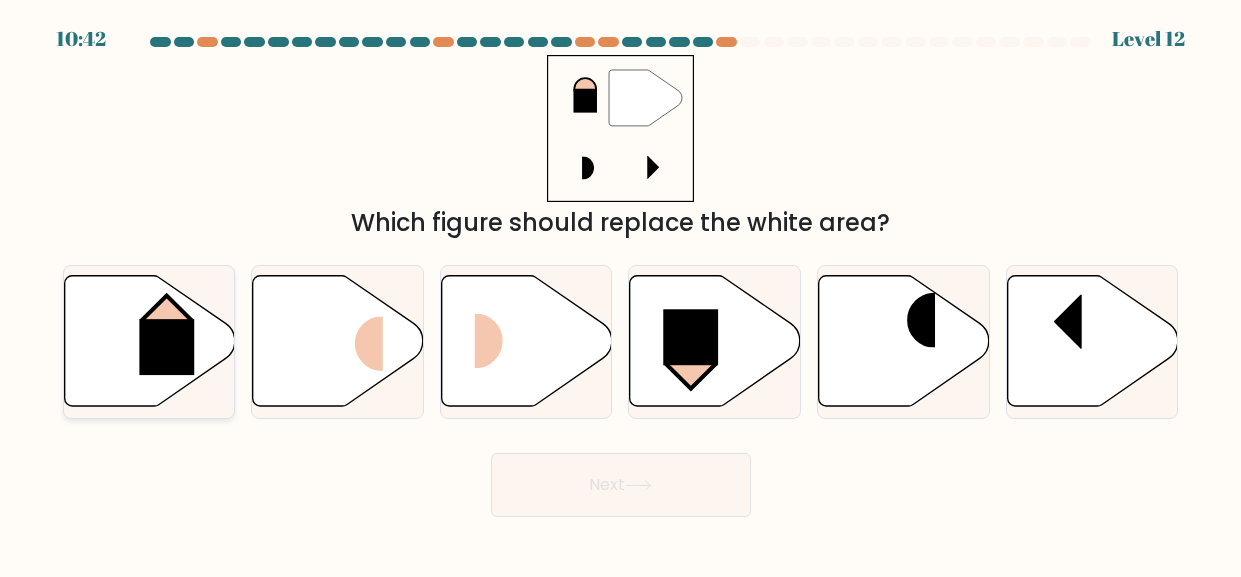 click 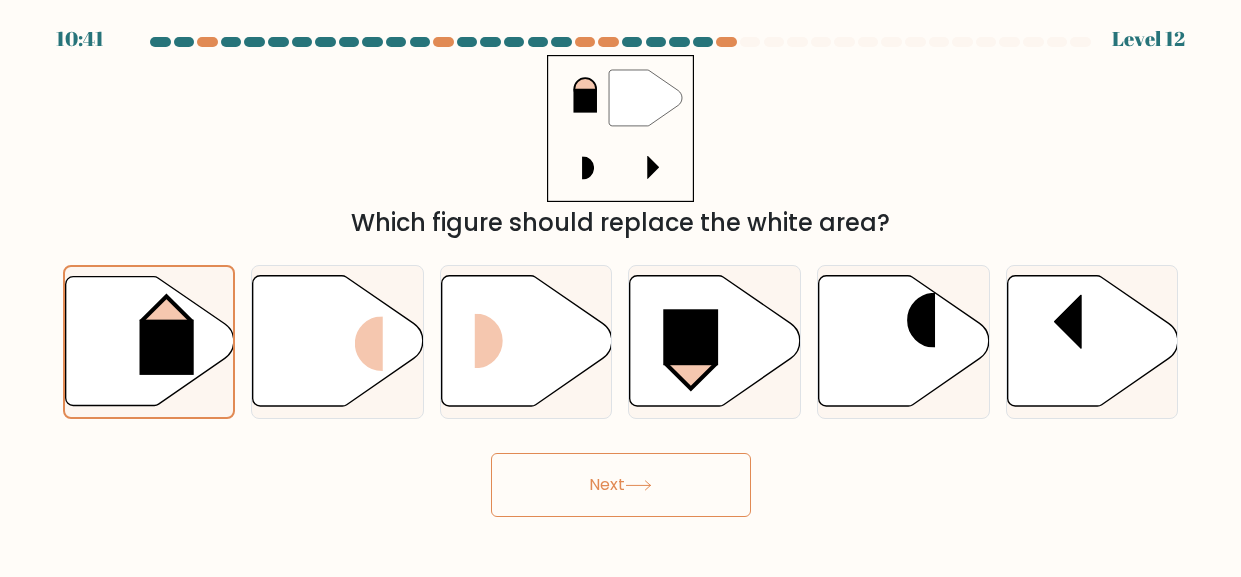 click on "Next" at bounding box center [621, 485] 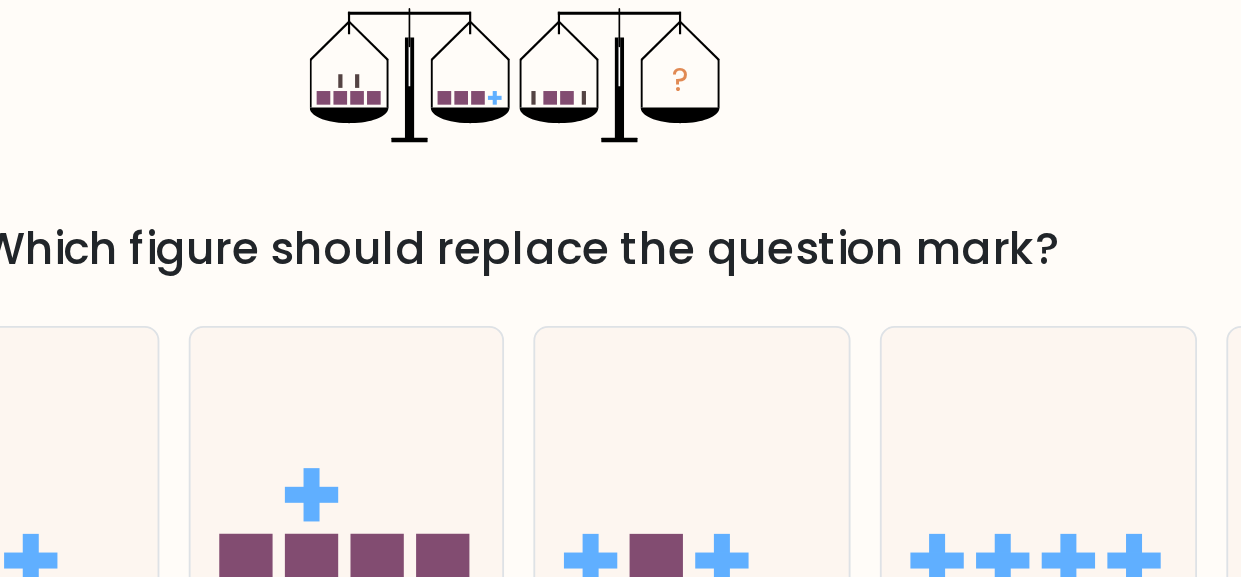 click on "?
Which figure should replace the question mark?" at bounding box center [621, 148] 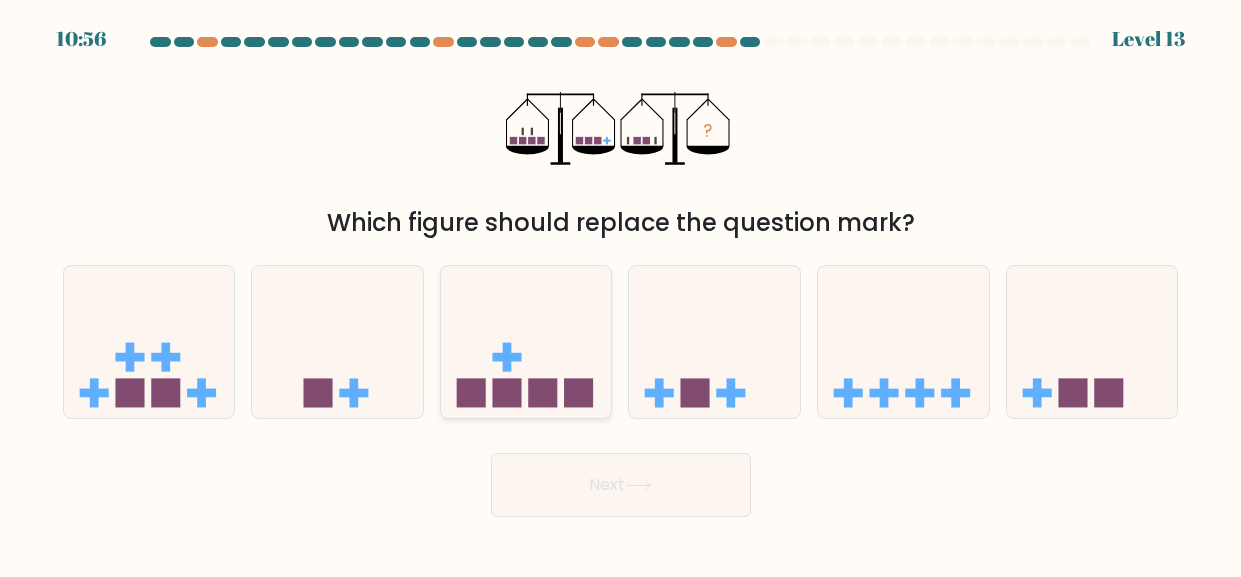 click 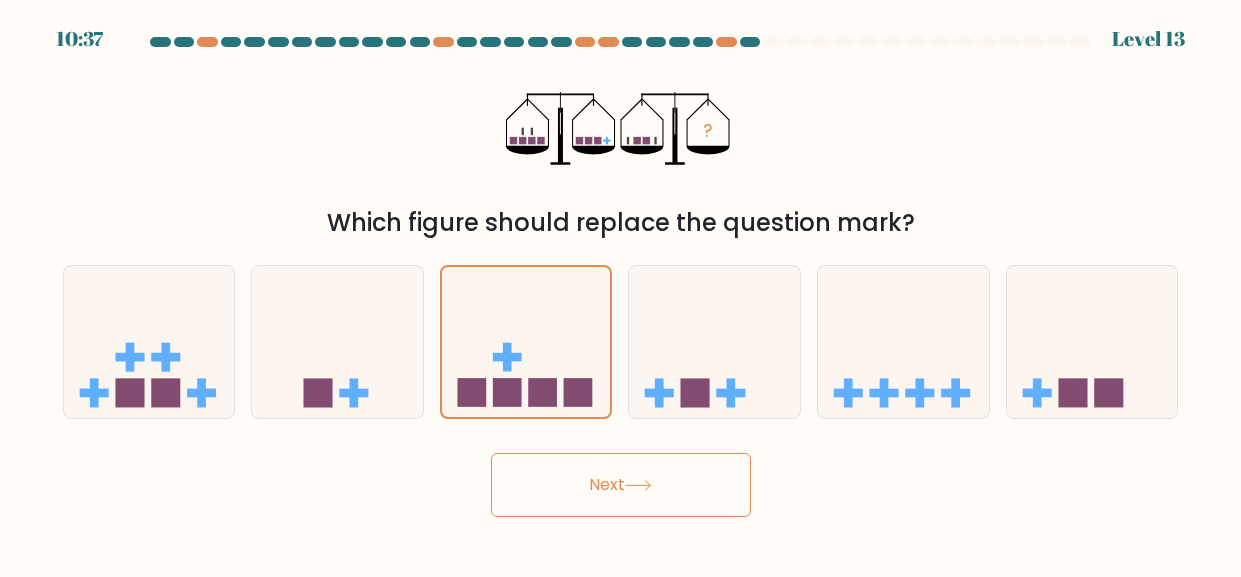 click on "Next" at bounding box center (621, 485) 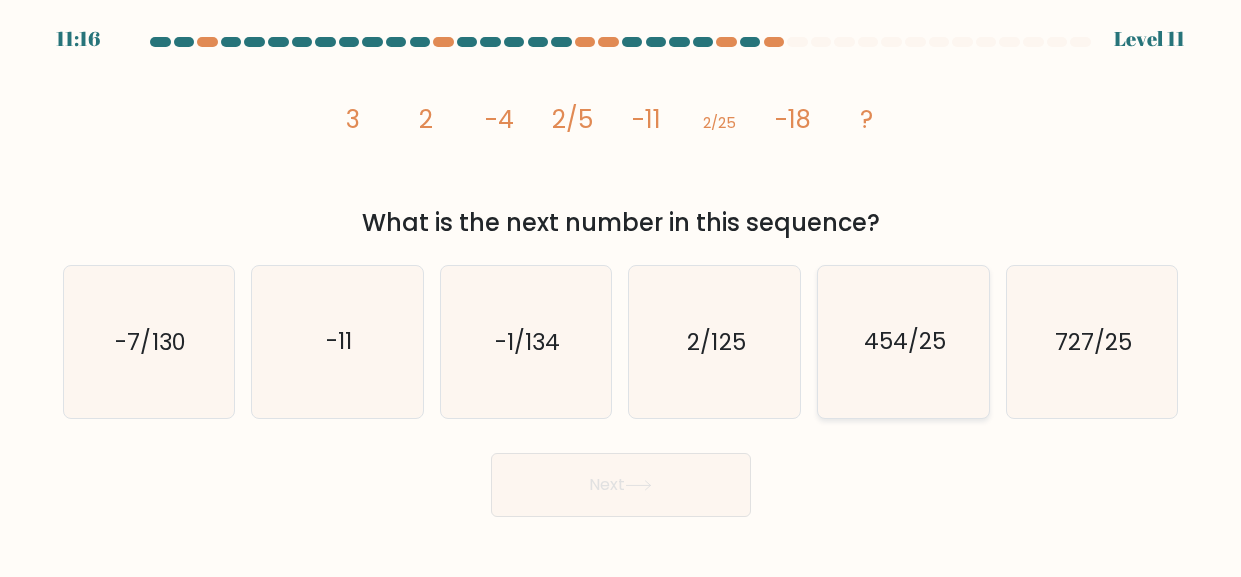 click on "454/25" 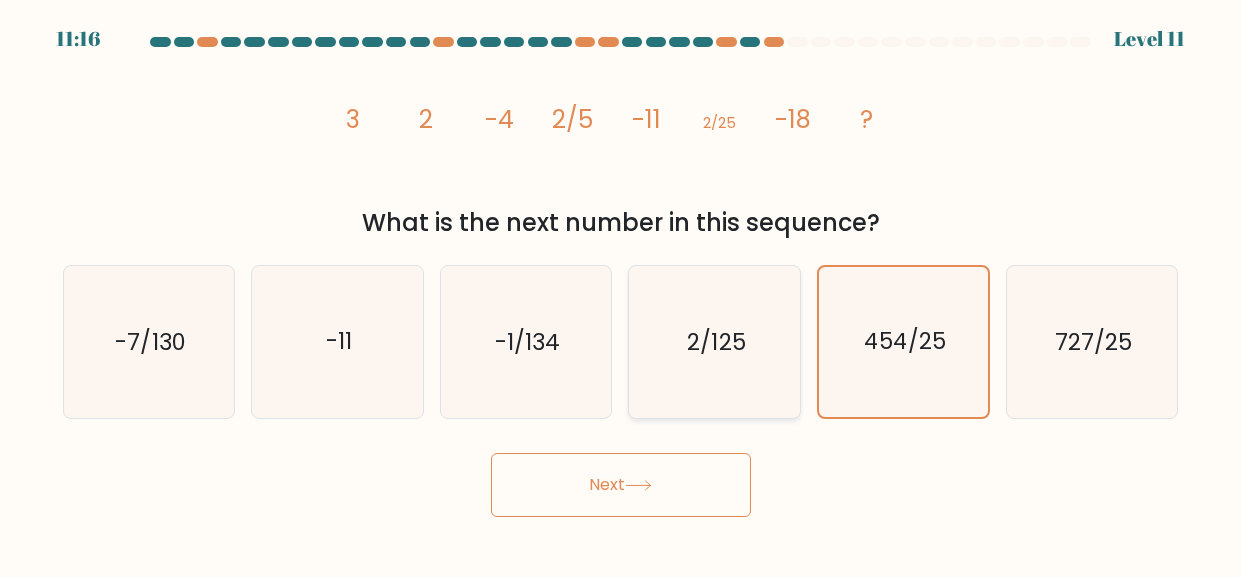 click on "2/125" at bounding box center [714, 342] 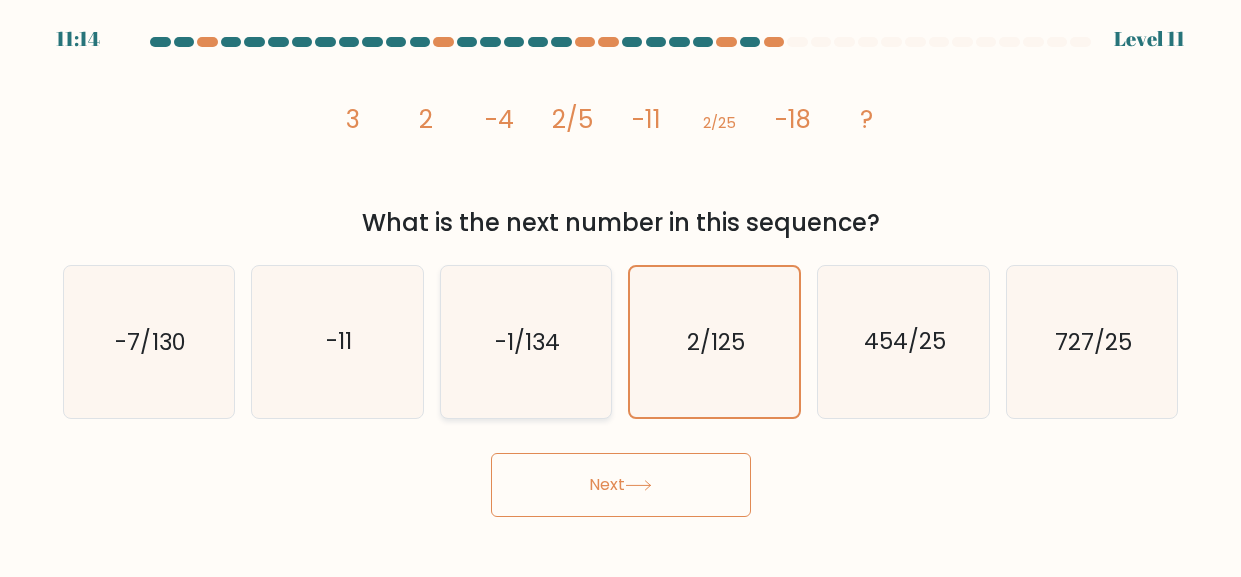 click on "-1/134" 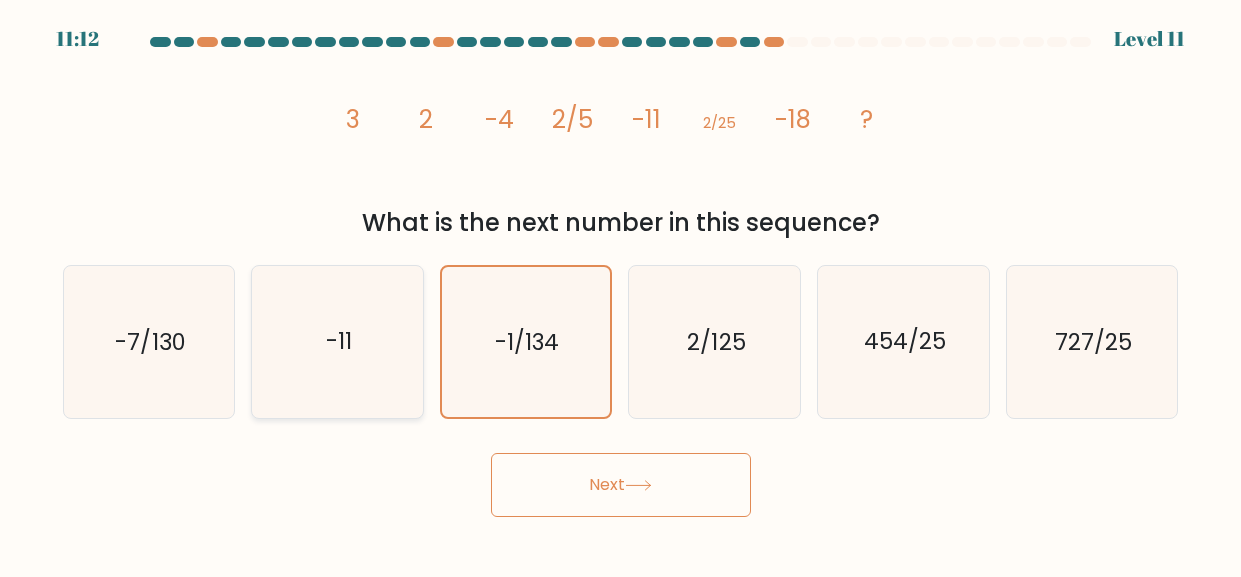 click on "-11" 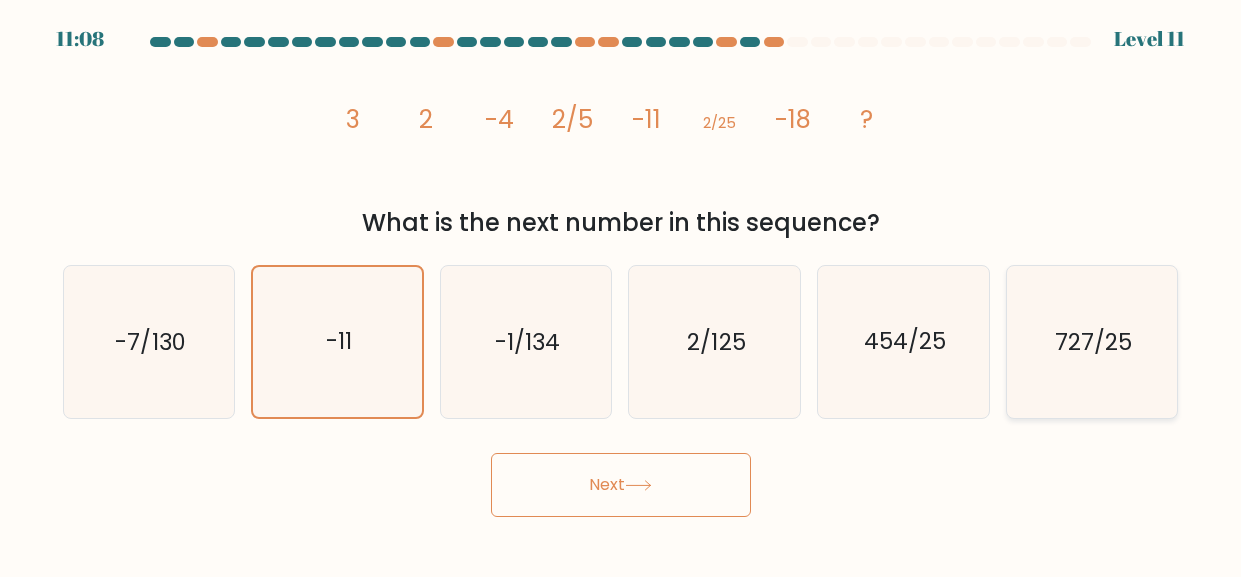 click on "727/25" 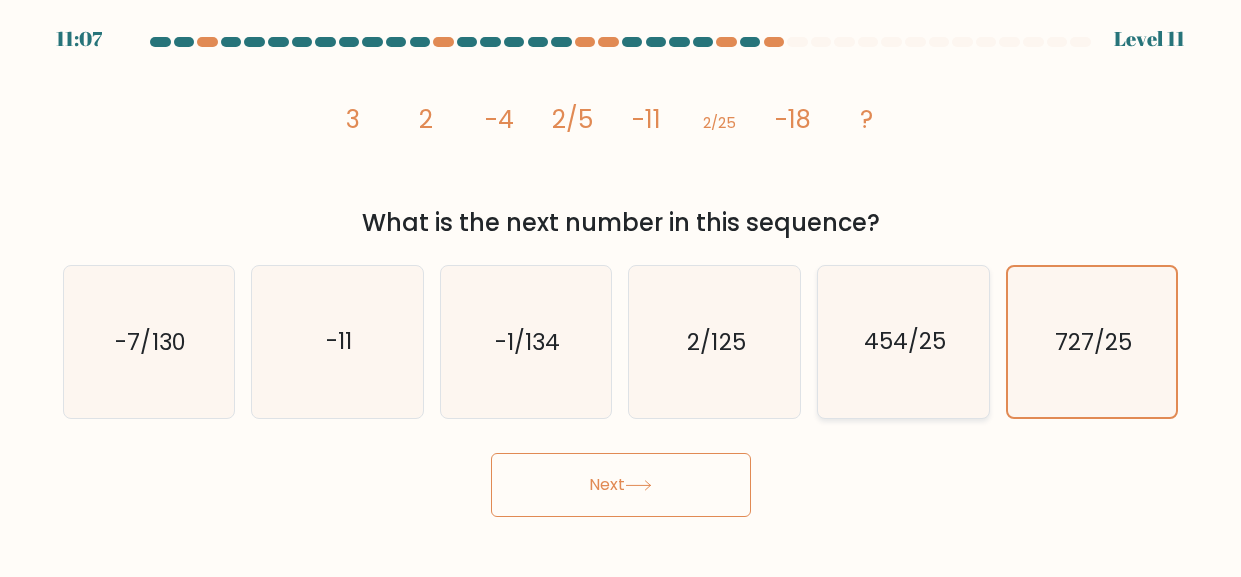click on "454/25" 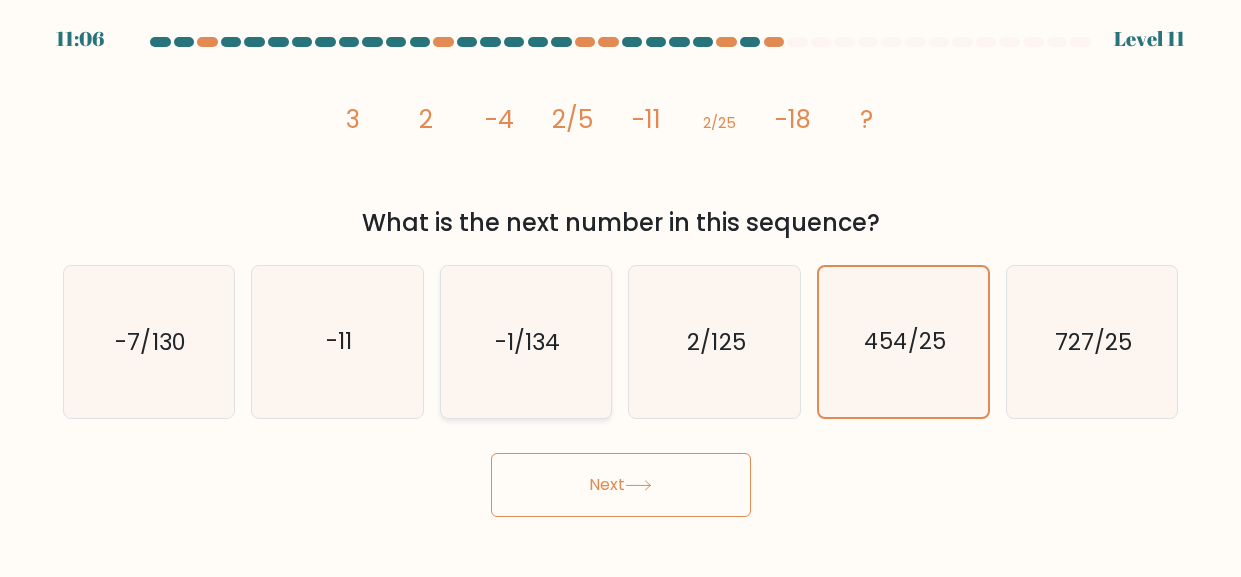 click on "-1/134" 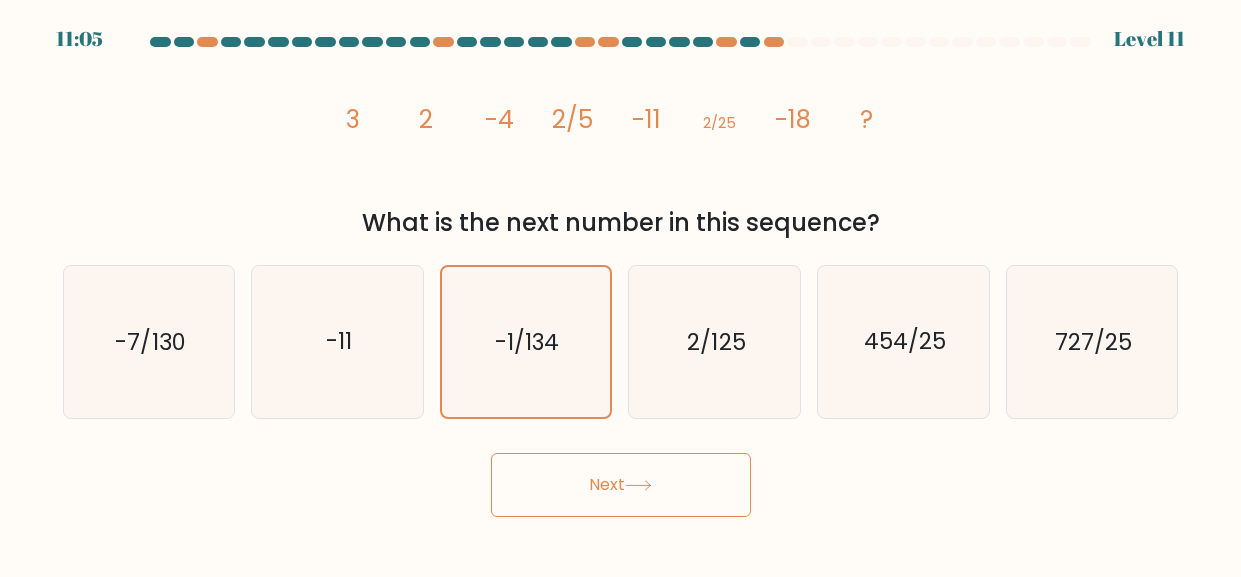 click on "Next" at bounding box center (621, 485) 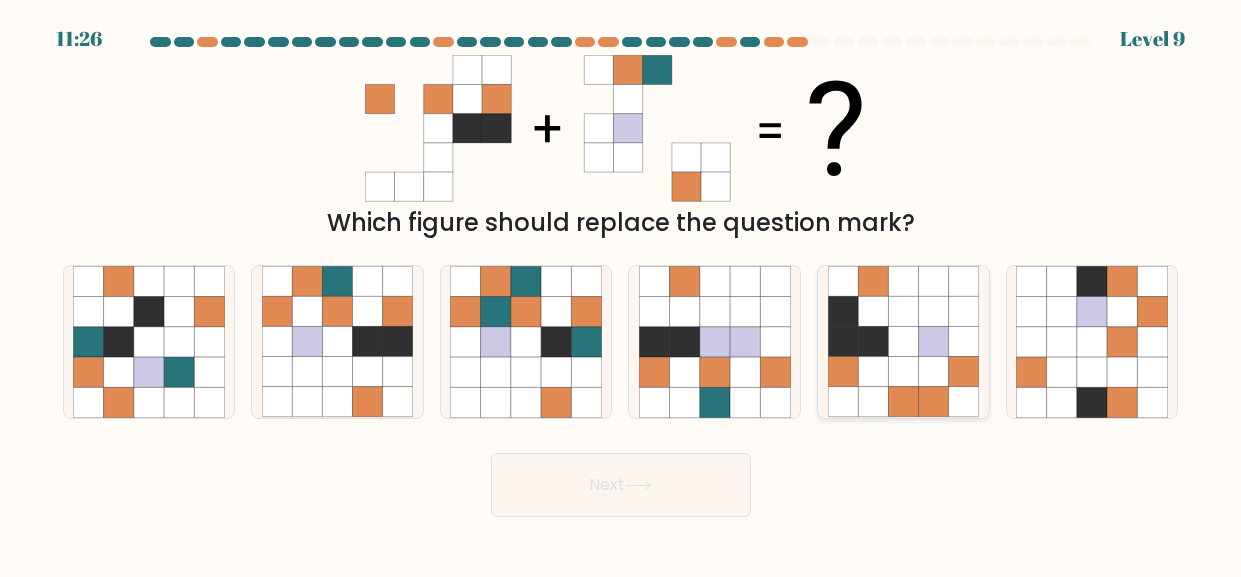 click 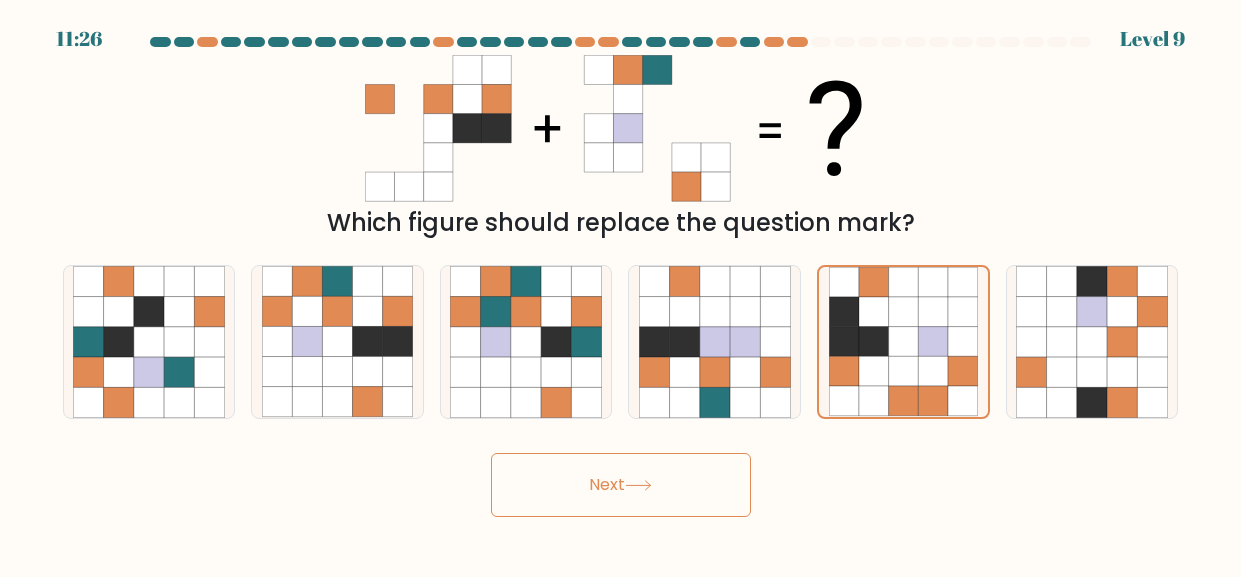 click on "Next" at bounding box center (621, 485) 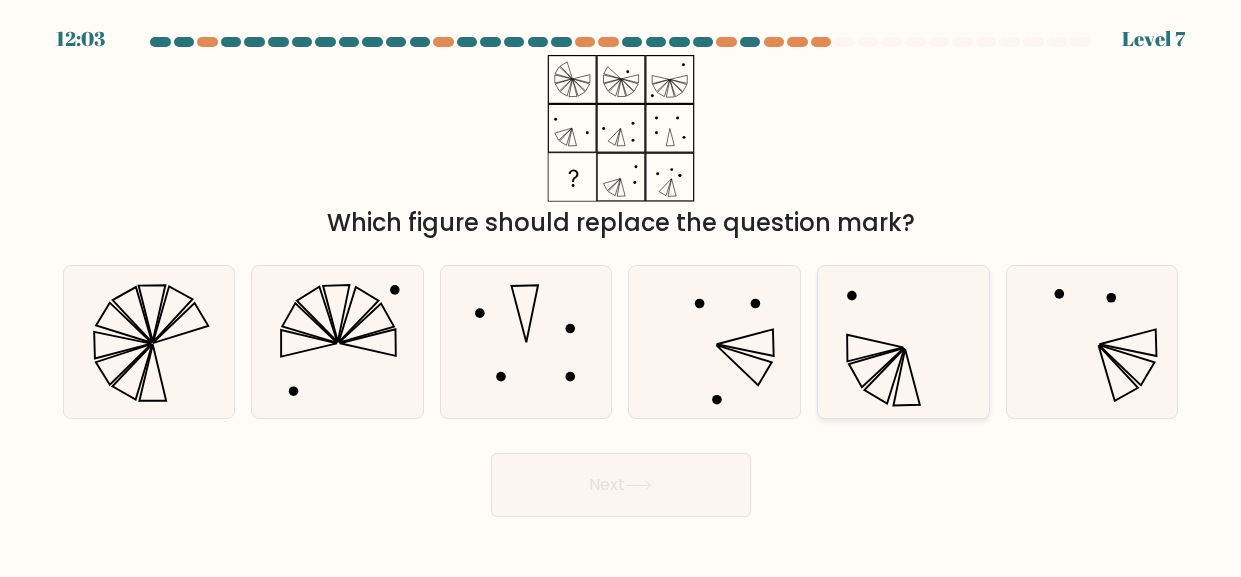 click 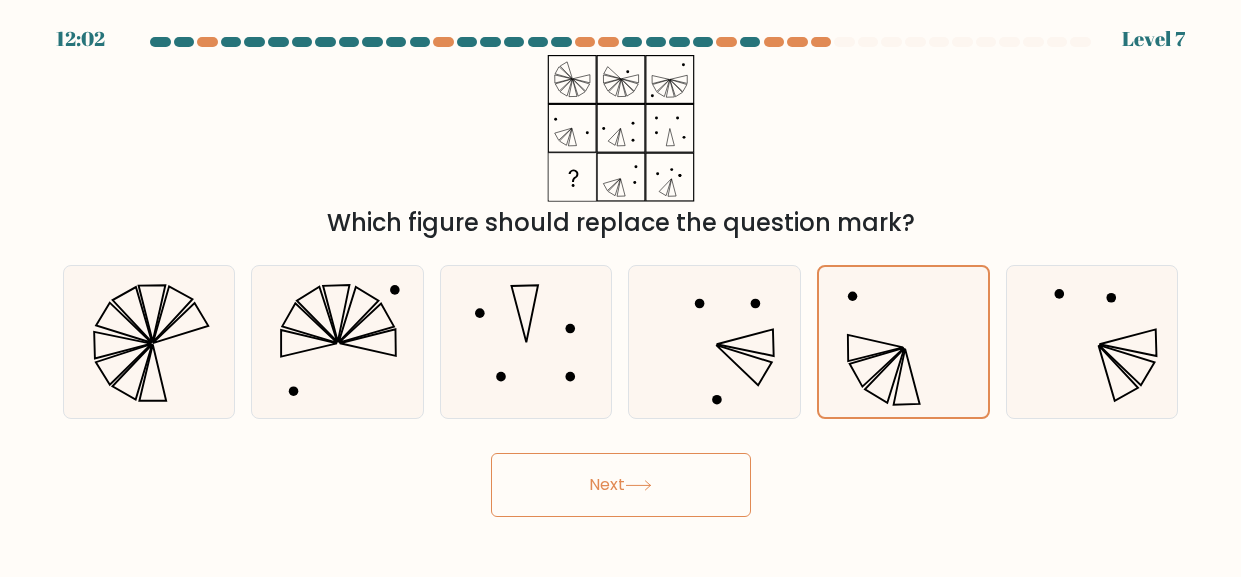 click on "Next" at bounding box center [621, 485] 